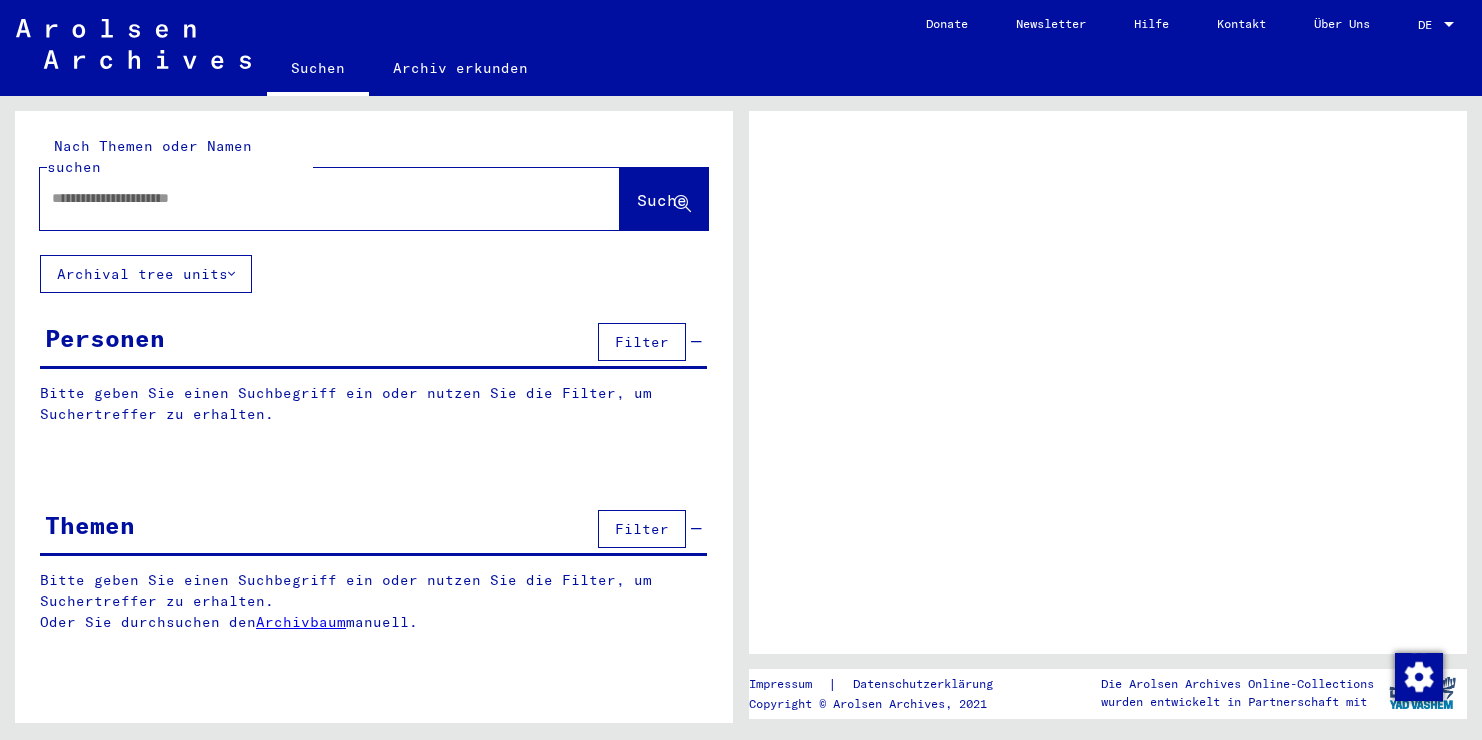 scroll, scrollTop: 0, scrollLeft: 0, axis: both 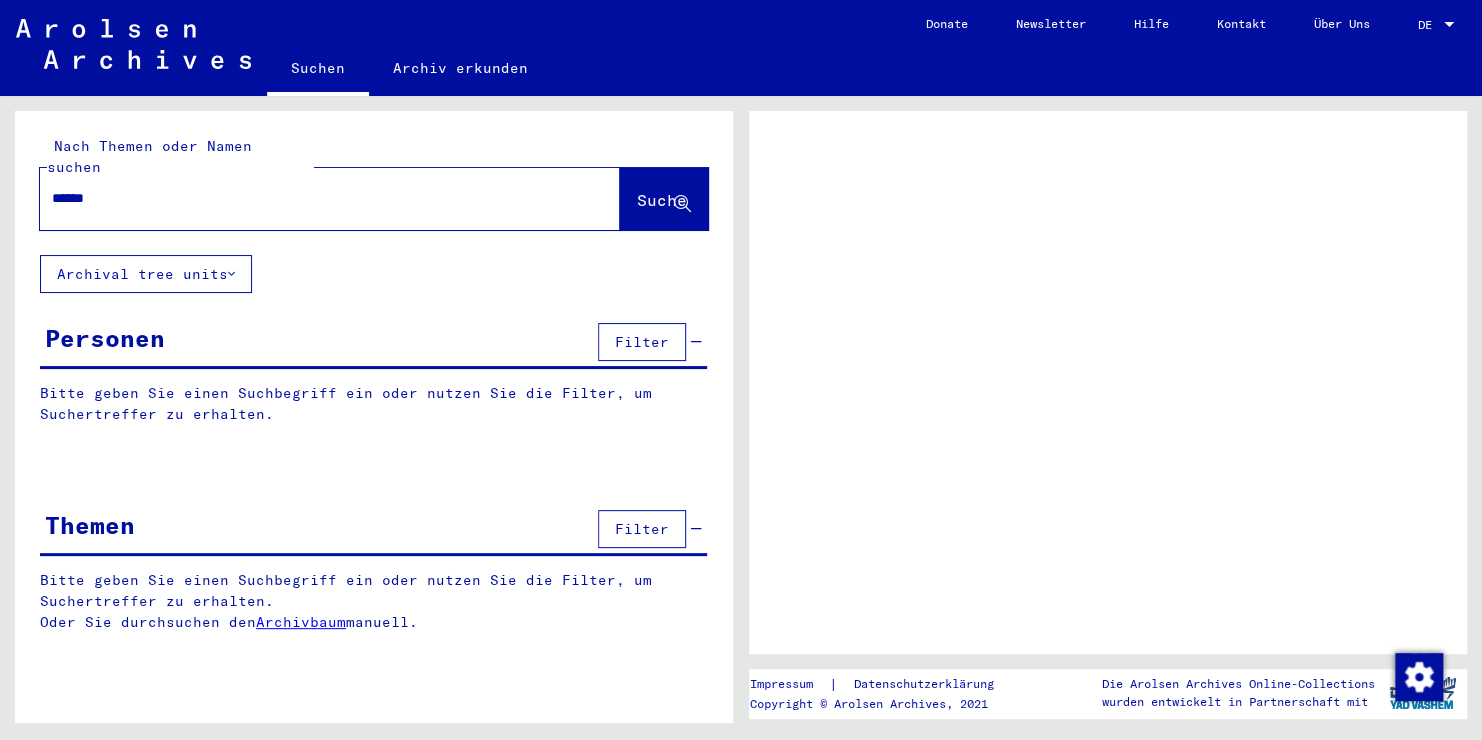 type on "******" 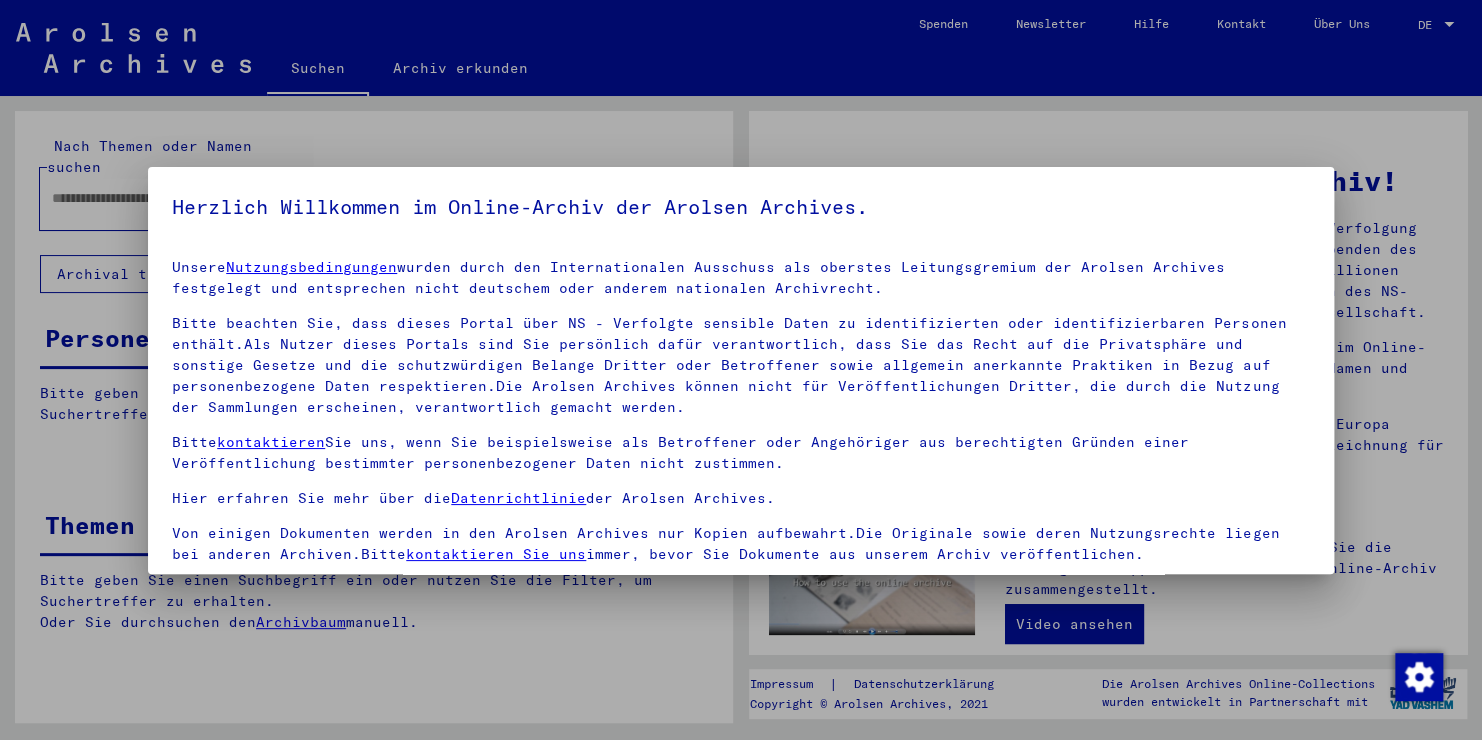 click on "Herzlich Willkommen im Online-Archiv der Arolsen Archives.  Unsere  Nutzungsbedingungen  wurden durch den Internationalen Ausschuss als oberstes Leitungsgremium der Arolsen Archives festgelegt und entsprechen nicht deutschem oder anderem nationalen Archivrecht. Bitte beachten Sie, dass dieses Portal über NS - Verfolgte sensible Daten zu identifizierten oder identifizierbaren Personen enthält.Als Nutzer dieses Portals sind Sie persönlich dafür verantwortlich, dass Sie das Recht auf die Privatsphäre und sonstige Gesetze und die schutzwürdigen Belange Dritter oder Betroffener sowie allgemein anerkannte Praktiken in Bezug auf personenbezogene Daten respektieren.Die Arolsen Archives können nicht für Veröffentlichungen Dritter, die durch die Nutzung der Sammlungen erscheinen, verantwortlich gemacht werden. Bitte  kontaktieren  Sie uns, wenn Sie beispielsweise als Betroffener oder Angehöriger aus berechtigten Gründen einer Veröffentlichung bestimmter personenbezogener Daten nicht zustimmen." at bounding box center [741, 457] 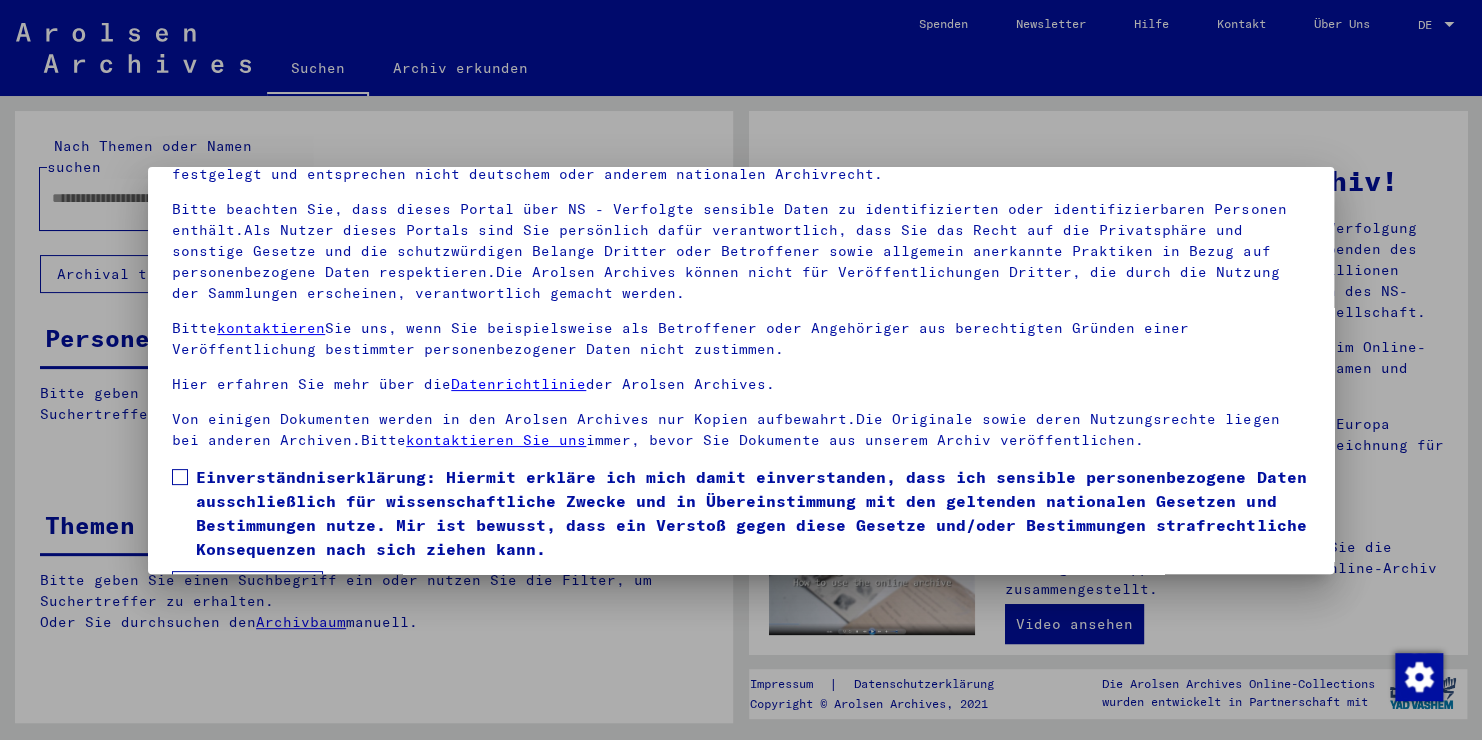 scroll, scrollTop: 172, scrollLeft: 0, axis: vertical 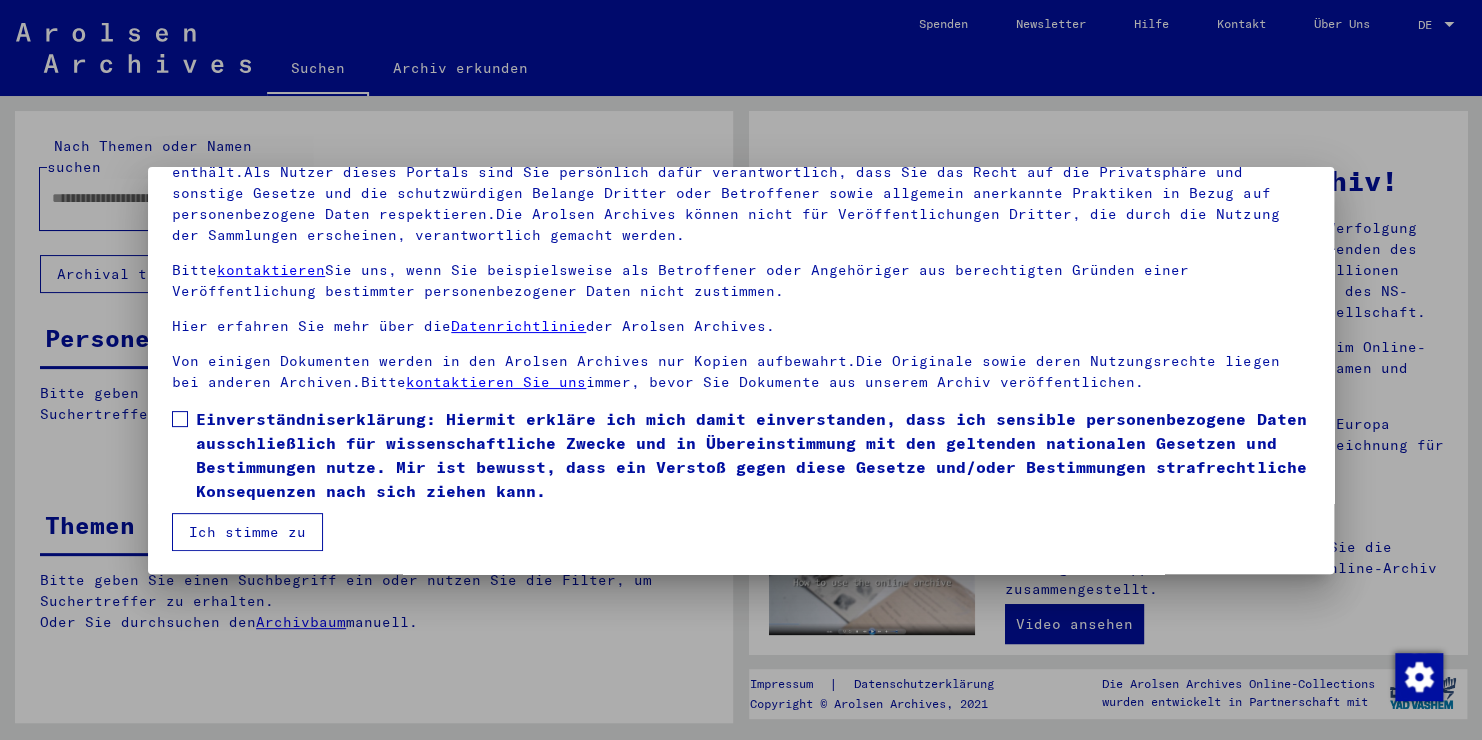 click on "Ich stimme zu" at bounding box center (247, 532) 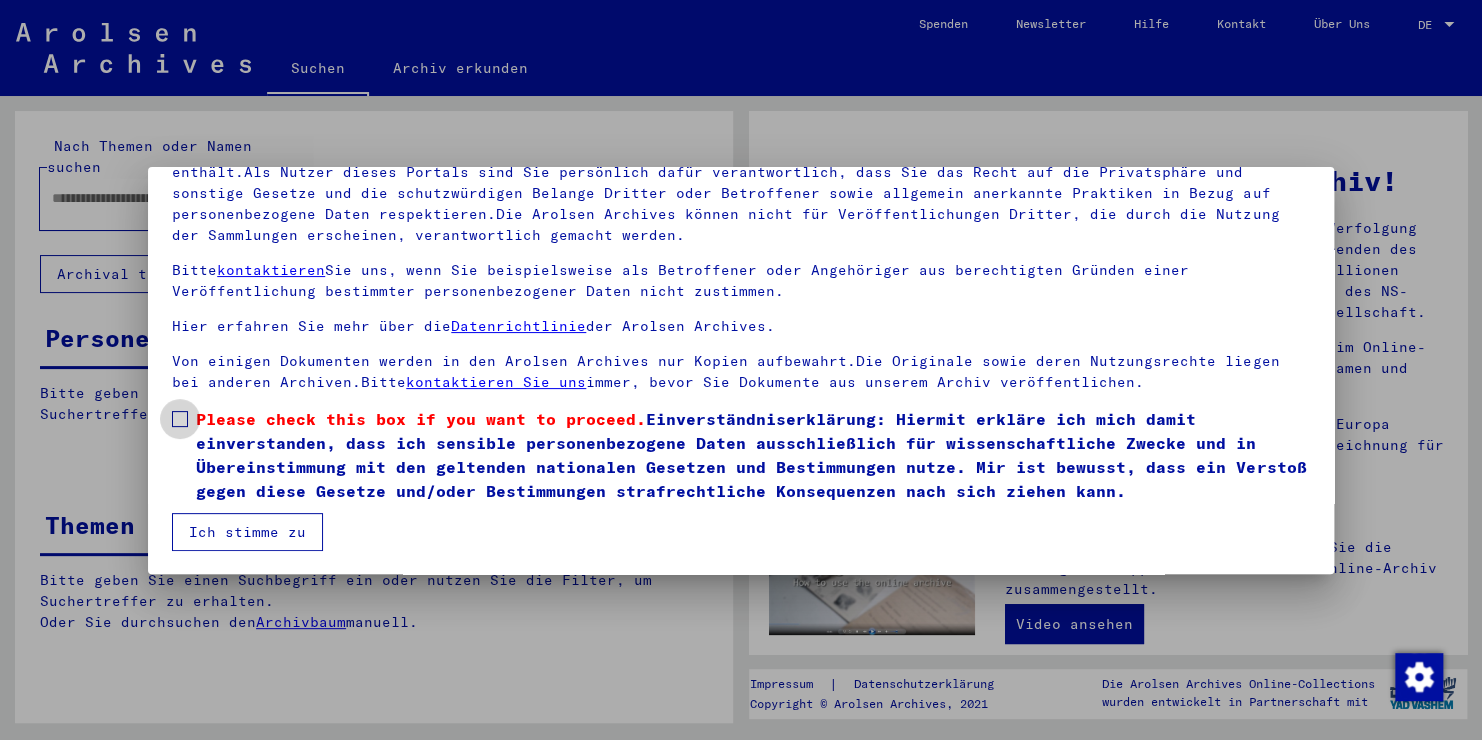 click at bounding box center [180, 419] 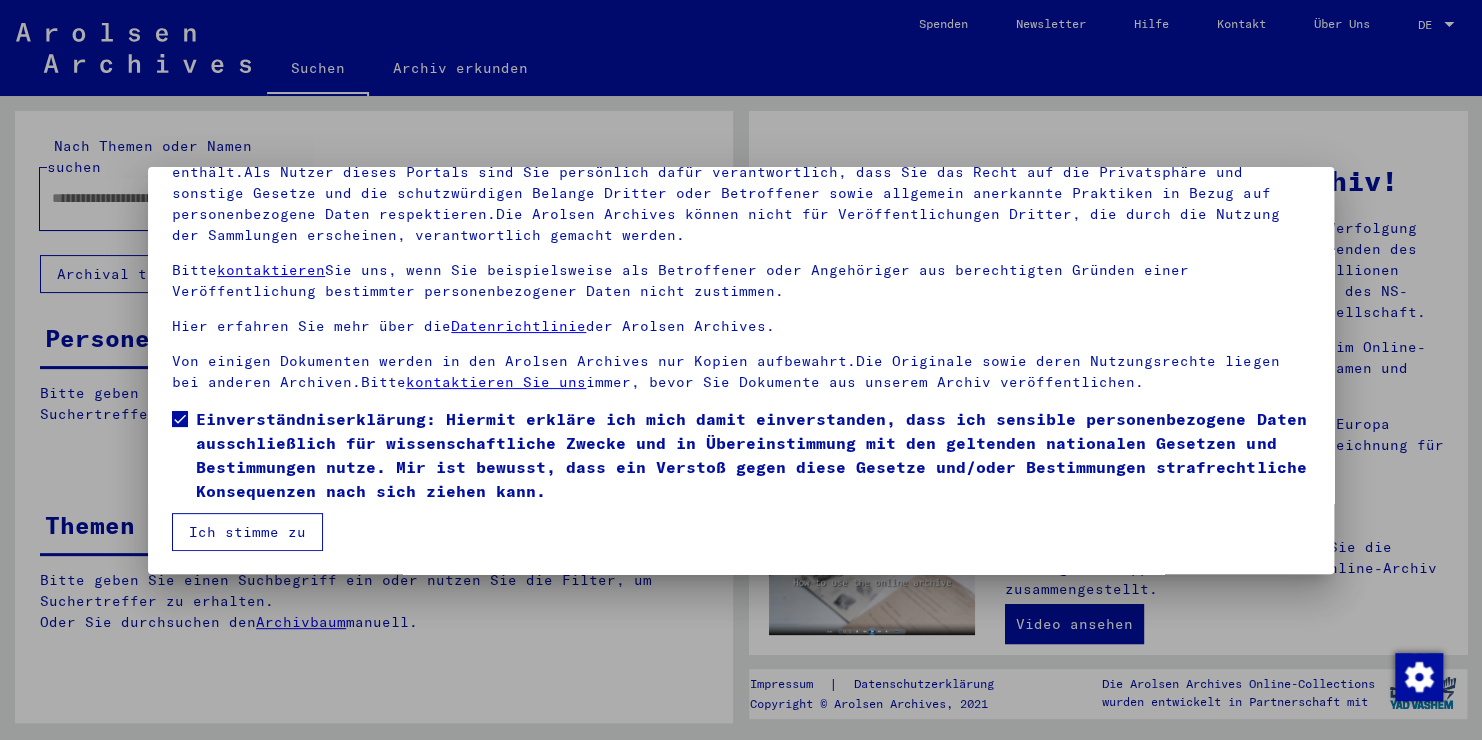 click on "Ich stimme zu" at bounding box center [247, 532] 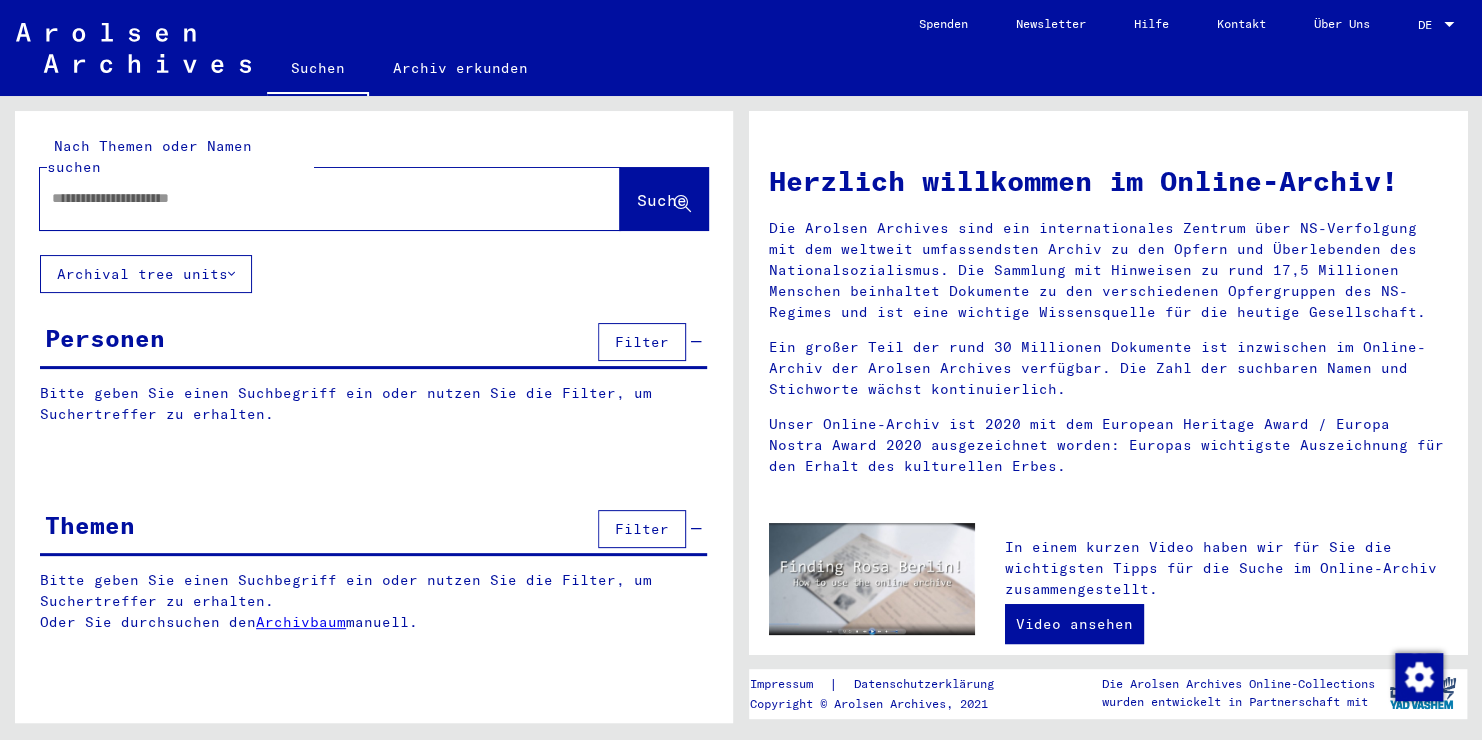 click at bounding box center (306, 198) 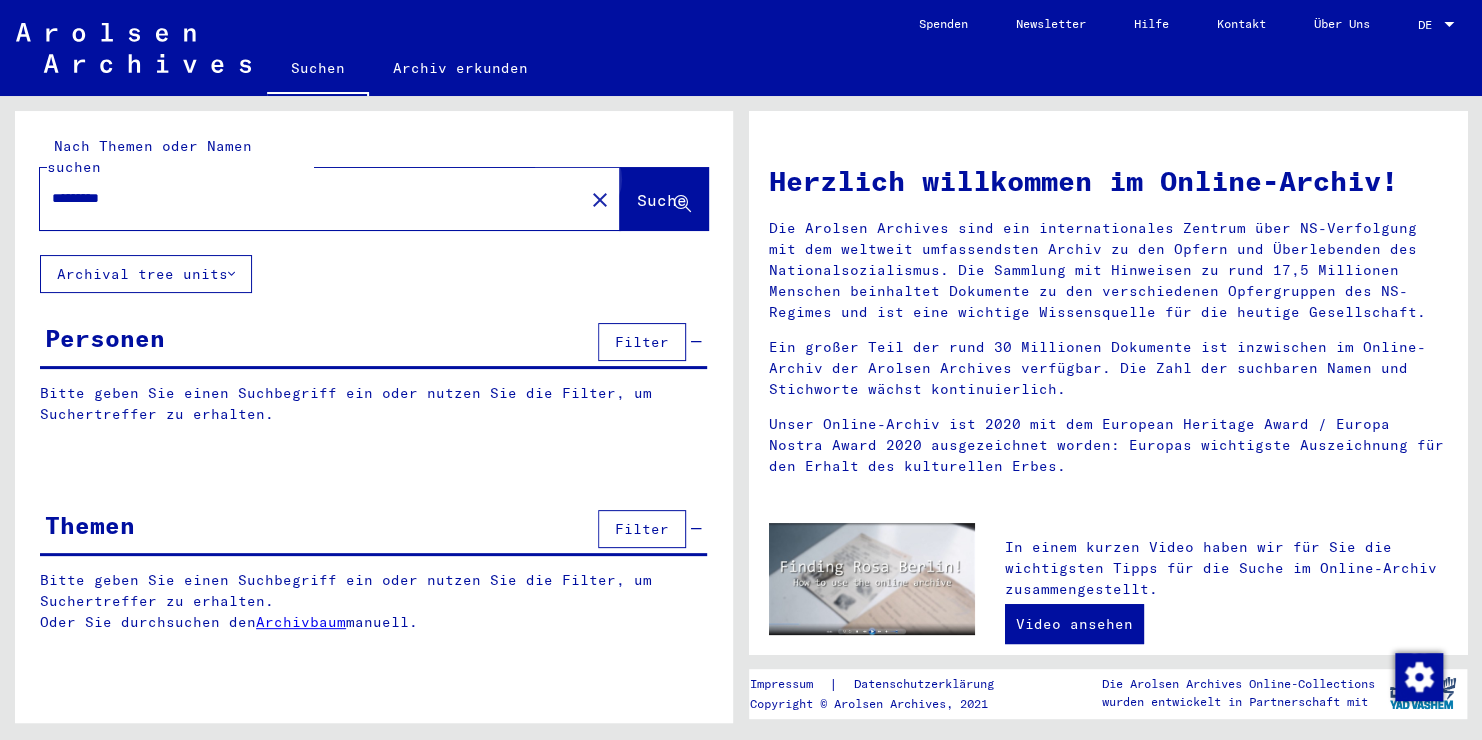 click on "Suche" 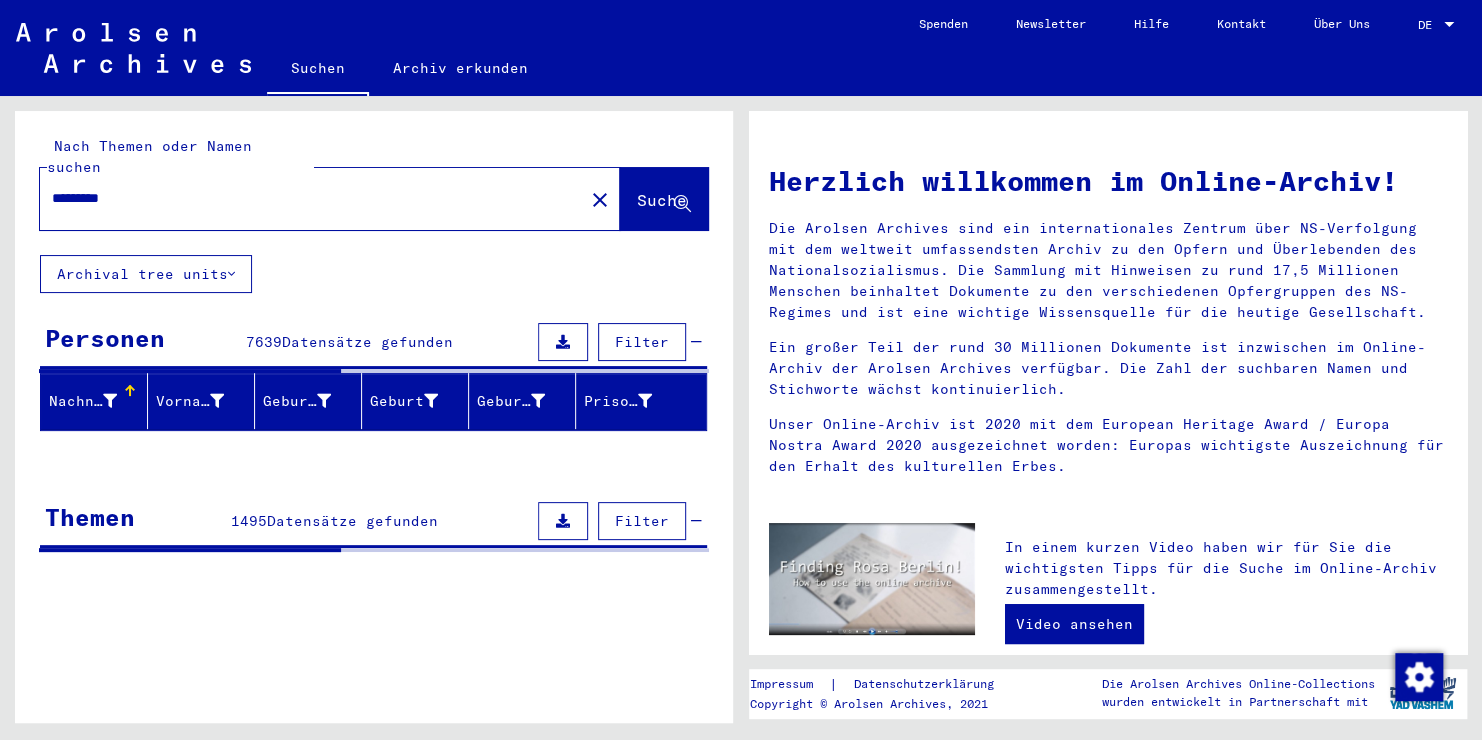 click on "*********" at bounding box center [306, 198] 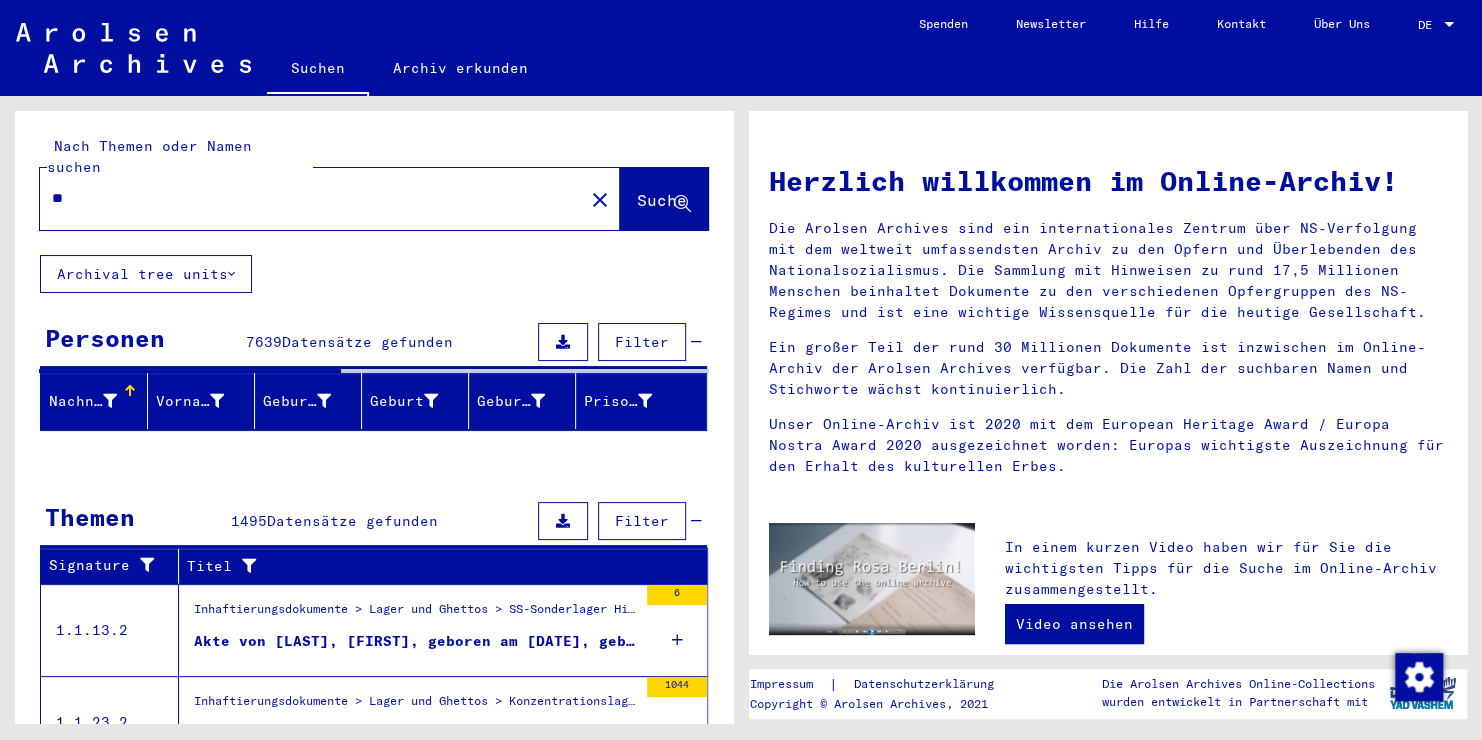 type on "*" 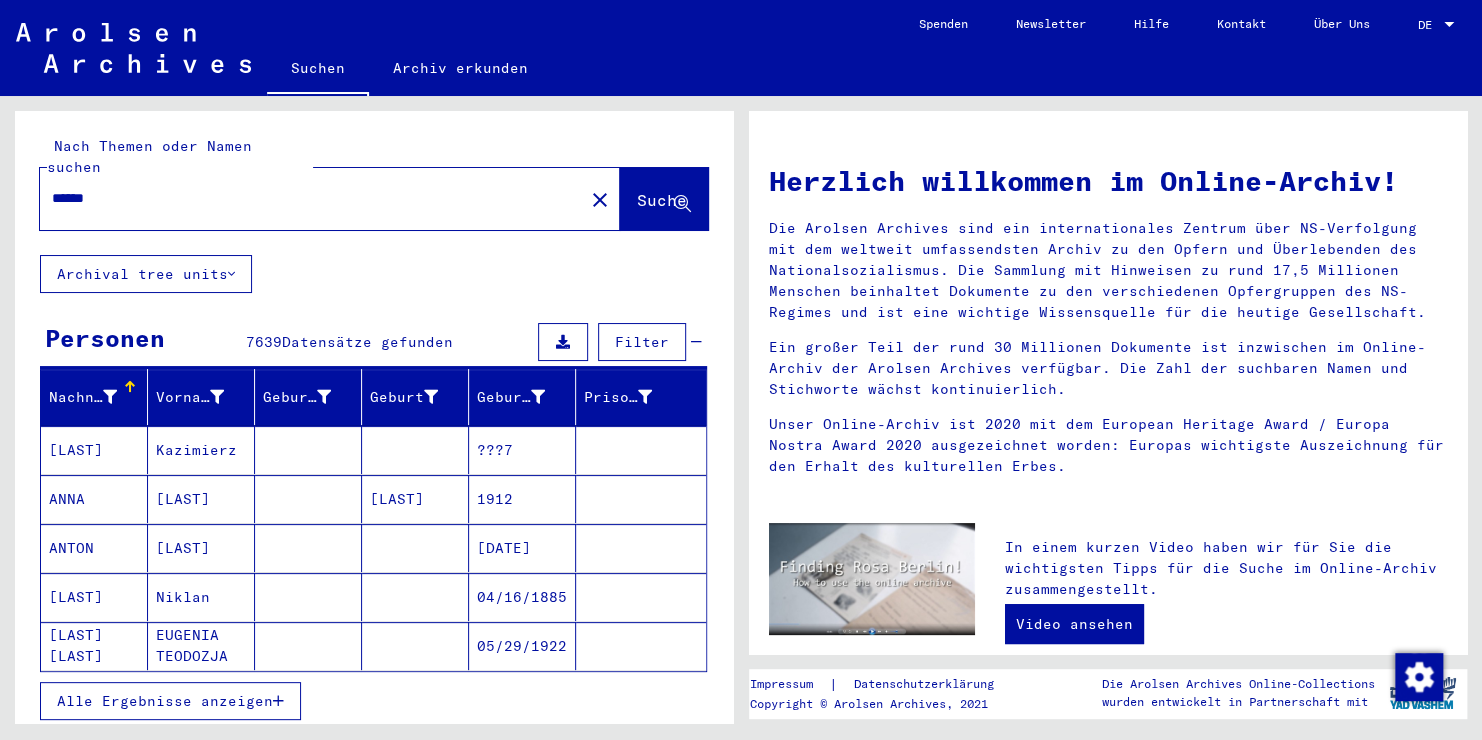 type on "******" 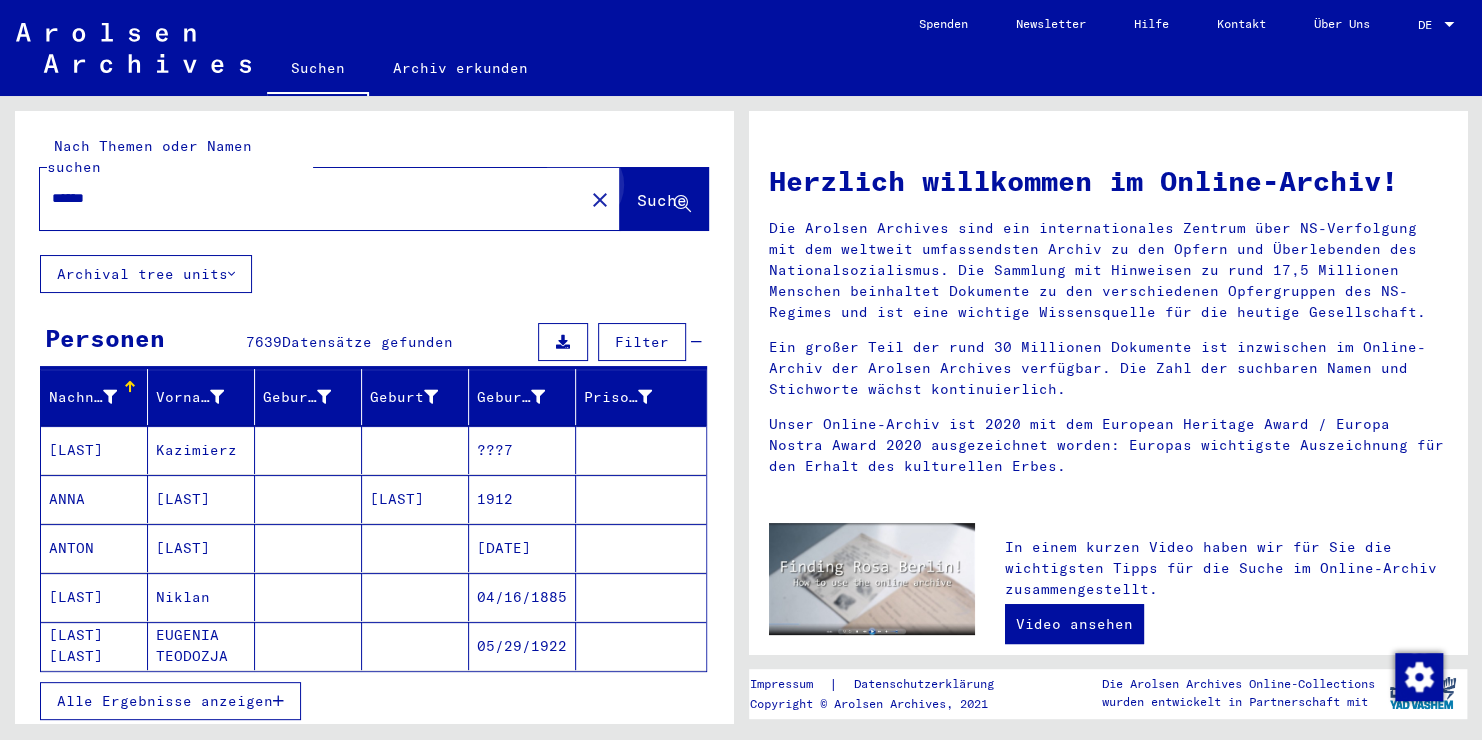 click on "Suche" 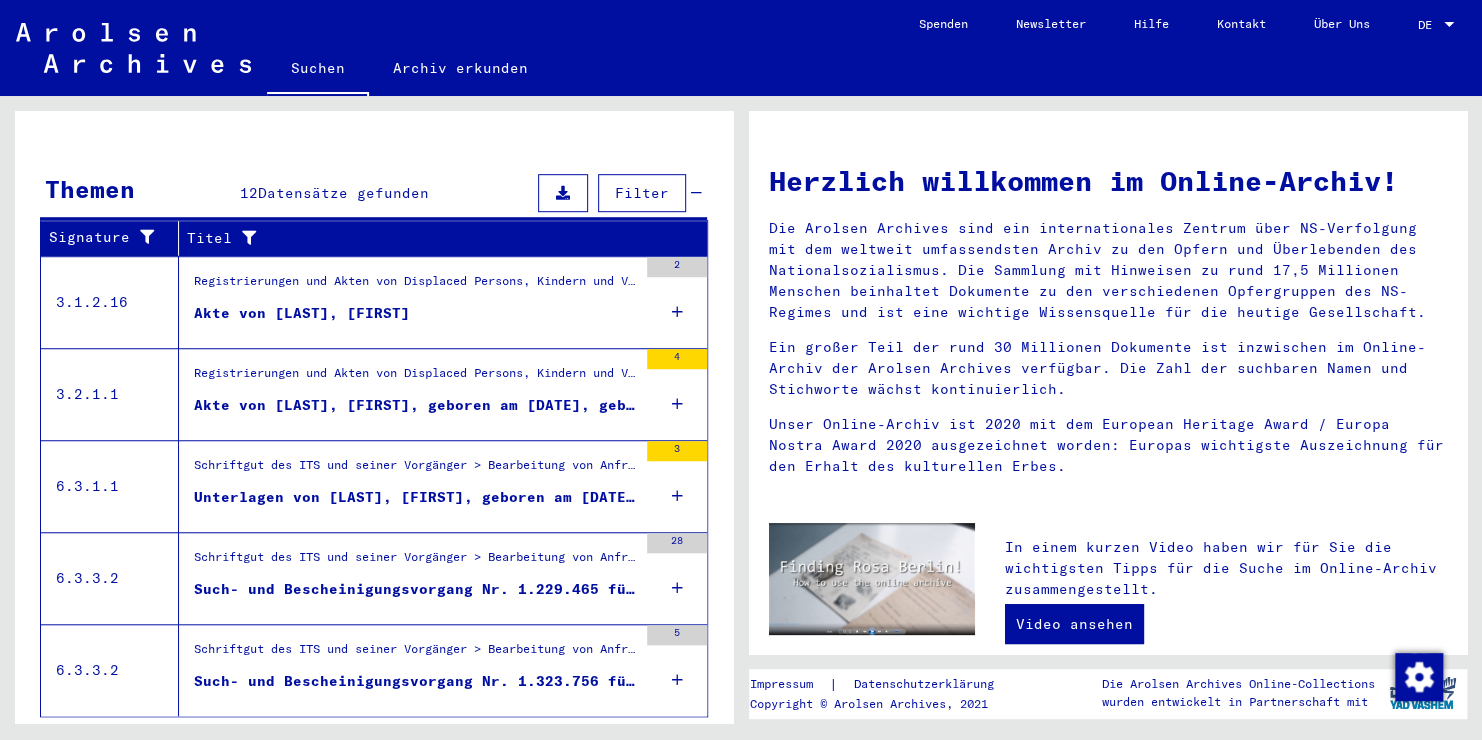 scroll, scrollTop: 652, scrollLeft: 0, axis: vertical 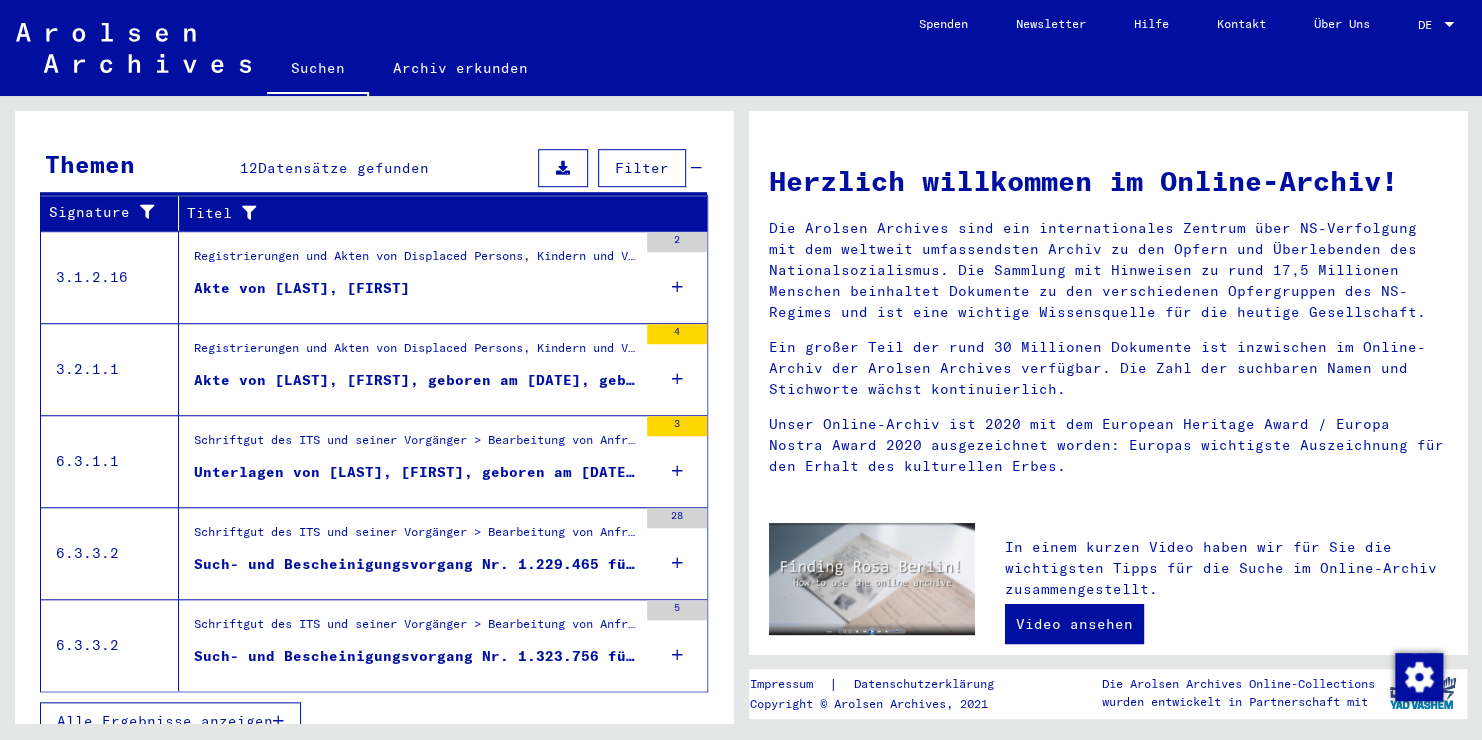 click on "Akte von [LAST], [FIRST], geboren am [DATE], geboren in [CITY]" at bounding box center [415, 380] 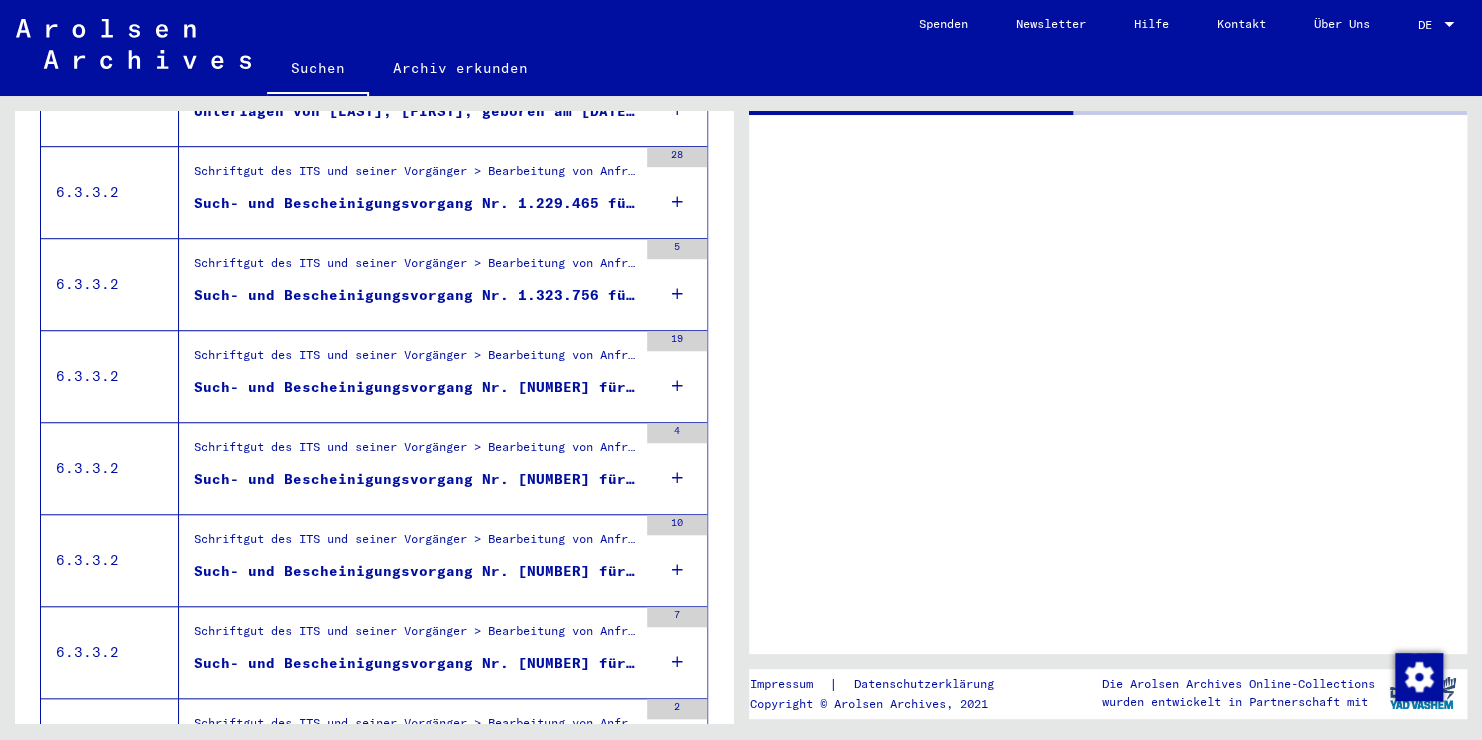 scroll, scrollTop: 292, scrollLeft: 0, axis: vertical 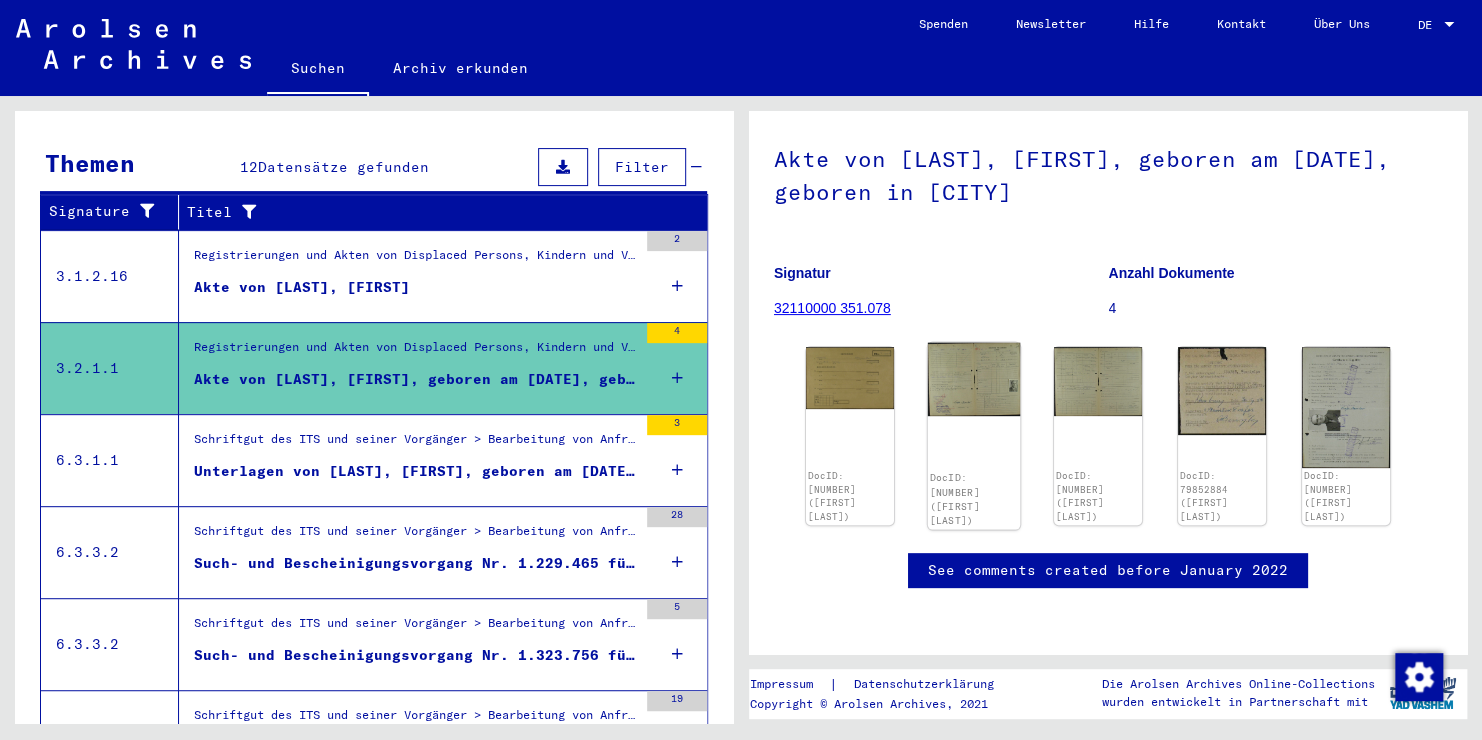 click 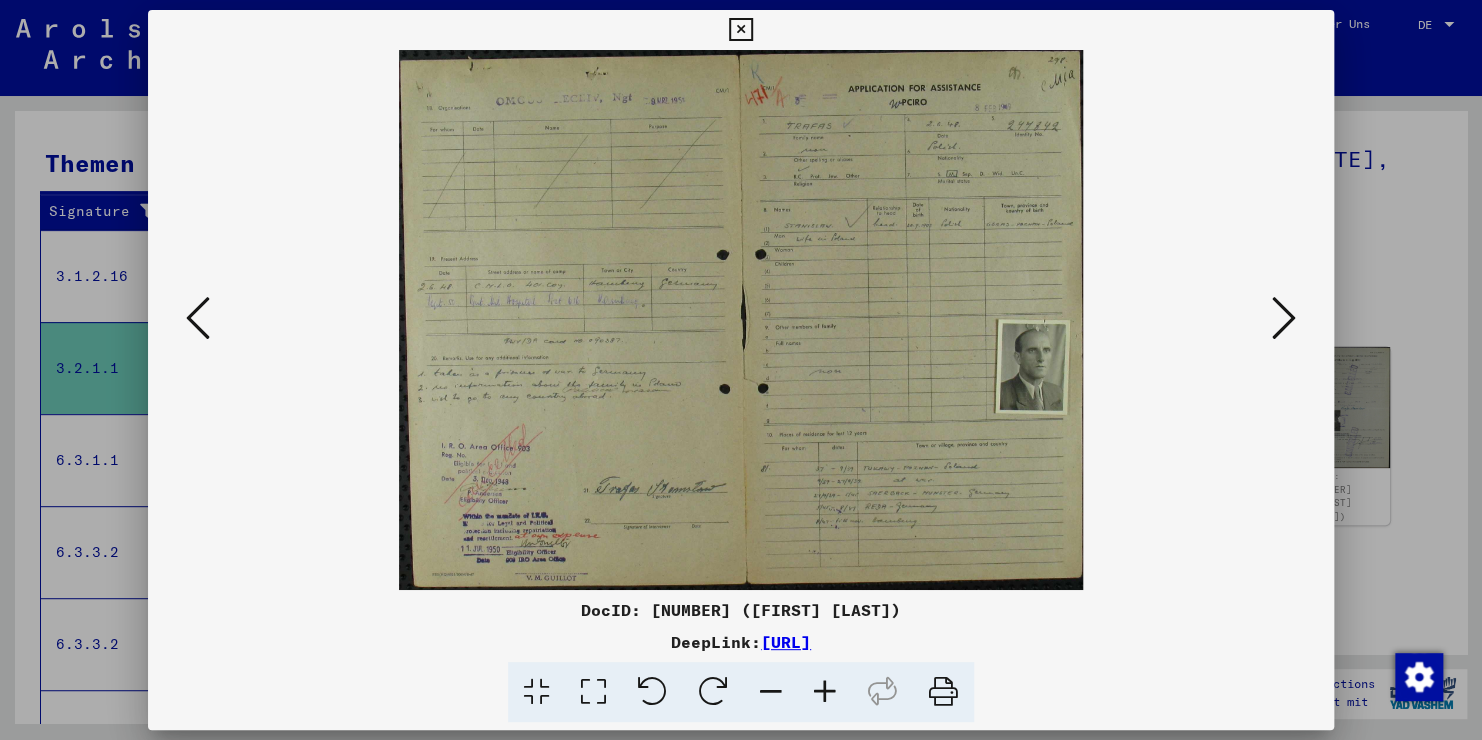 click at bounding box center [741, 320] 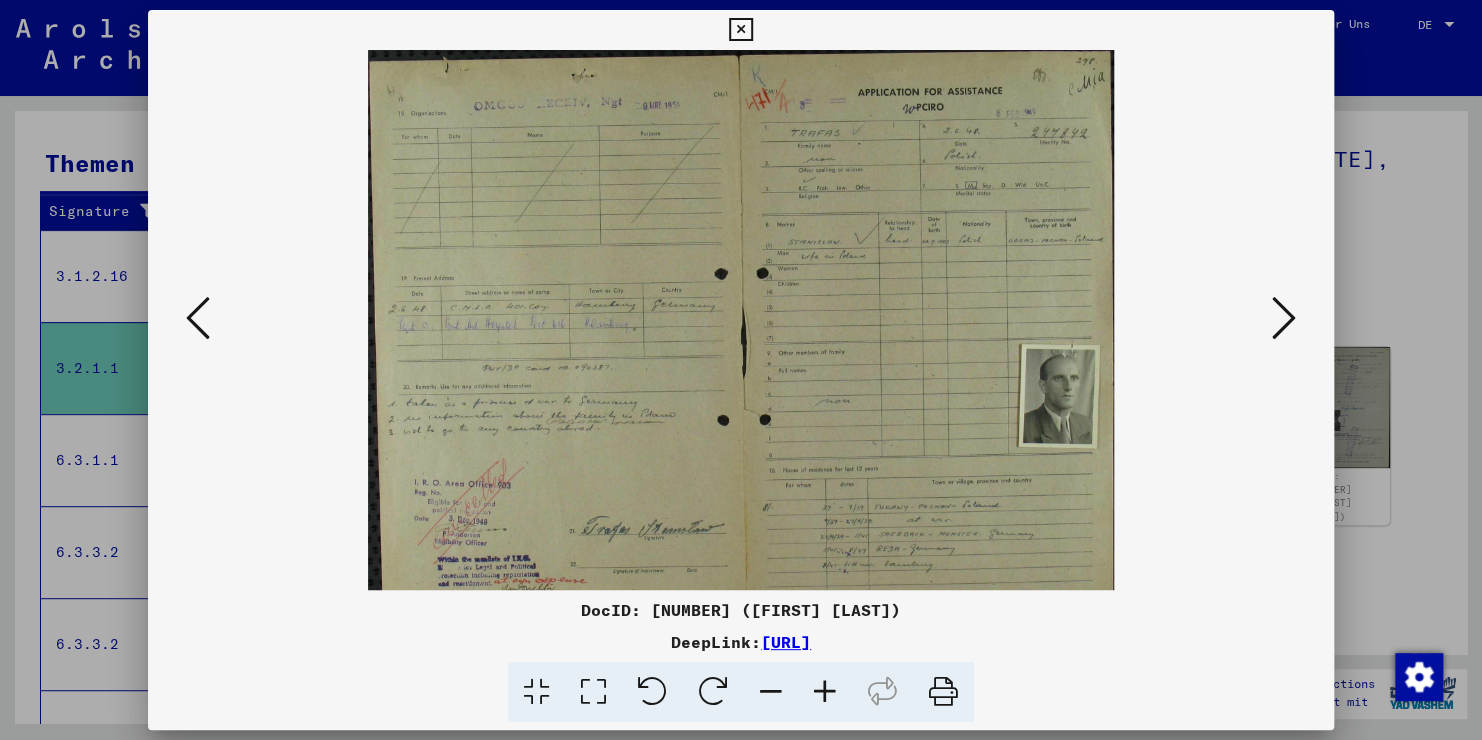 click at bounding box center [825, 692] 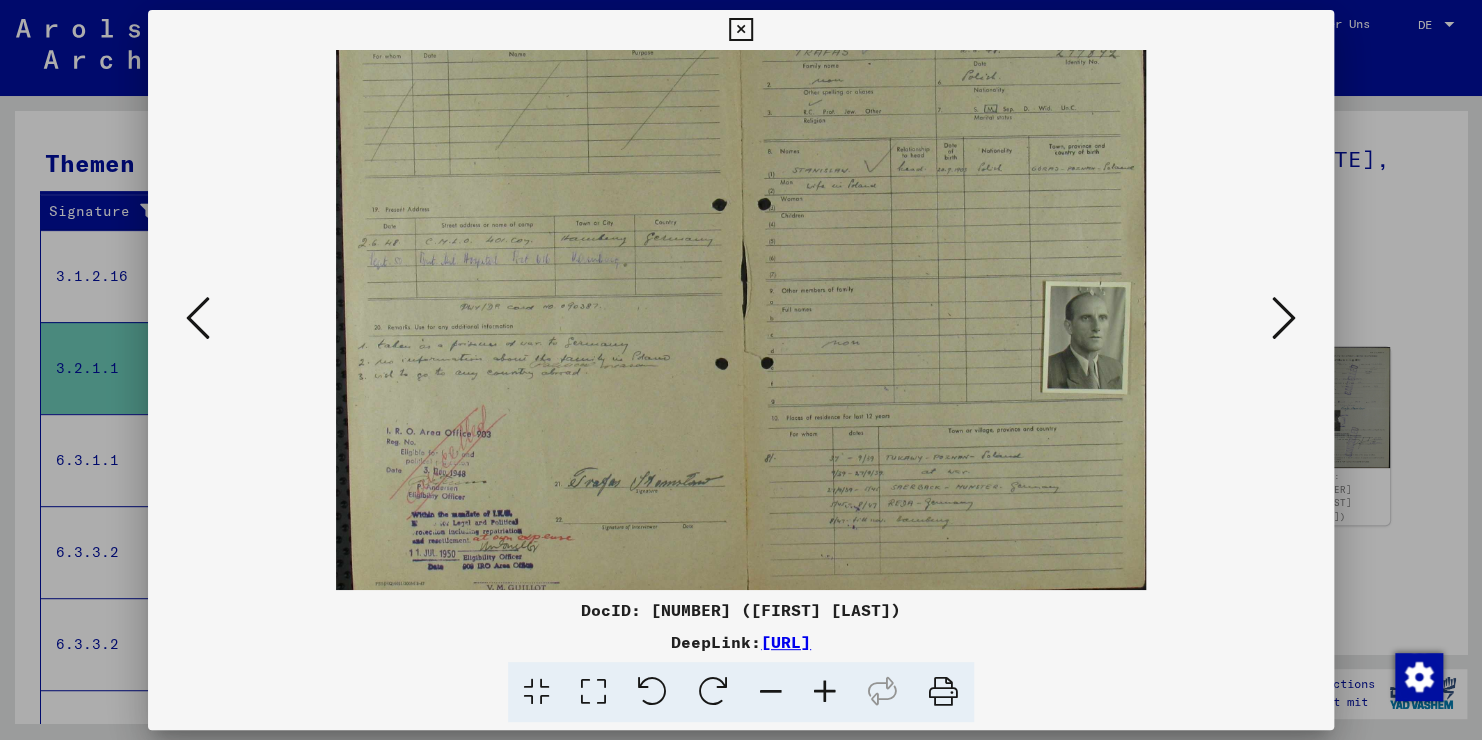 scroll, scrollTop: 100, scrollLeft: 0, axis: vertical 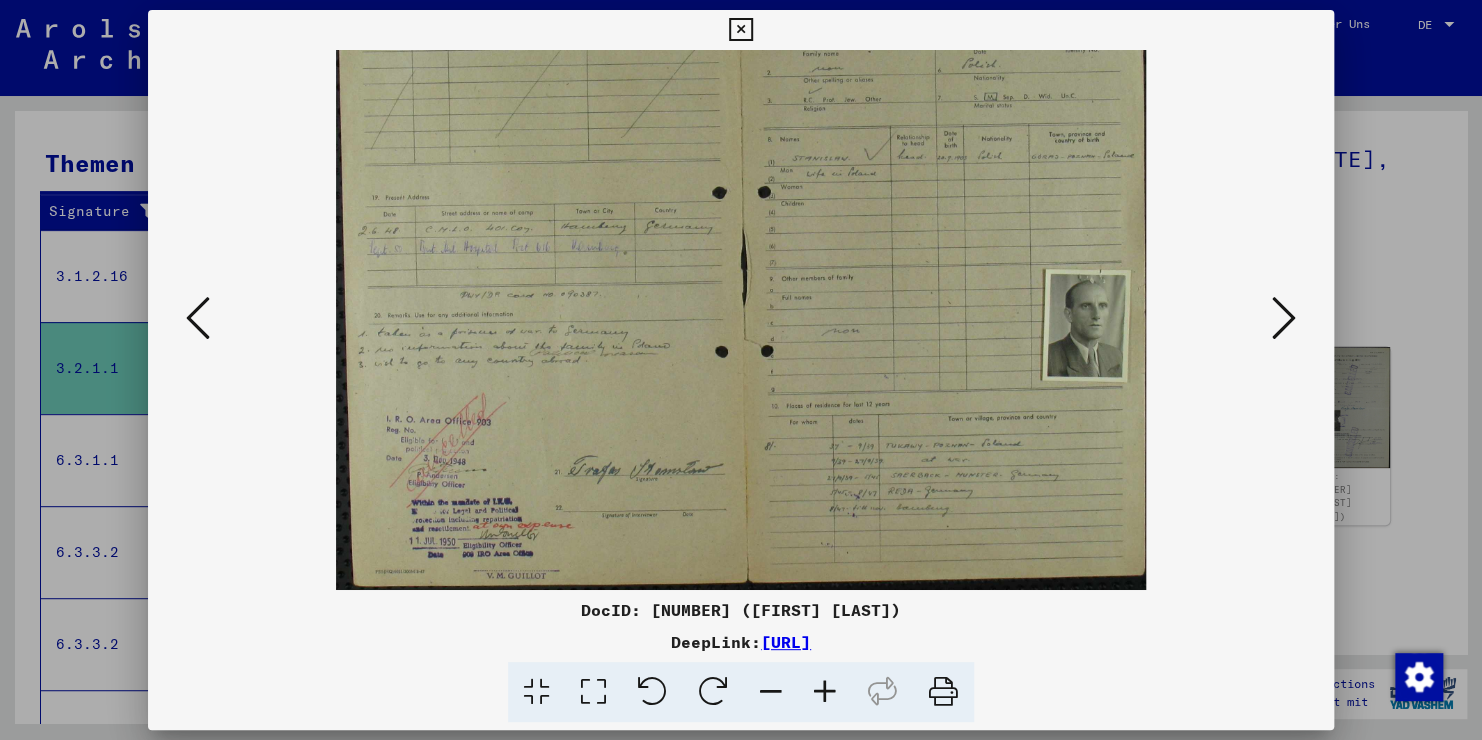 drag, startPoint x: 889, startPoint y: 457, endPoint x: 813, endPoint y: 329, distance: 148.86235 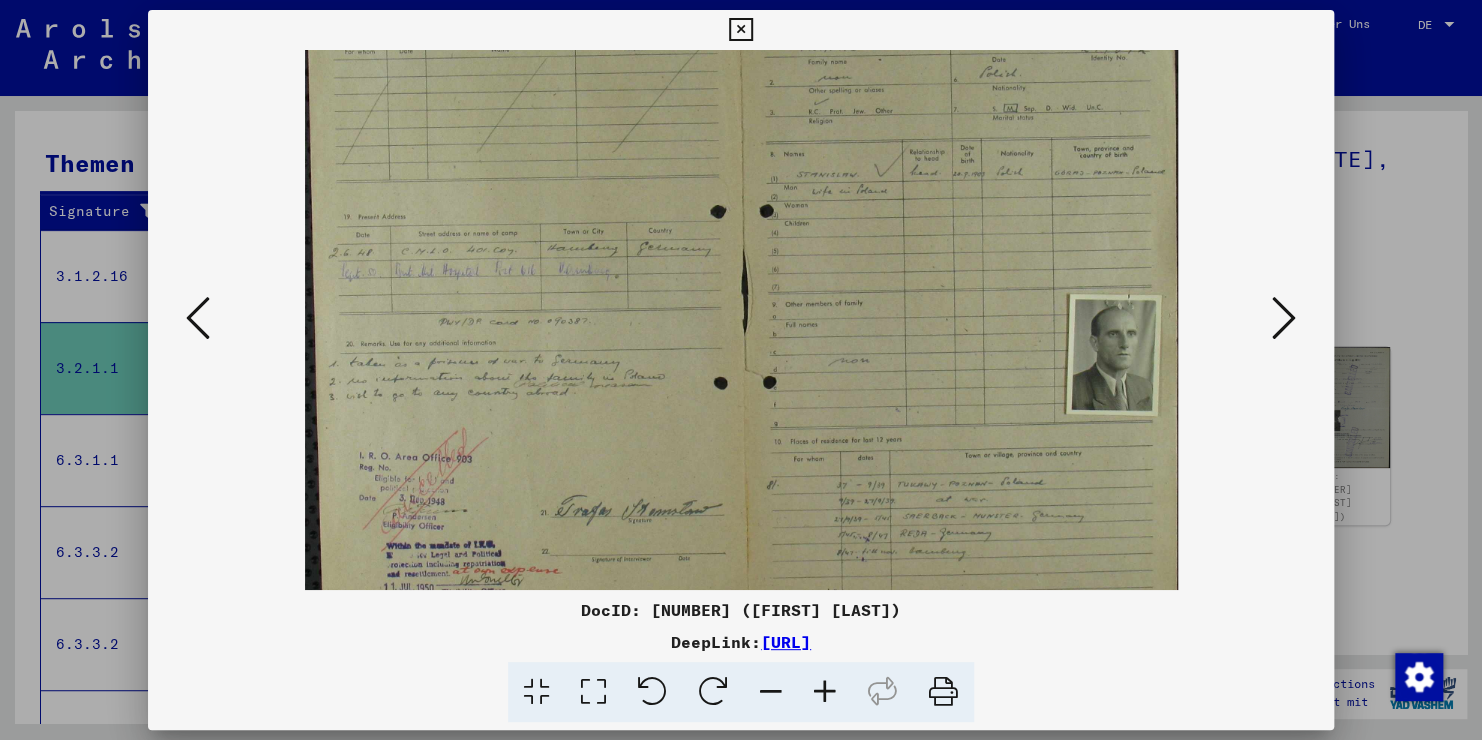 click at bounding box center (825, 692) 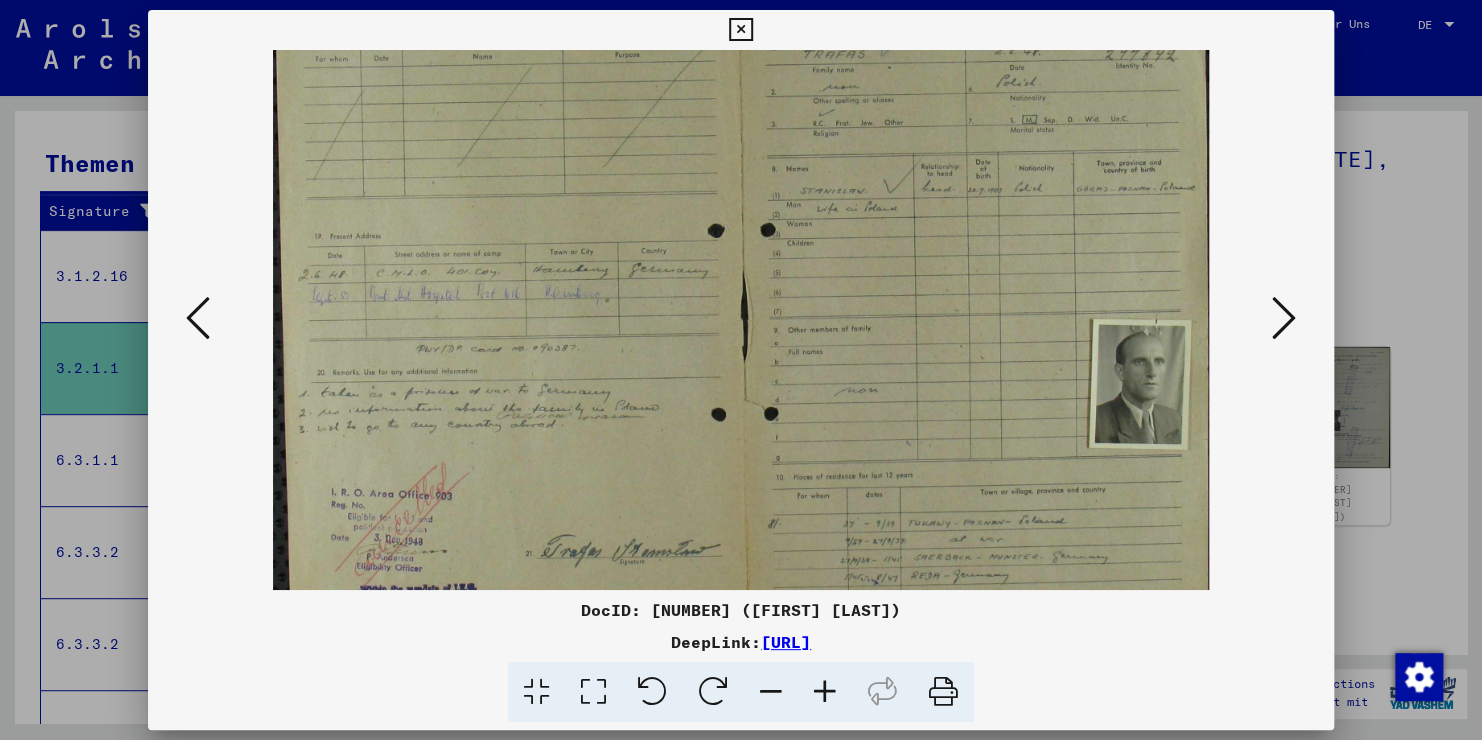 click at bounding box center (825, 692) 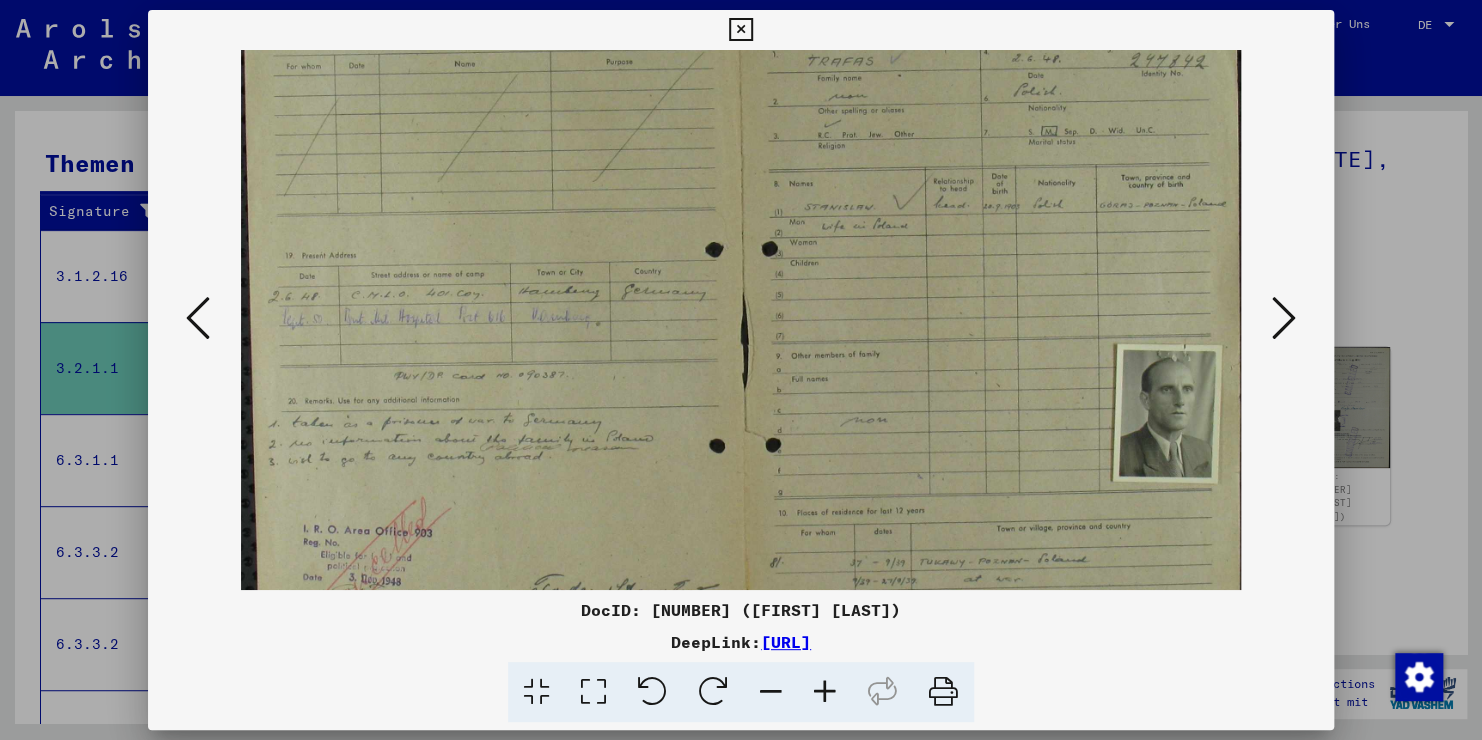click at bounding box center [825, 692] 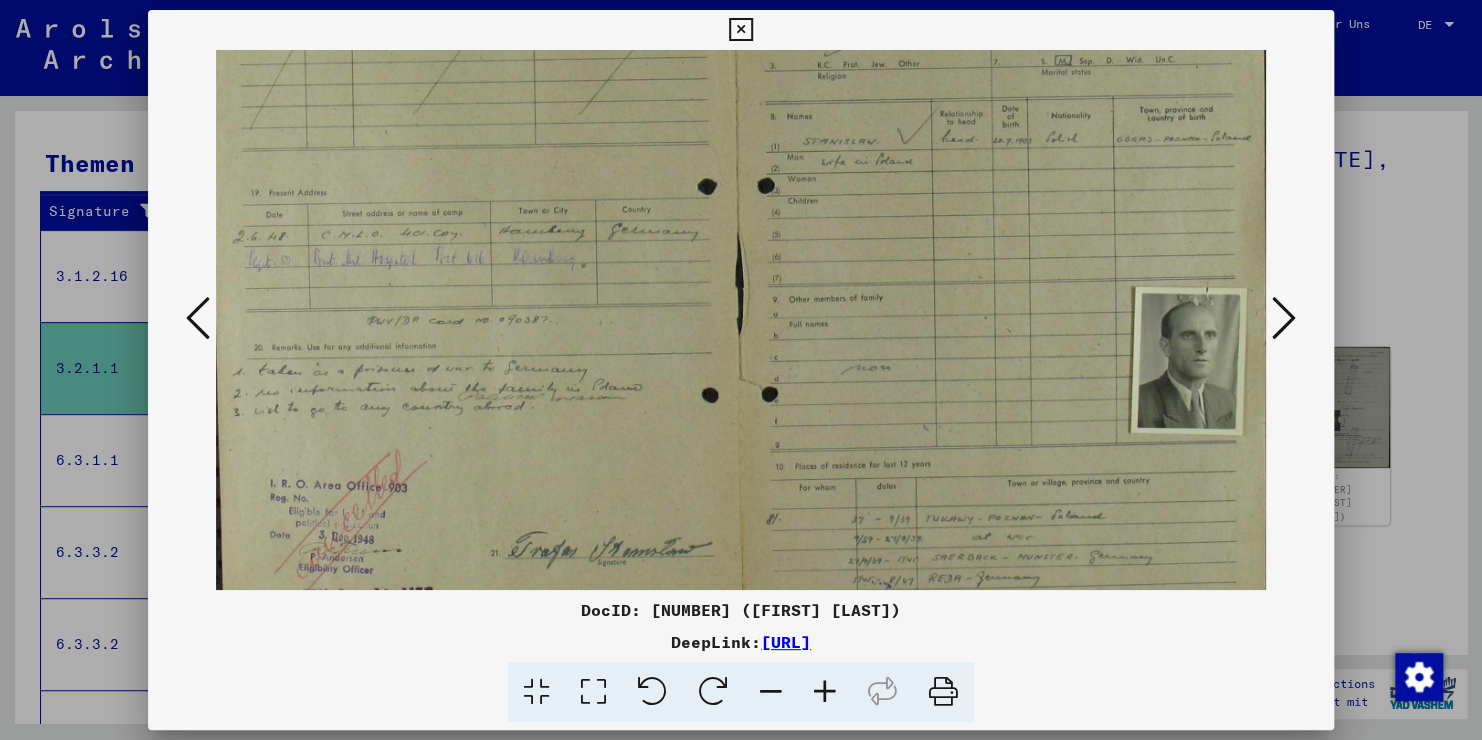 scroll, scrollTop: 193, scrollLeft: 12, axis: both 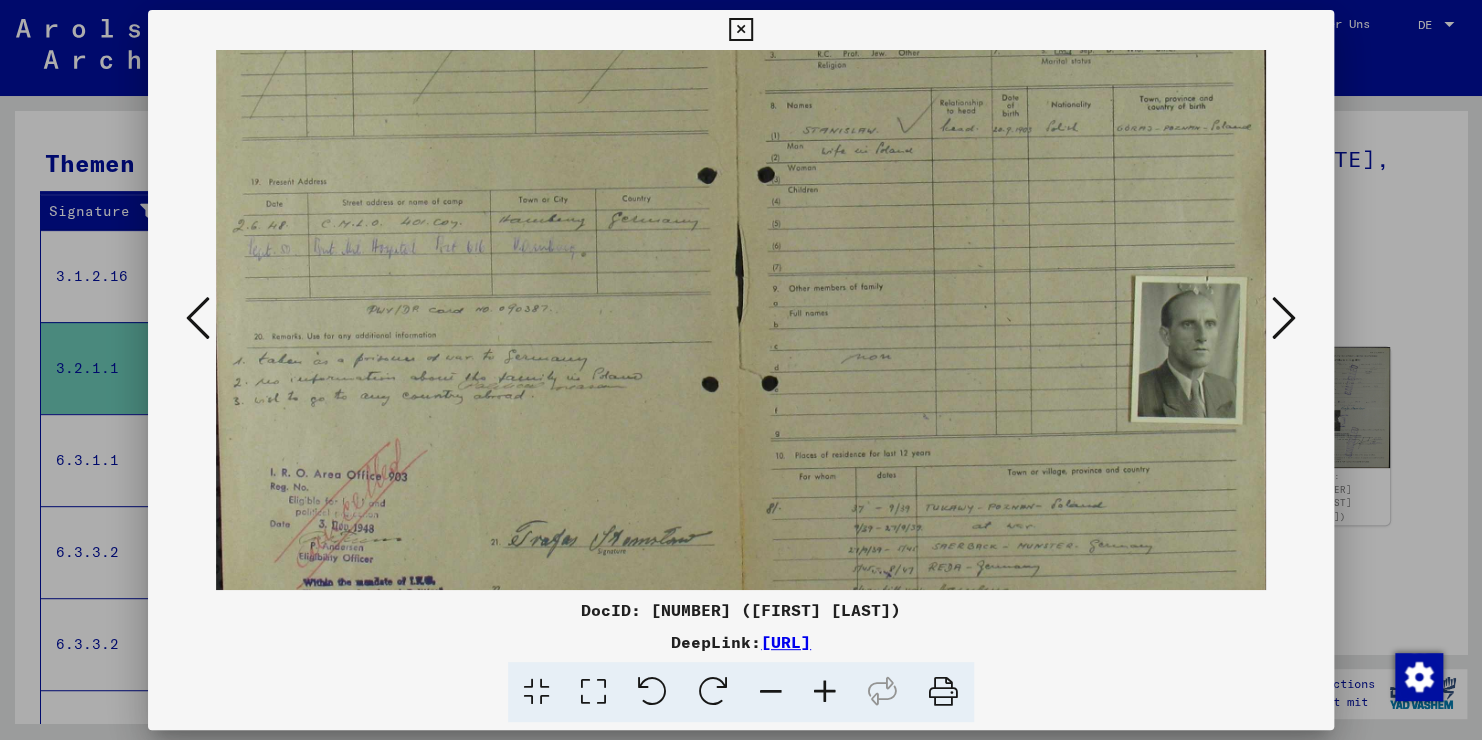 drag, startPoint x: 701, startPoint y: 428, endPoint x: 646, endPoint y: 340, distance: 103.773796 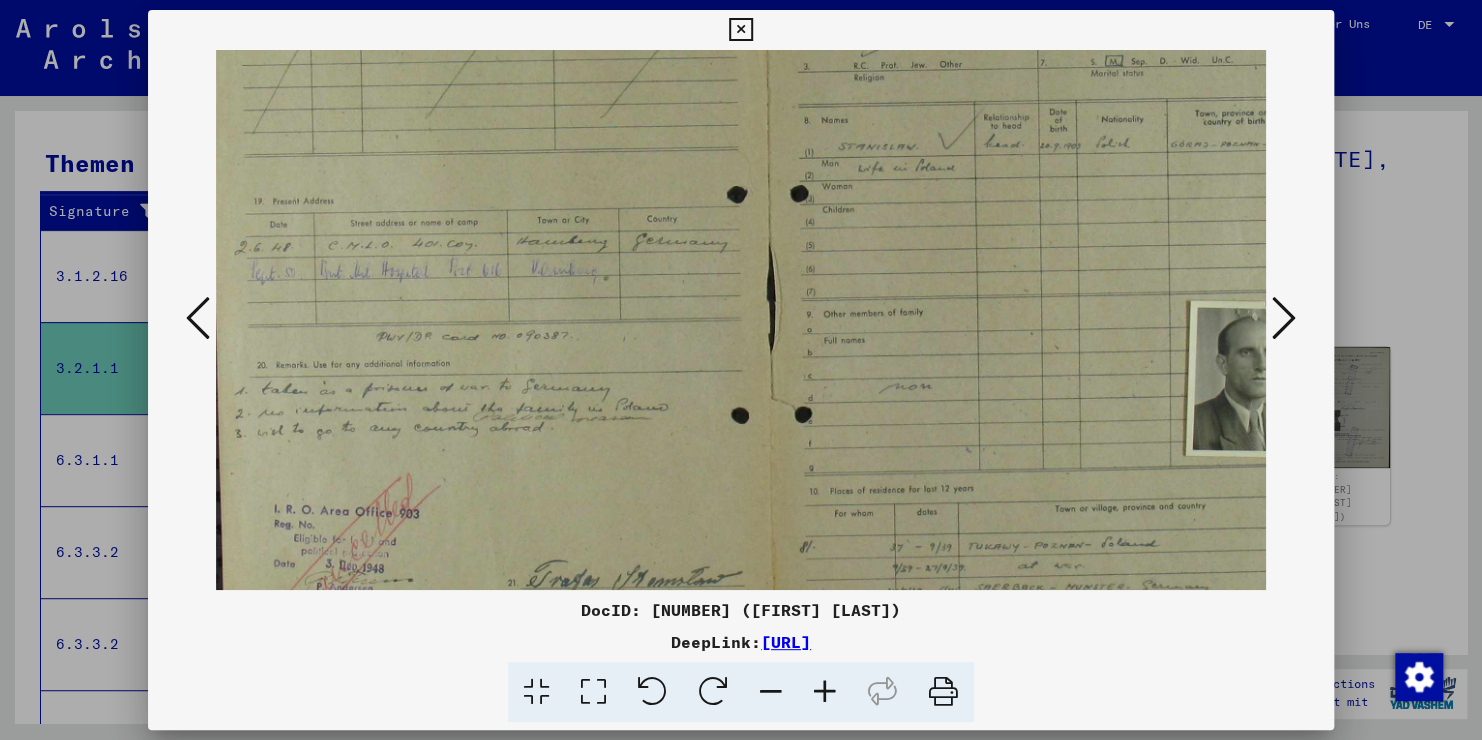 click at bounding box center [825, 692] 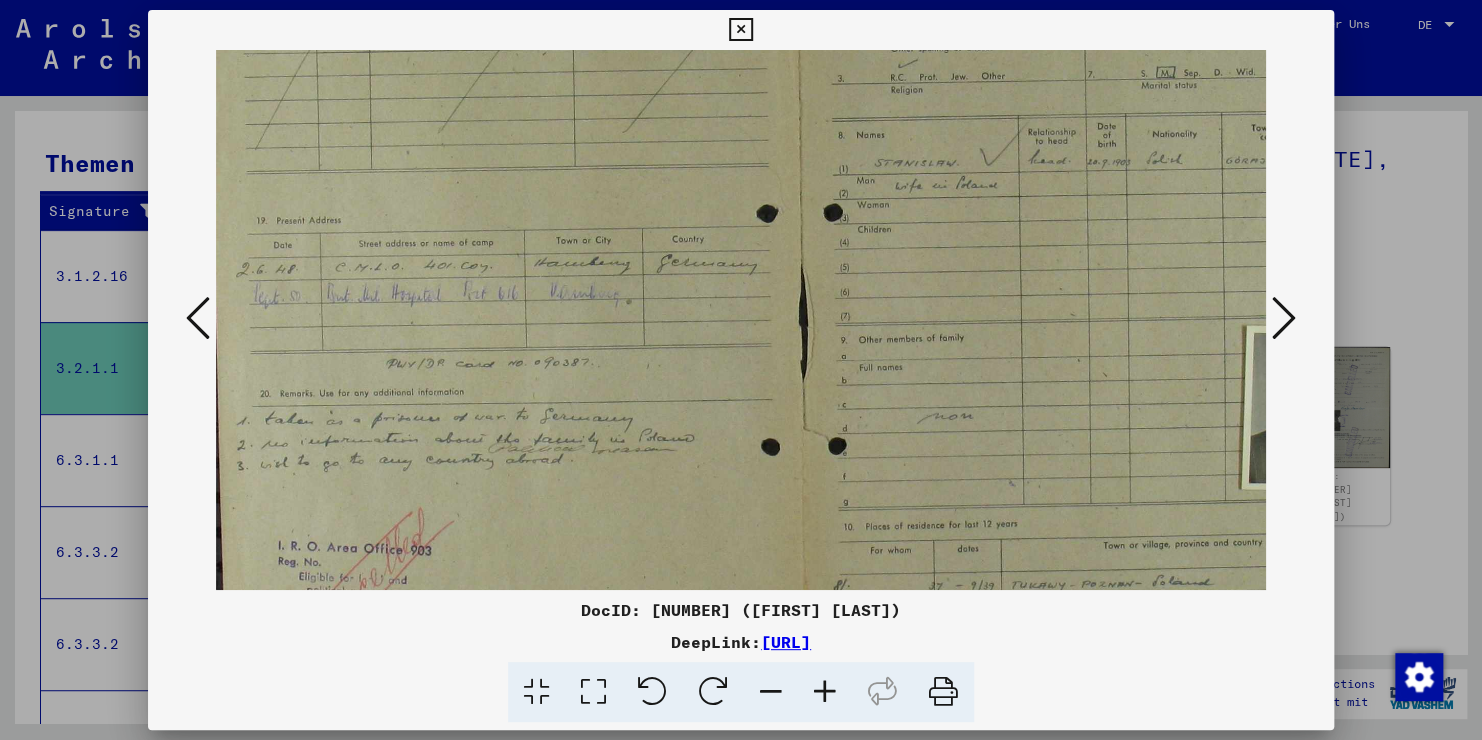 click at bounding box center (825, 692) 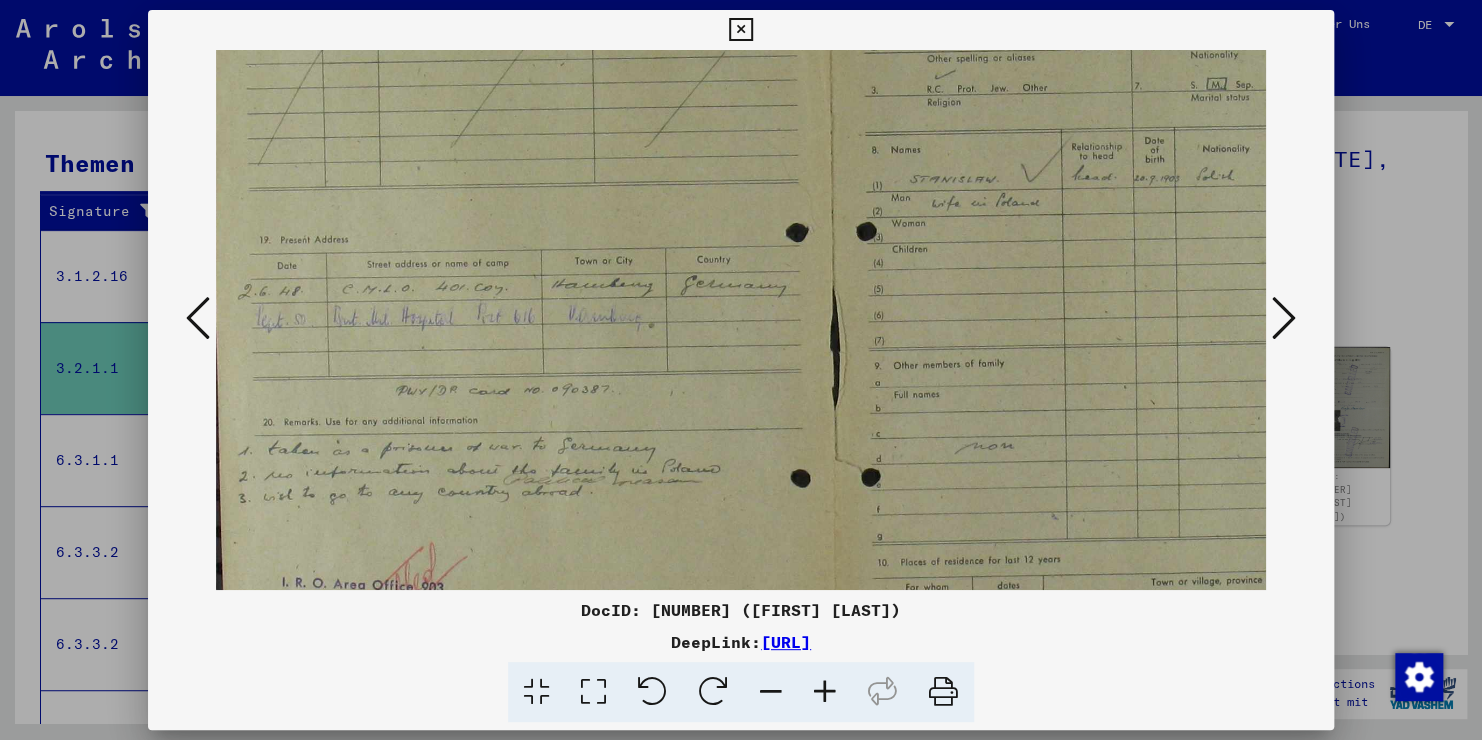 click at bounding box center [771, 692] 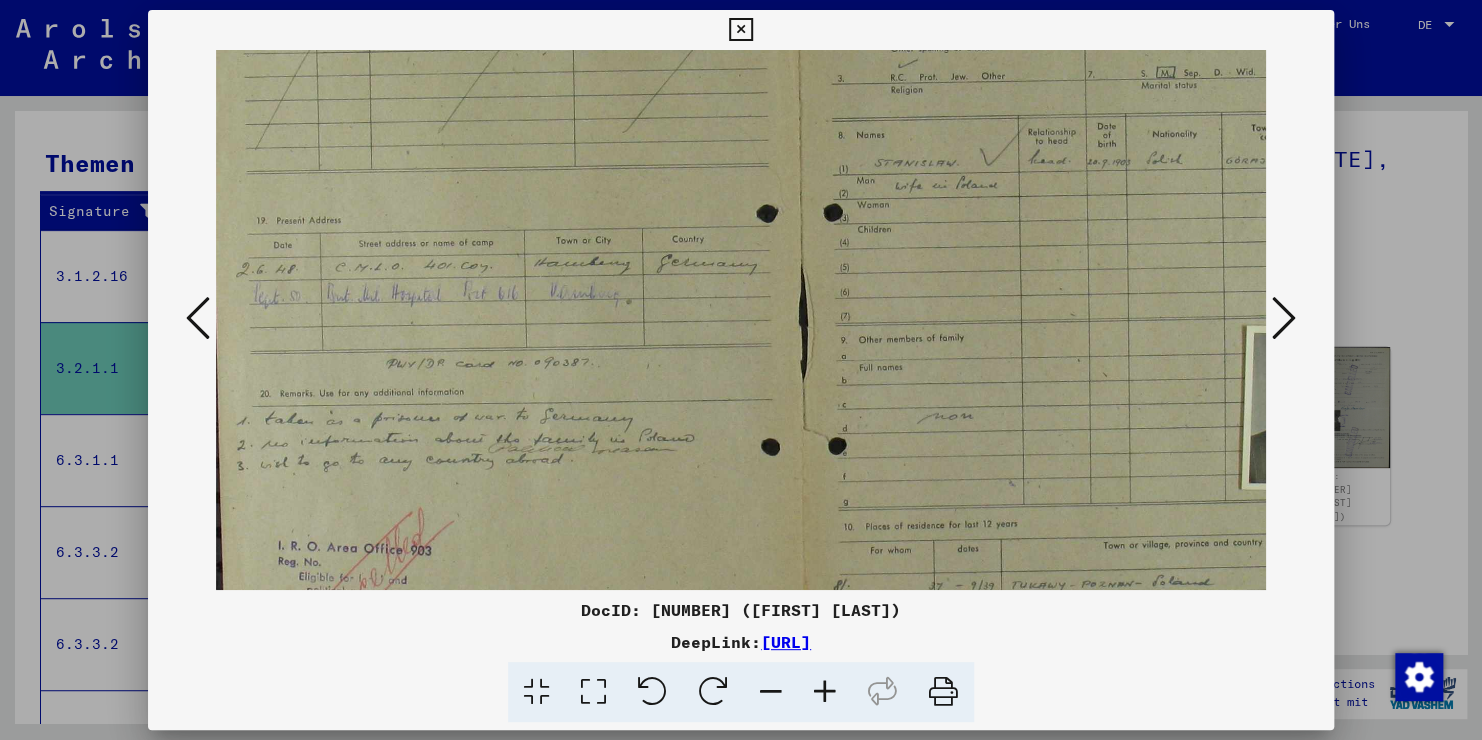 click at bounding box center (771, 692) 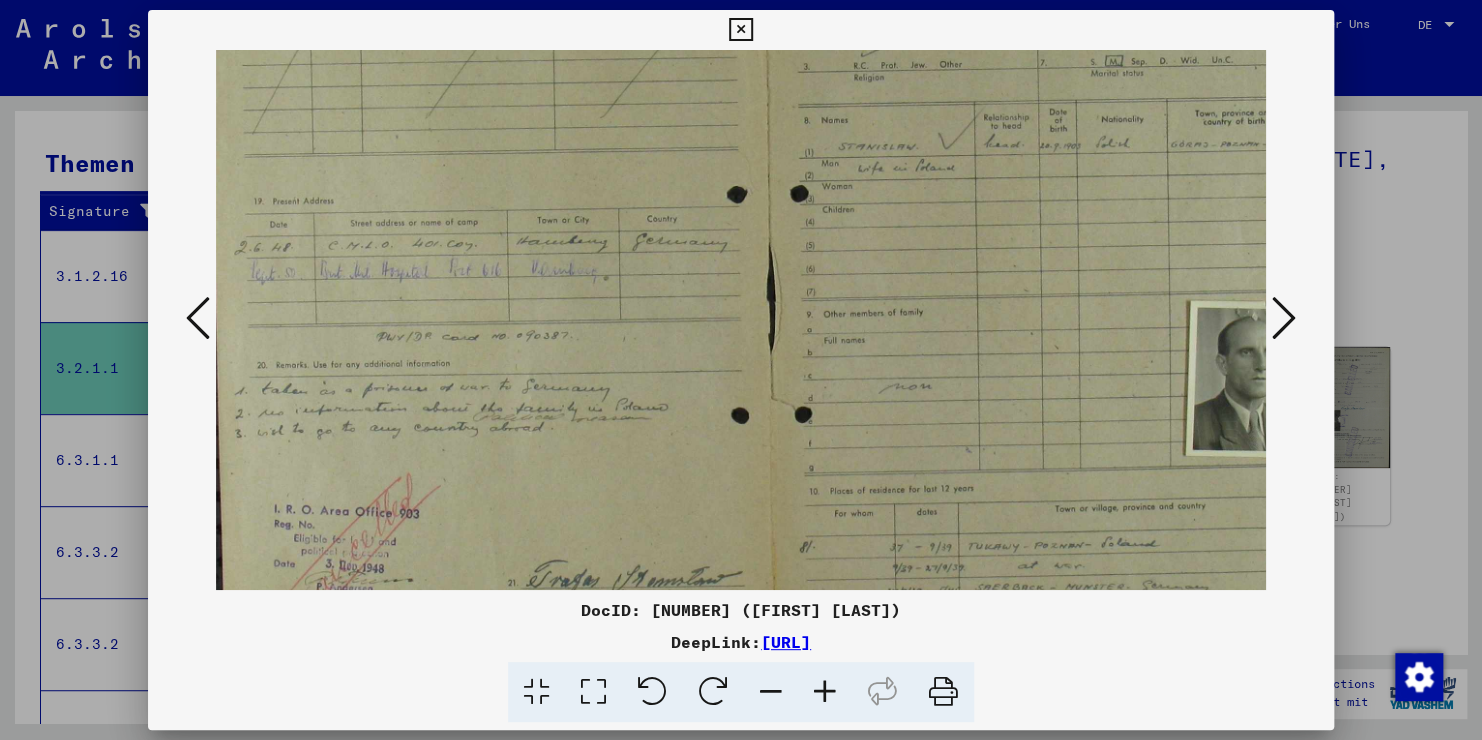click at bounding box center [771, 692] 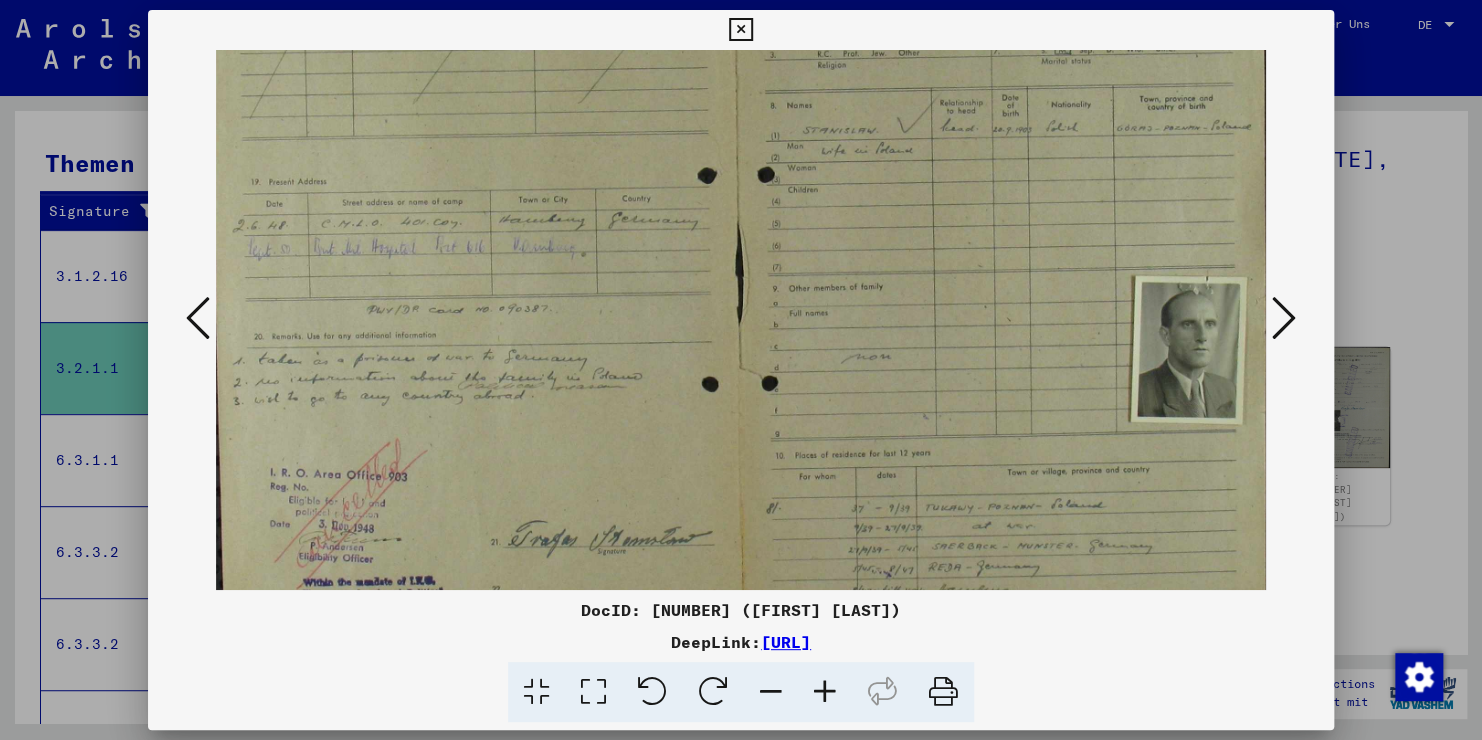 click at bounding box center (771, 692) 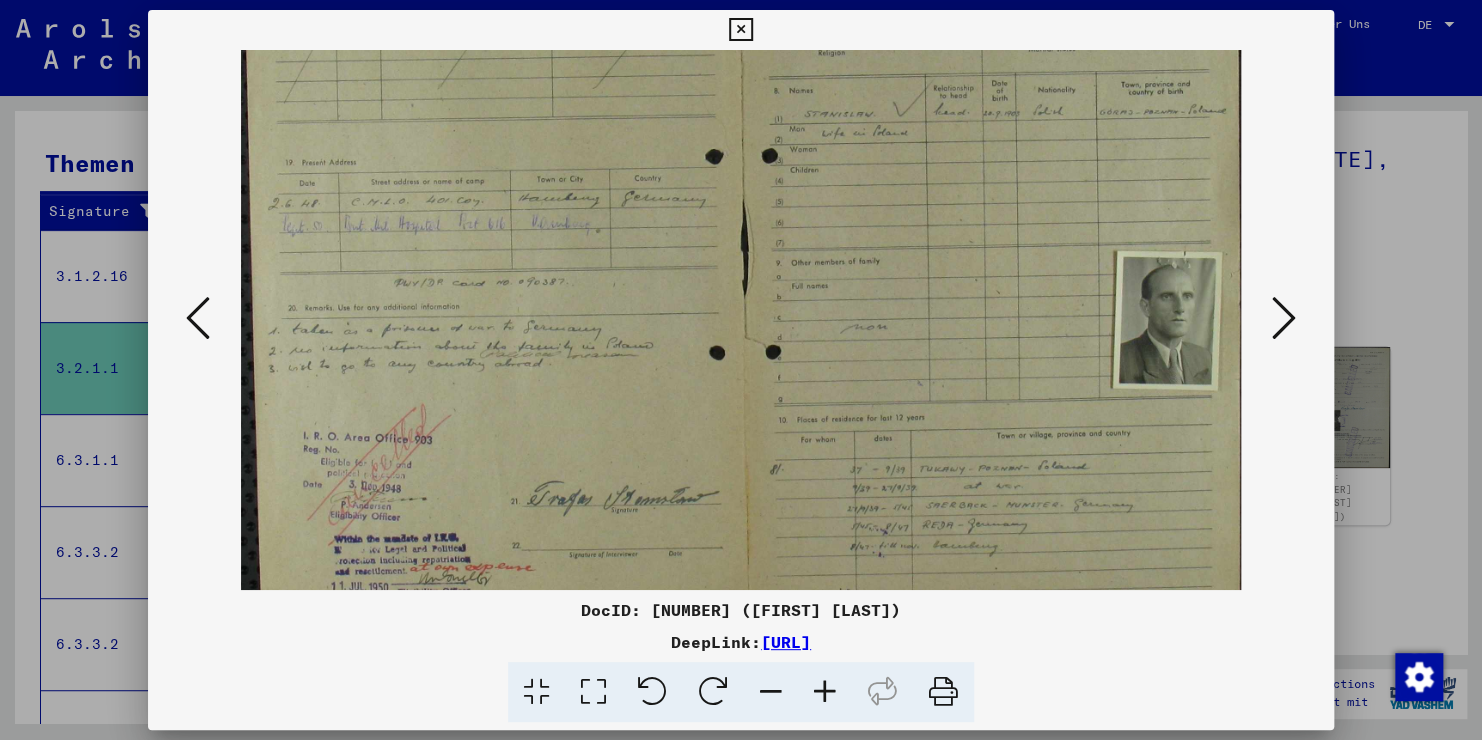 click at bounding box center [771, 692] 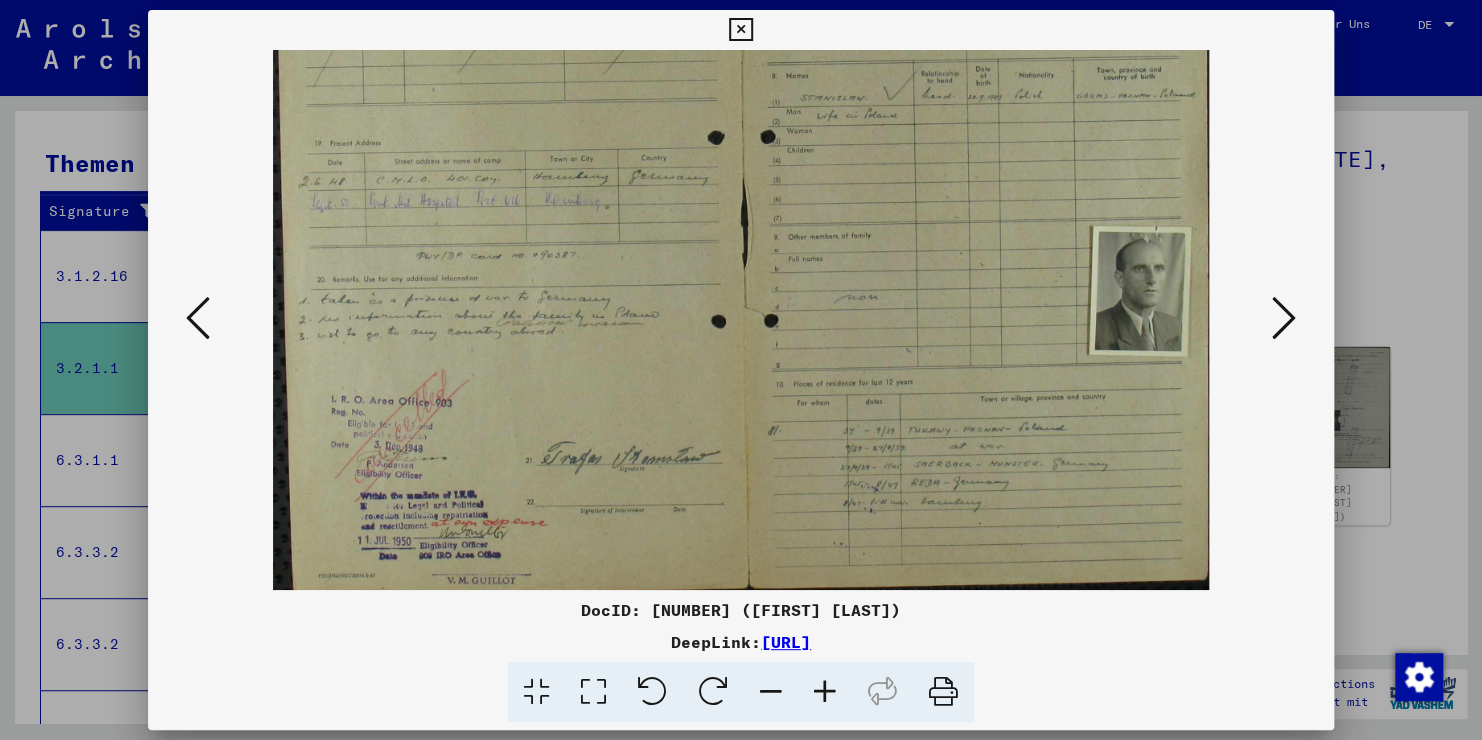 click at bounding box center [825, 692] 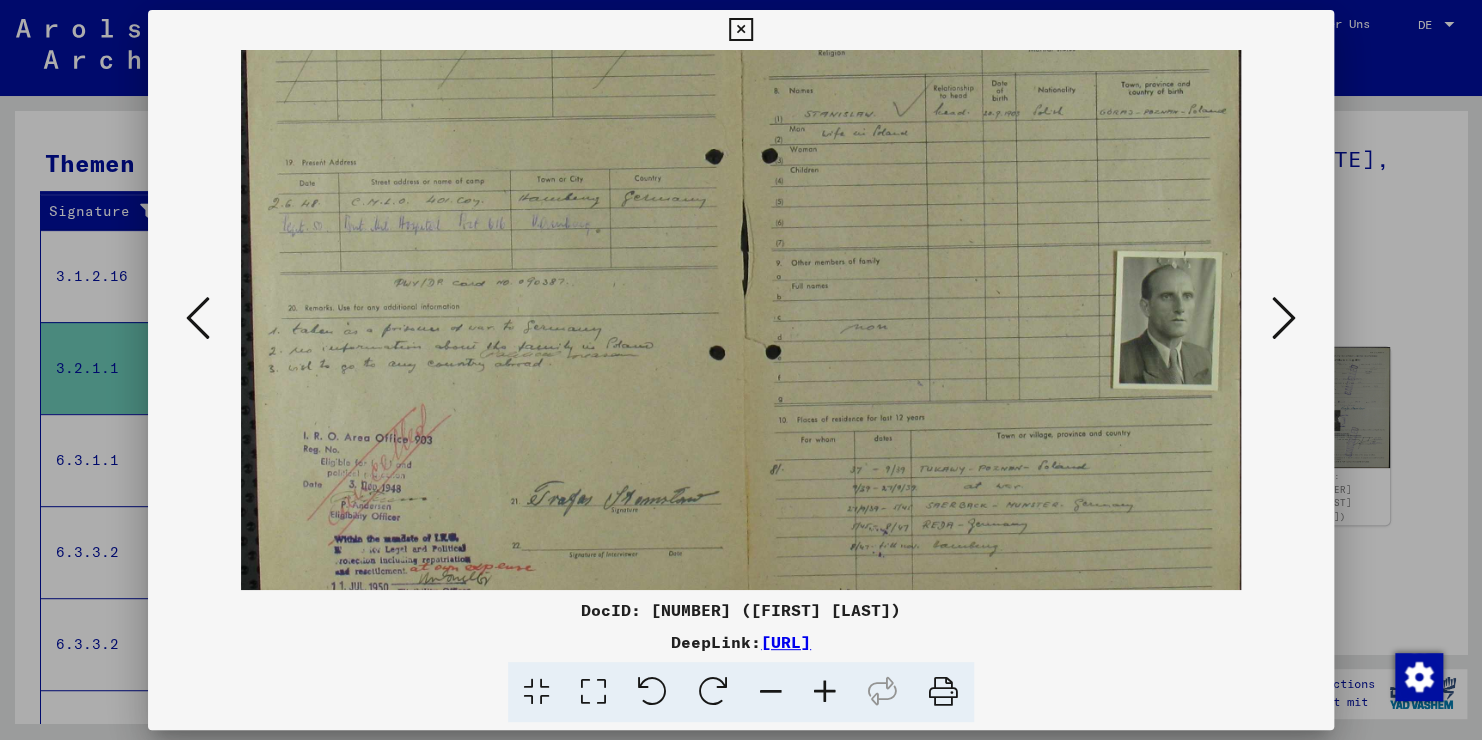 click at bounding box center (825, 692) 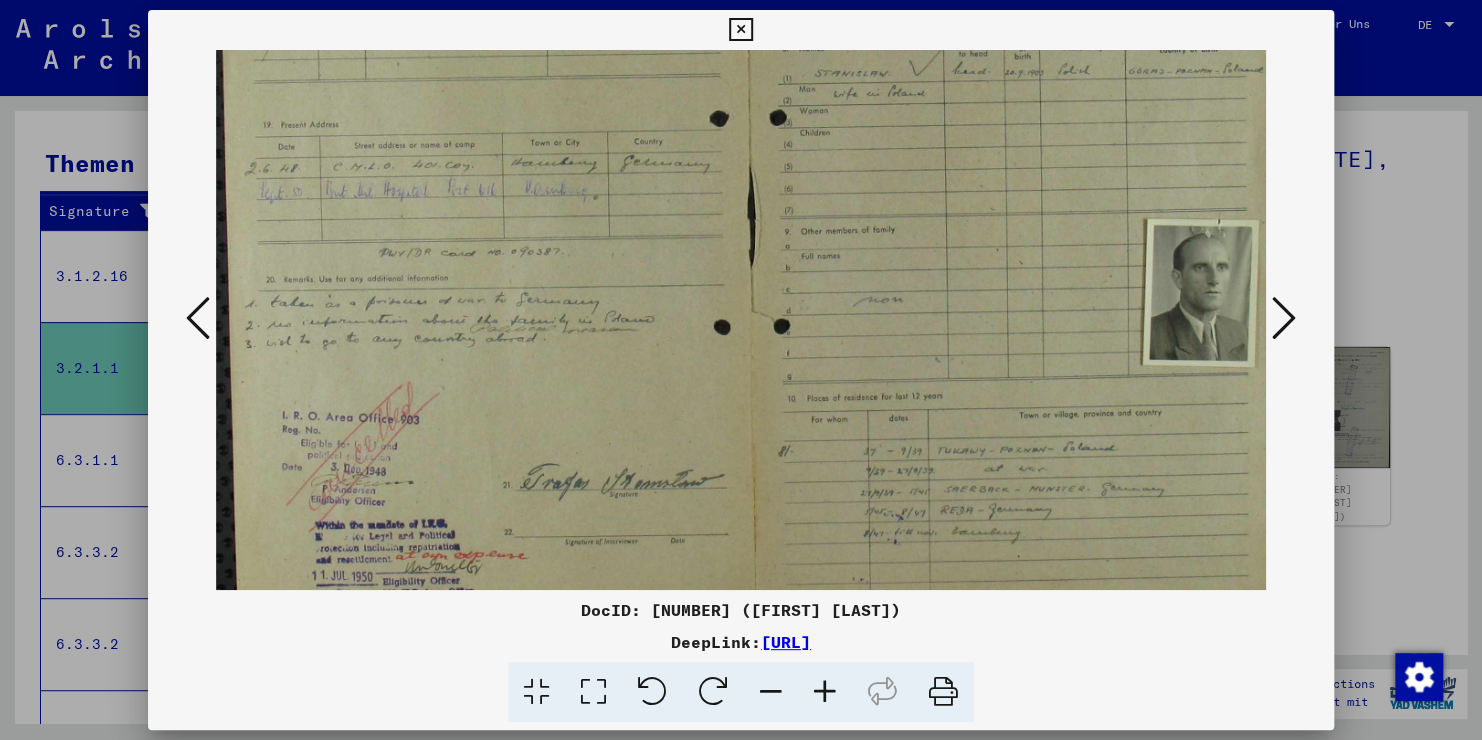 scroll, scrollTop: 300, scrollLeft: 0, axis: vertical 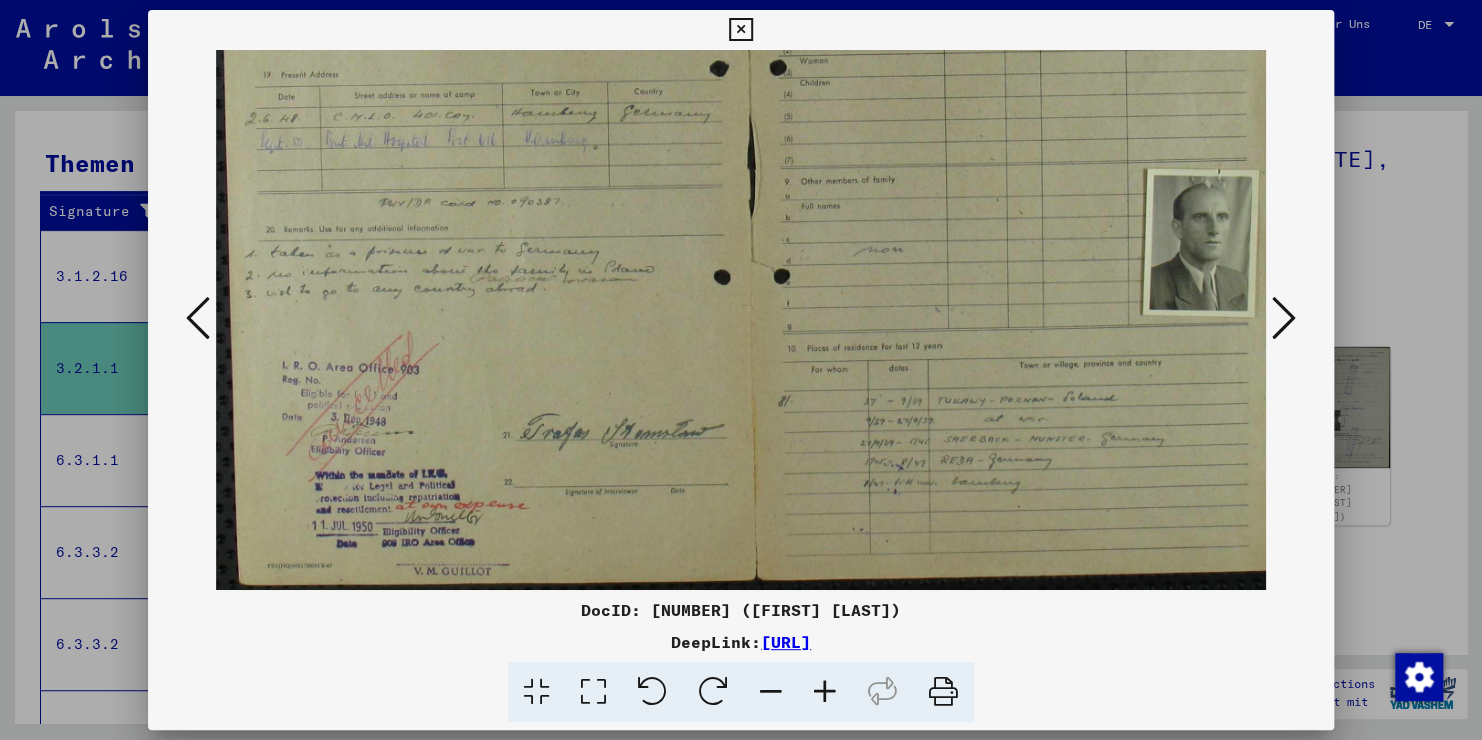 drag, startPoint x: 317, startPoint y: 279, endPoint x: 349, endPoint y: 99, distance: 182.82231 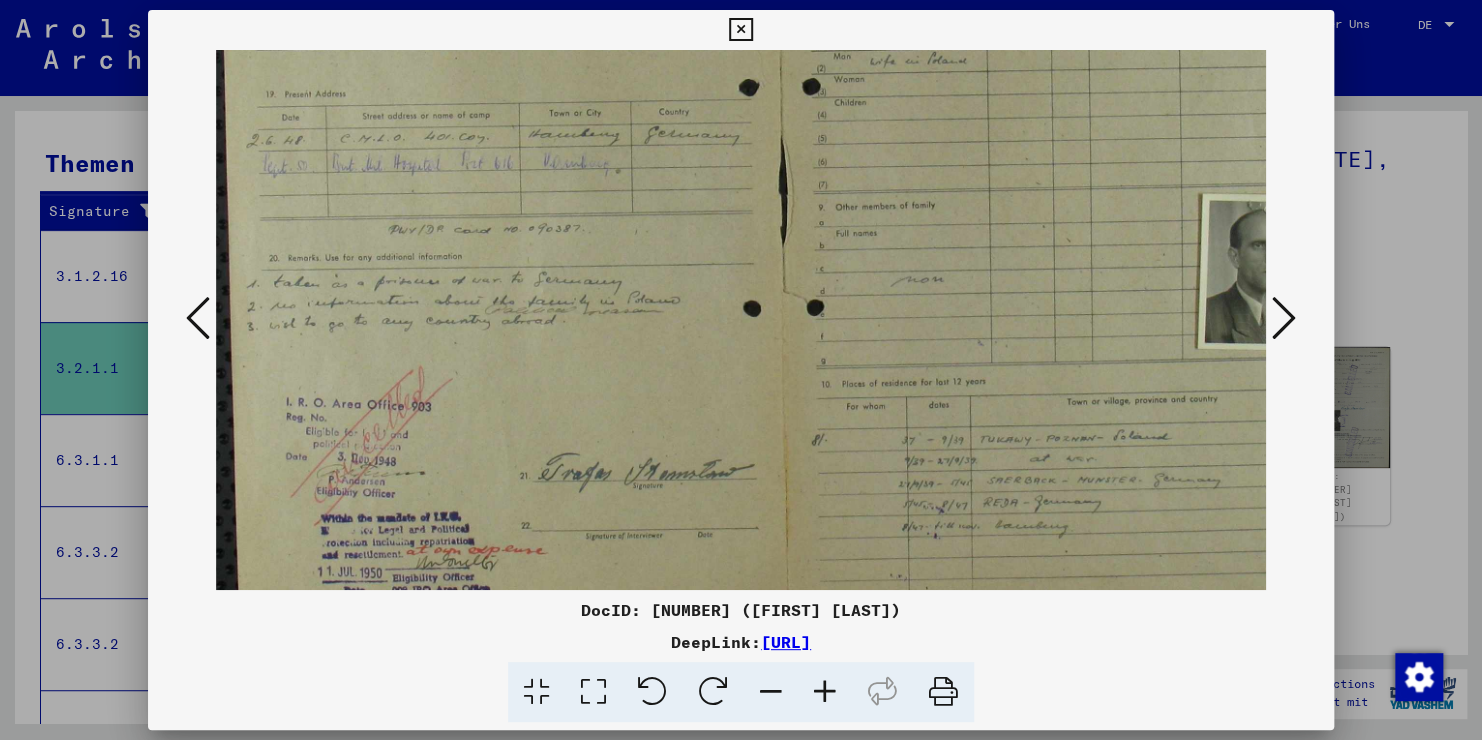 click at bounding box center (825, 692) 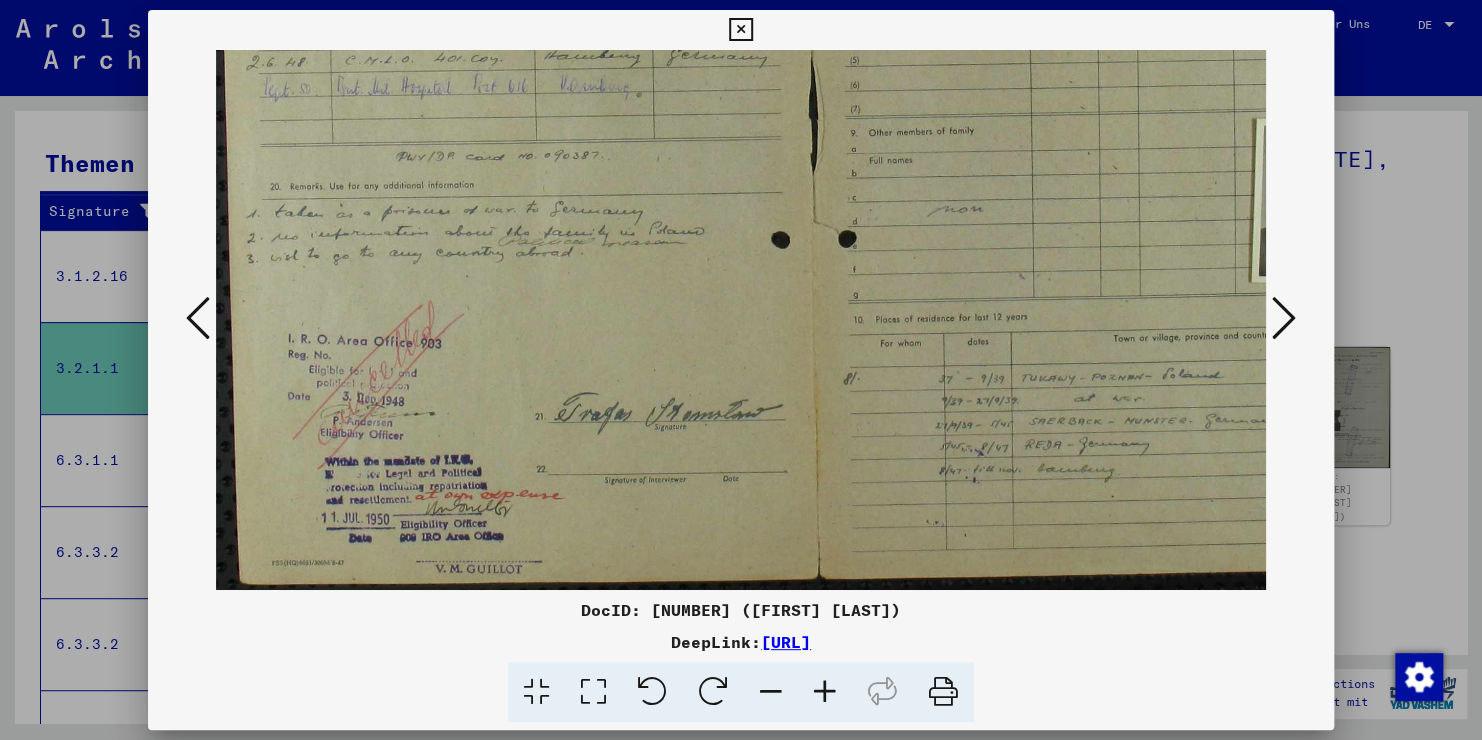 scroll, scrollTop: 400, scrollLeft: 0, axis: vertical 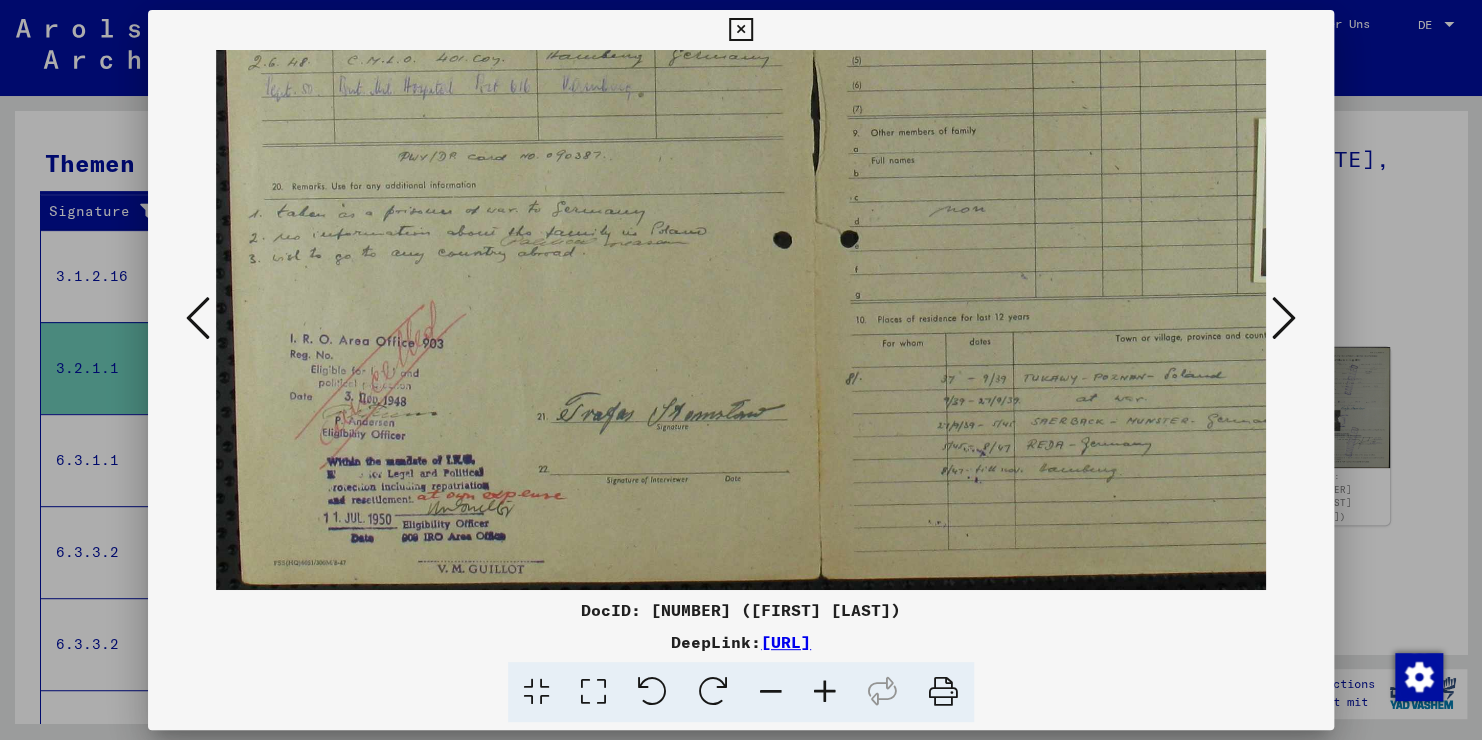 drag, startPoint x: 508, startPoint y: 462, endPoint x: 507, endPoint y: 236, distance: 226.00221 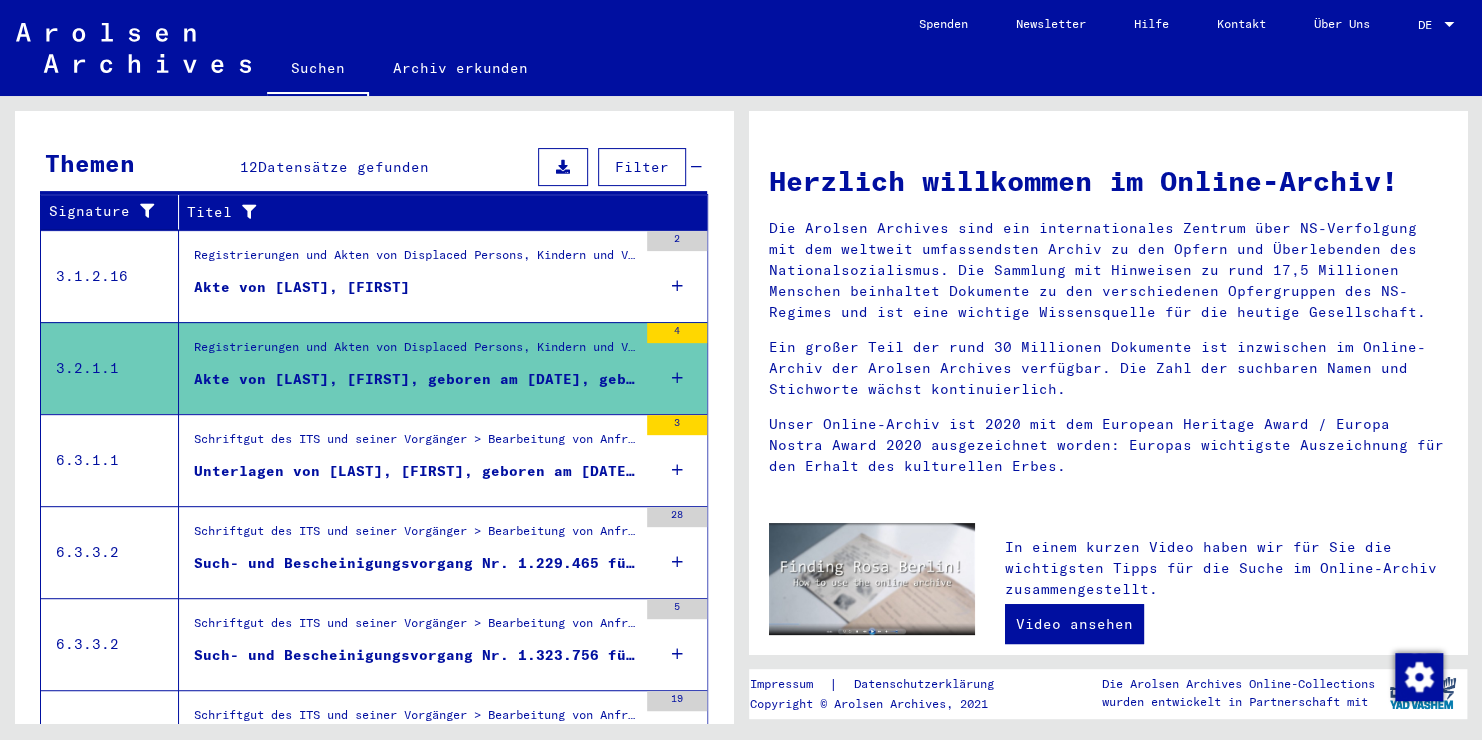 click on "Akte von [LAST], [FIRST]" at bounding box center [302, 287] 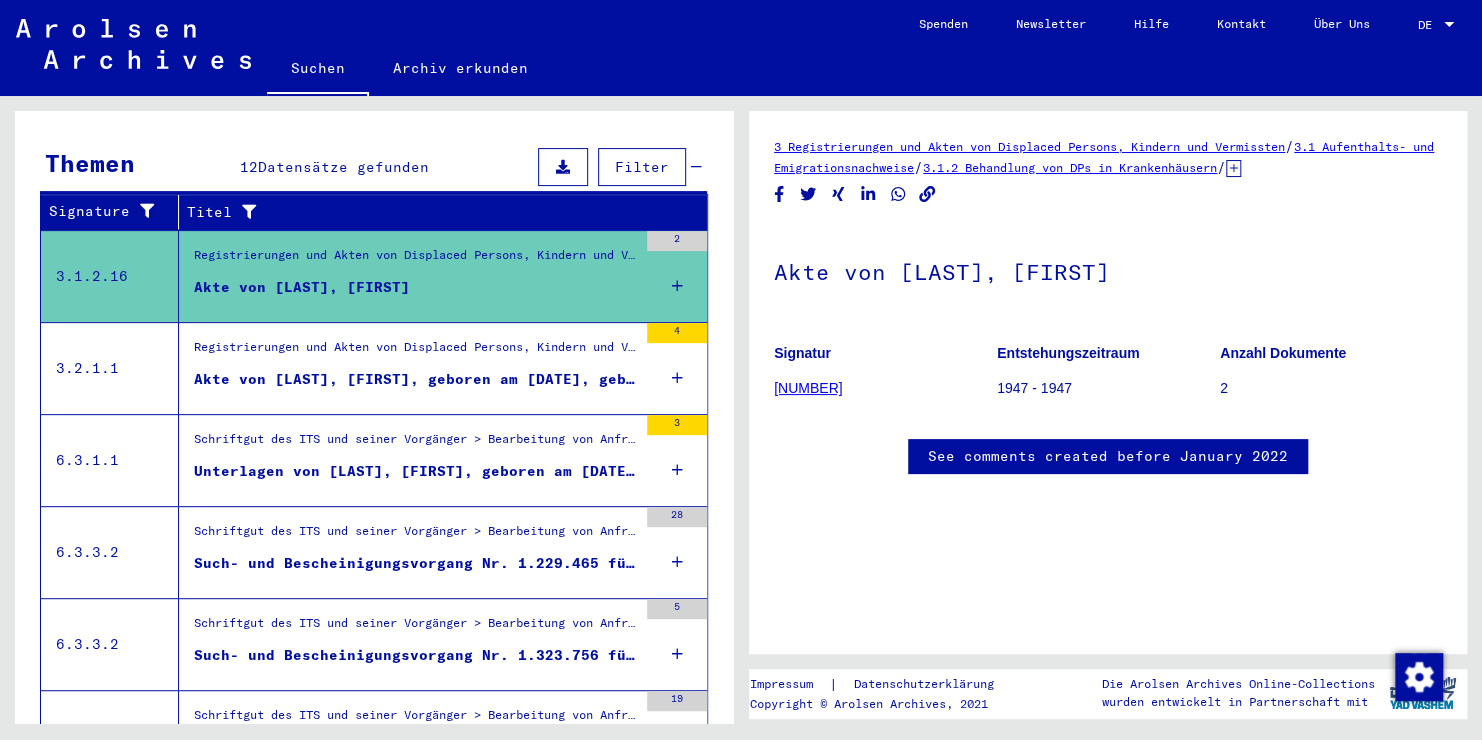 scroll, scrollTop: 0, scrollLeft: 0, axis: both 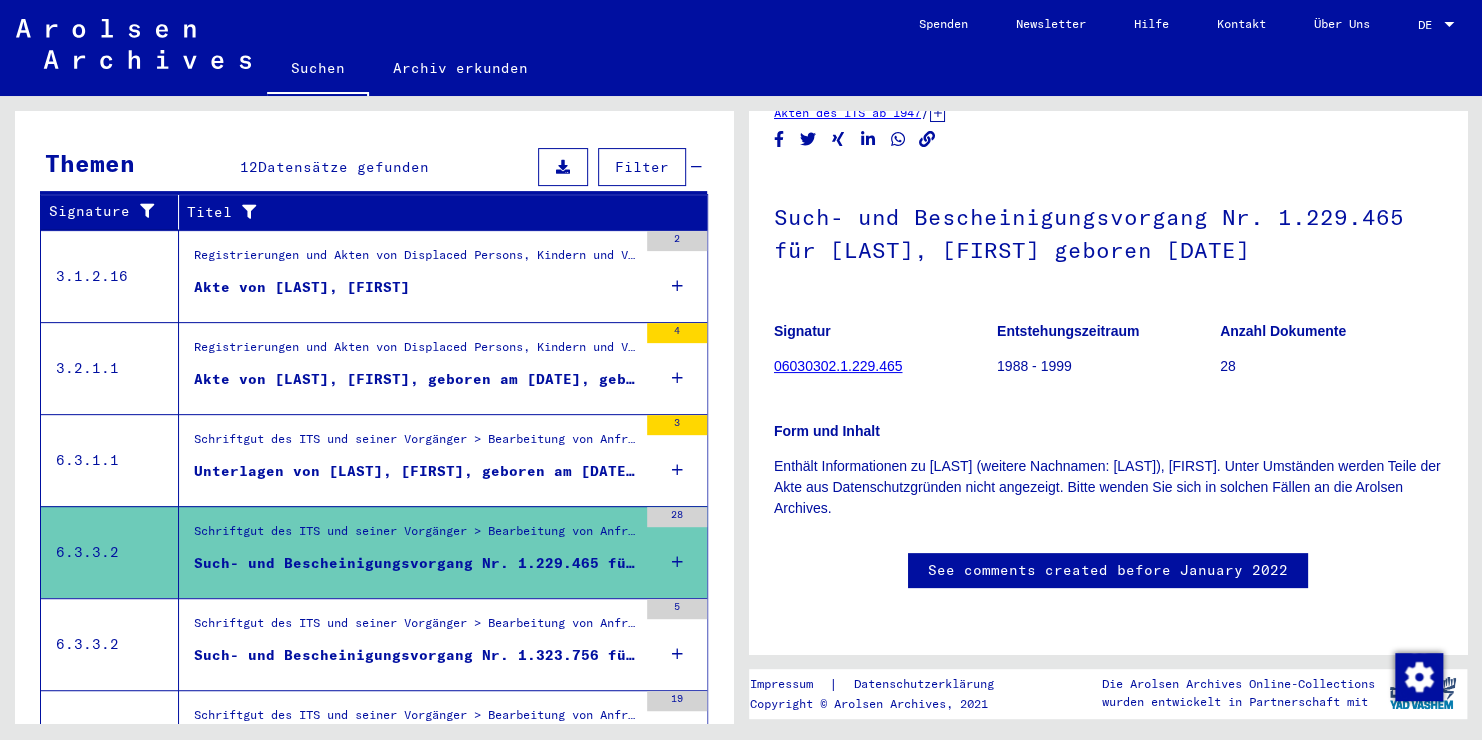 click on "06030302.1.229.465" 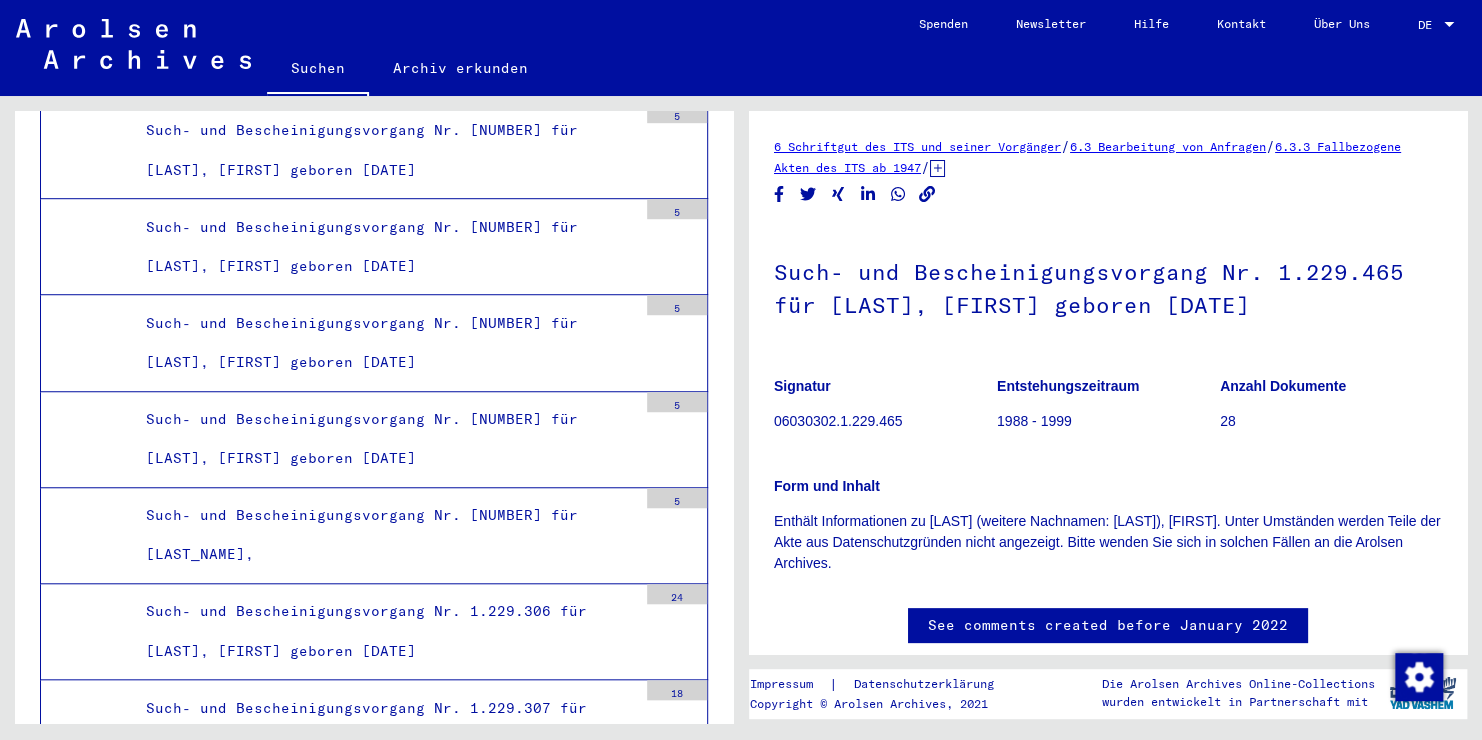 scroll, scrollTop: 66984, scrollLeft: 0, axis: vertical 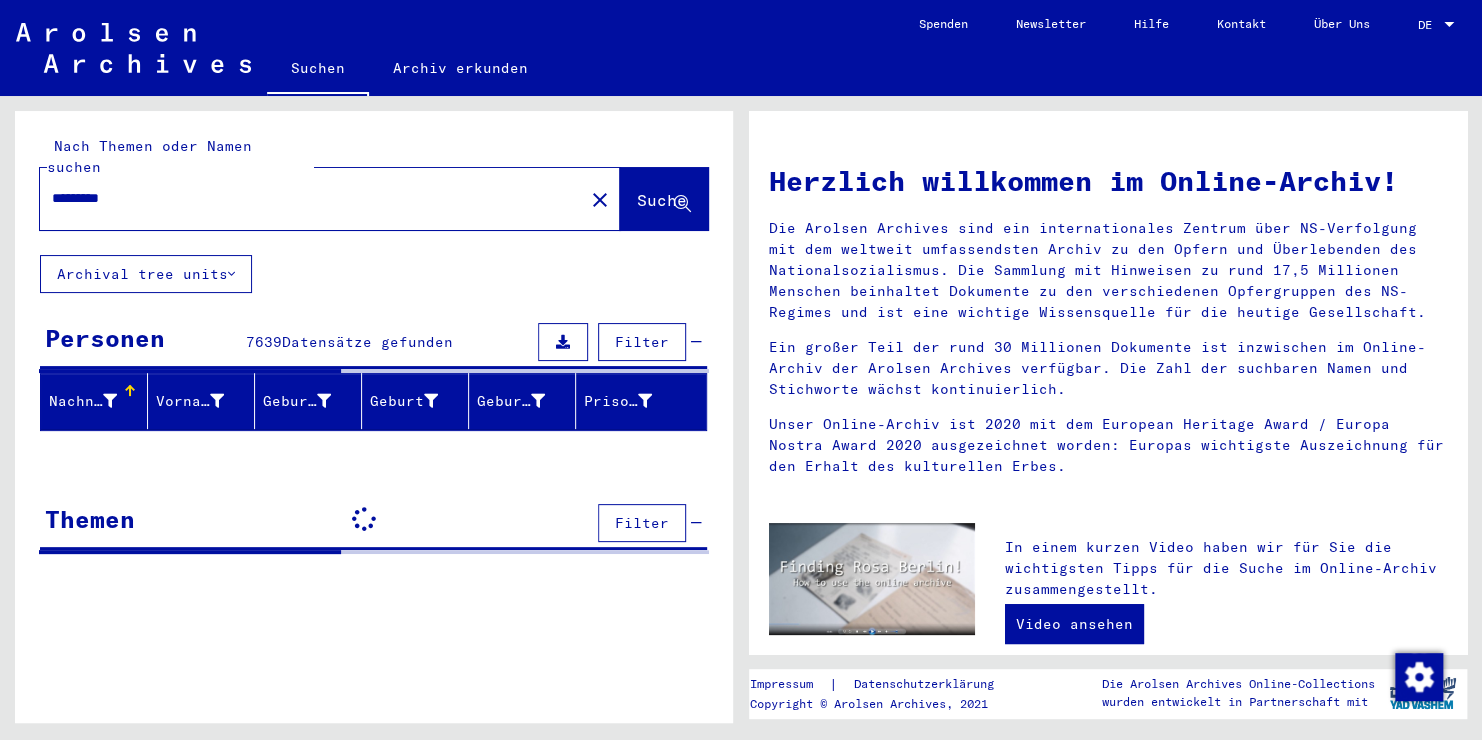 click on "*********" at bounding box center (306, 198) 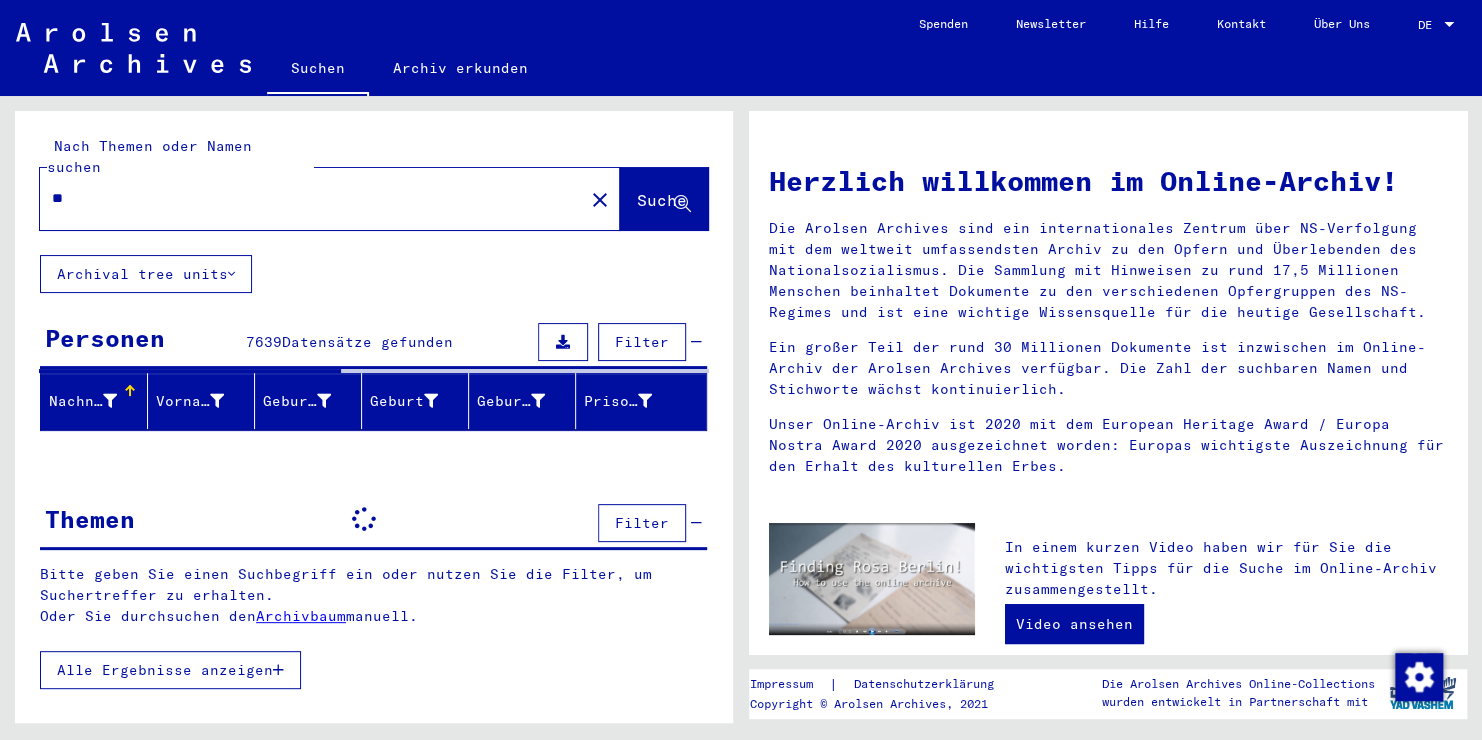 type on "*" 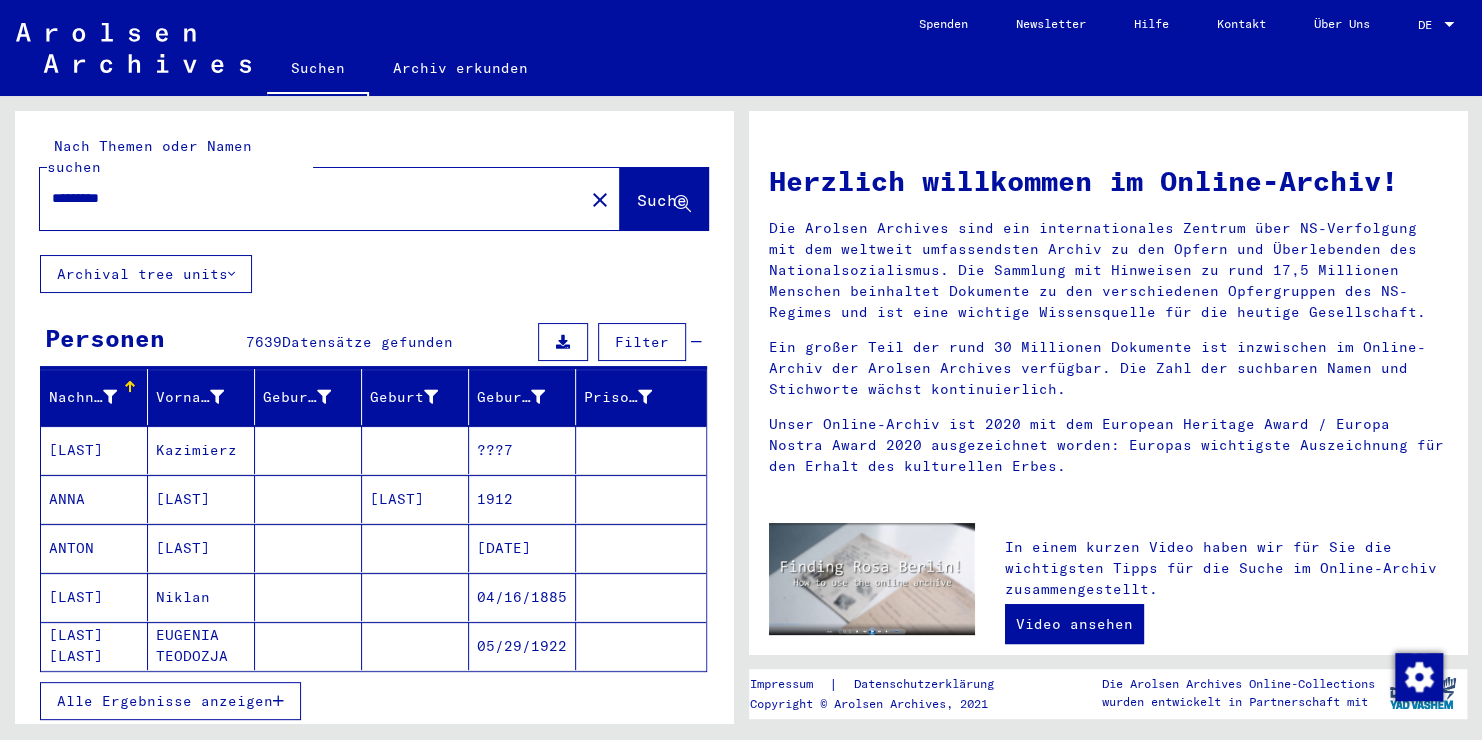 type on "*********" 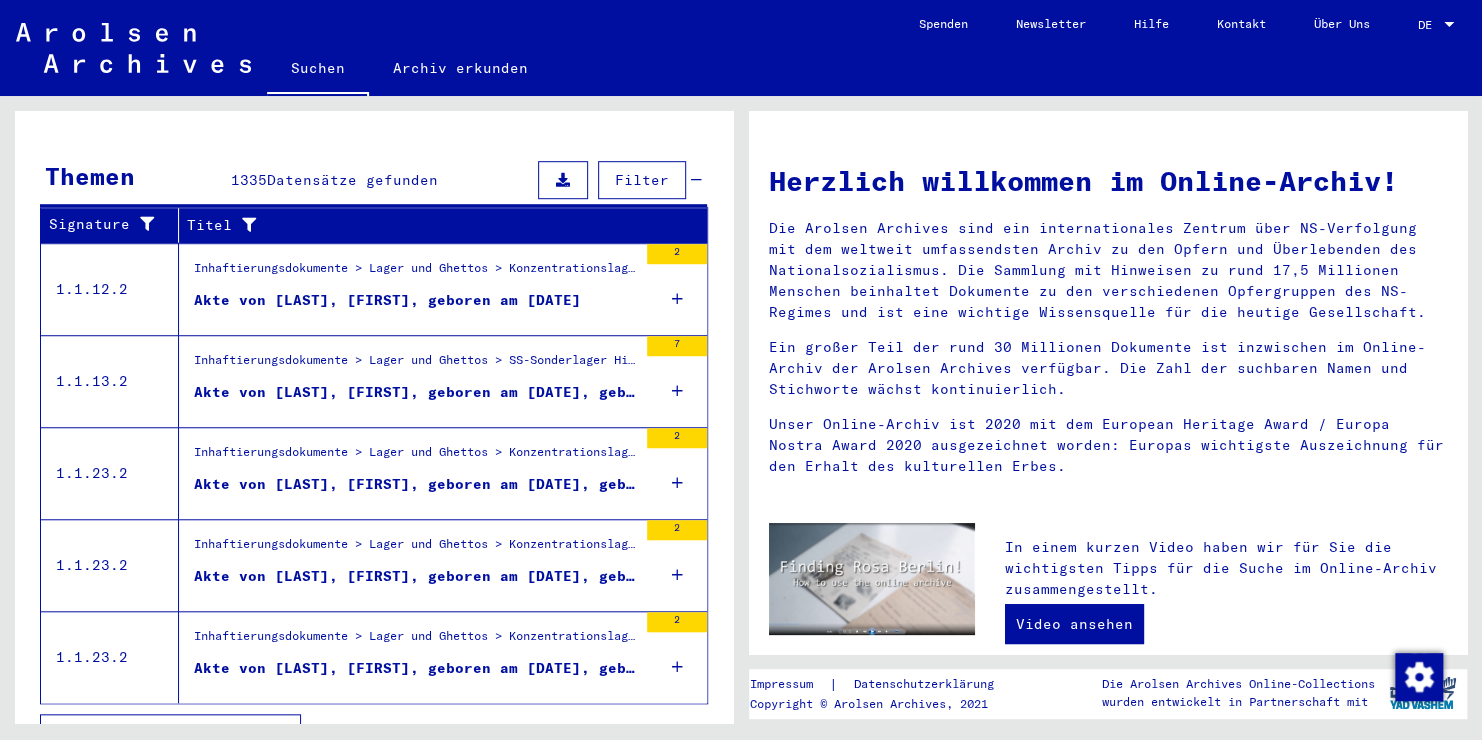 scroll, scrollTop: 652, scrollLeft: 0, axis: vertical 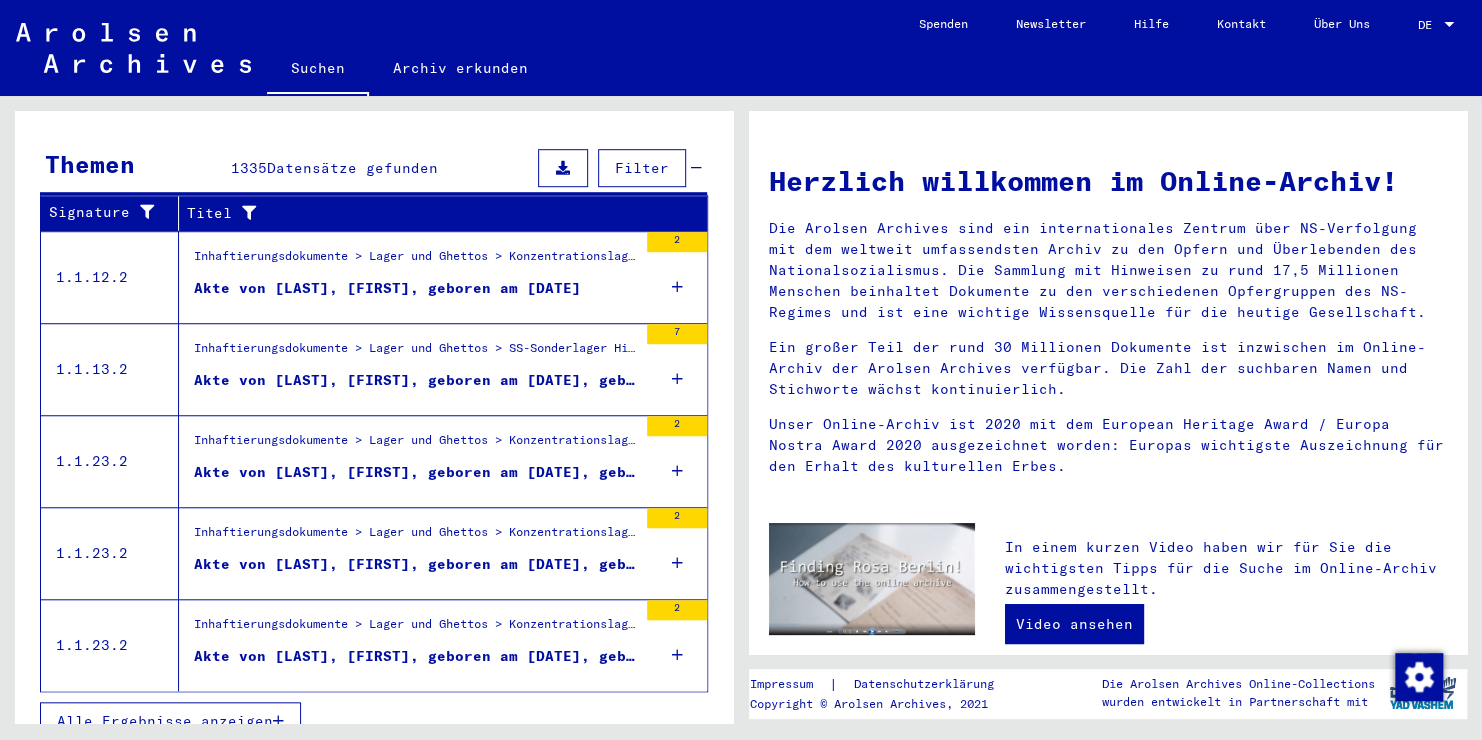 click on "2" at bounding box center [677, 645] 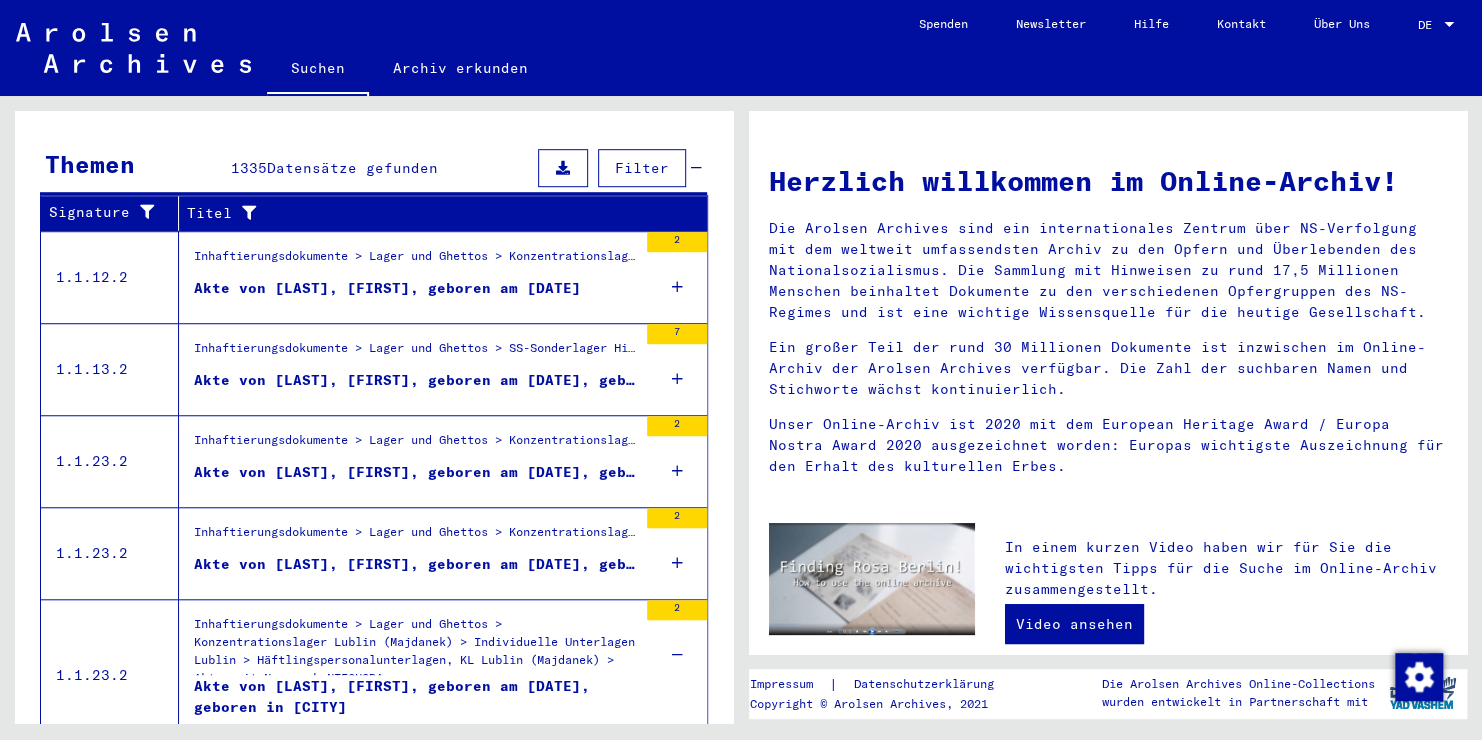 click at bounding box center (677, 563) 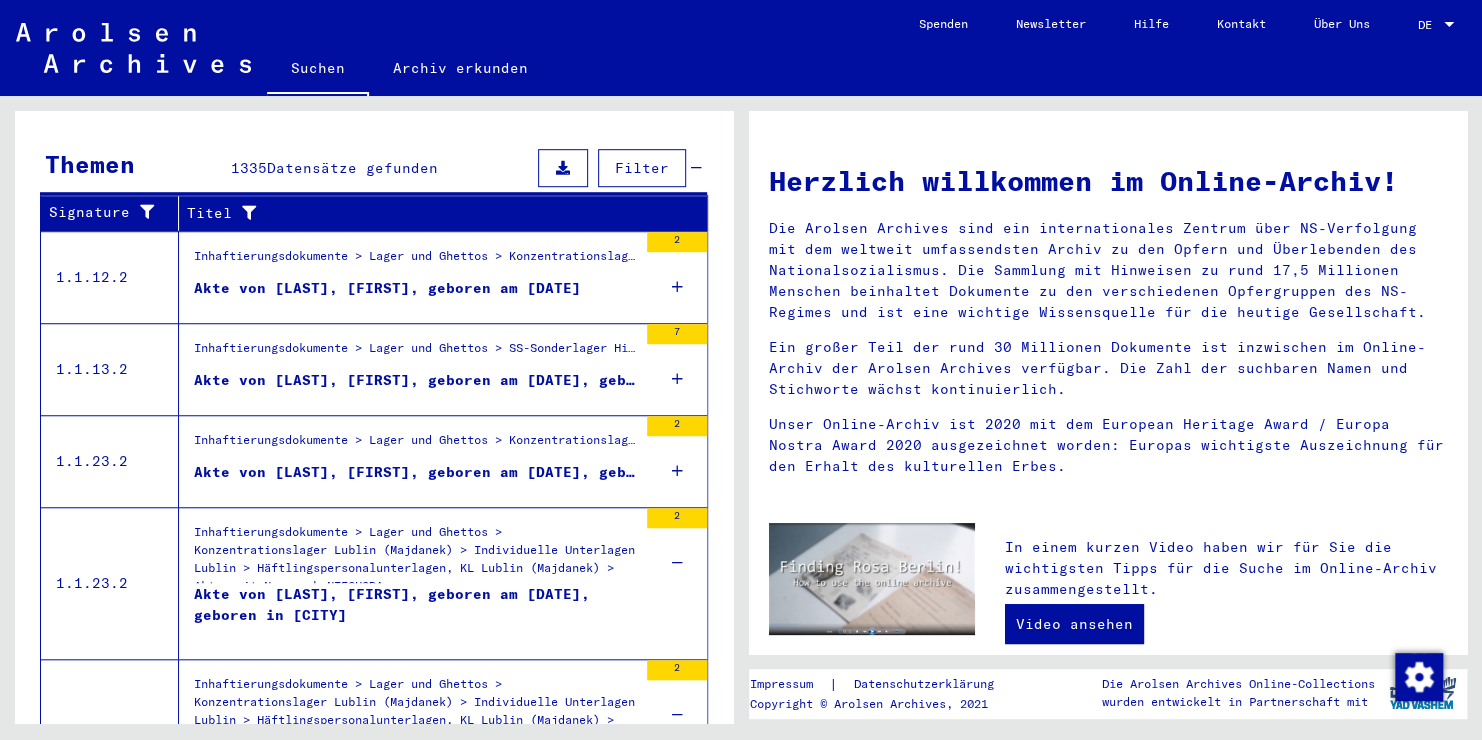 click at bounding box center [677, 471] 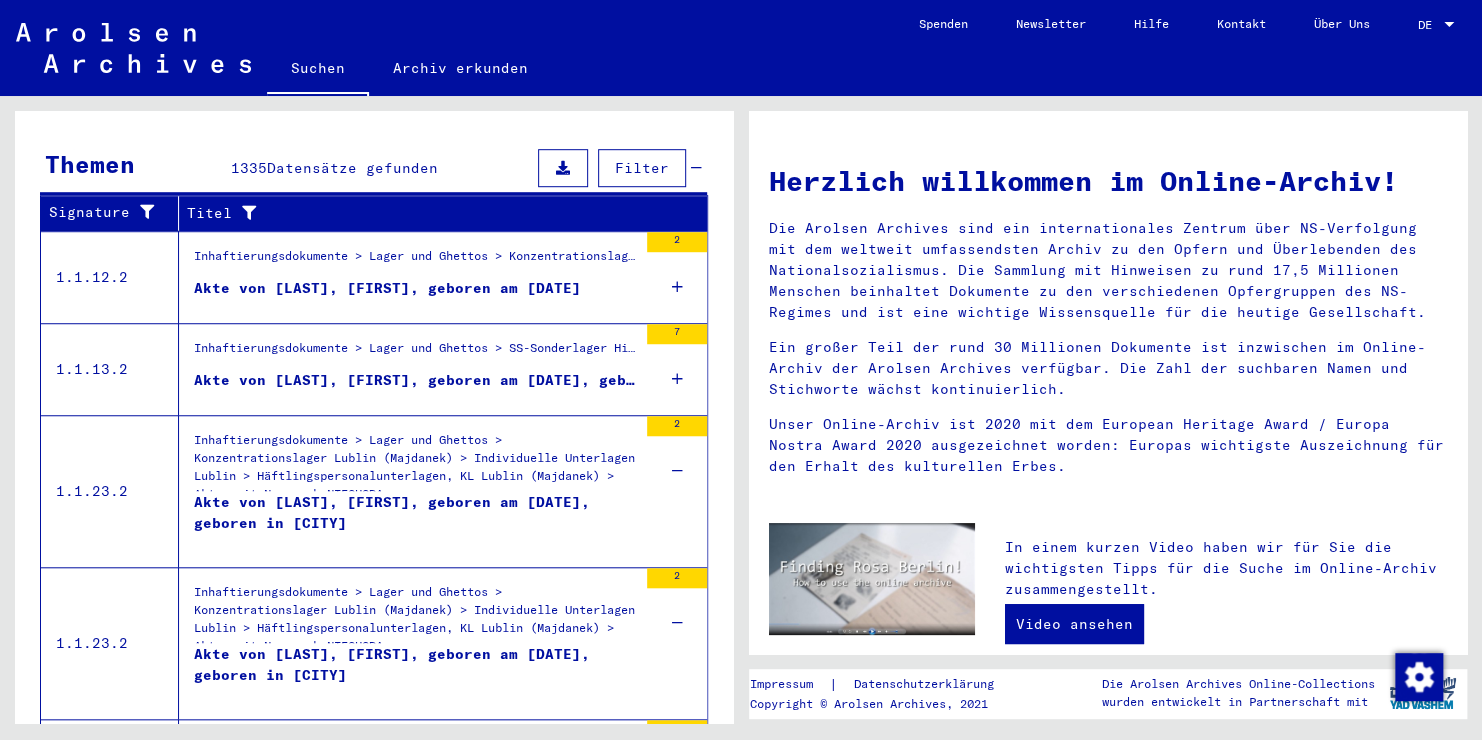 click at bounding box center [677, 379] 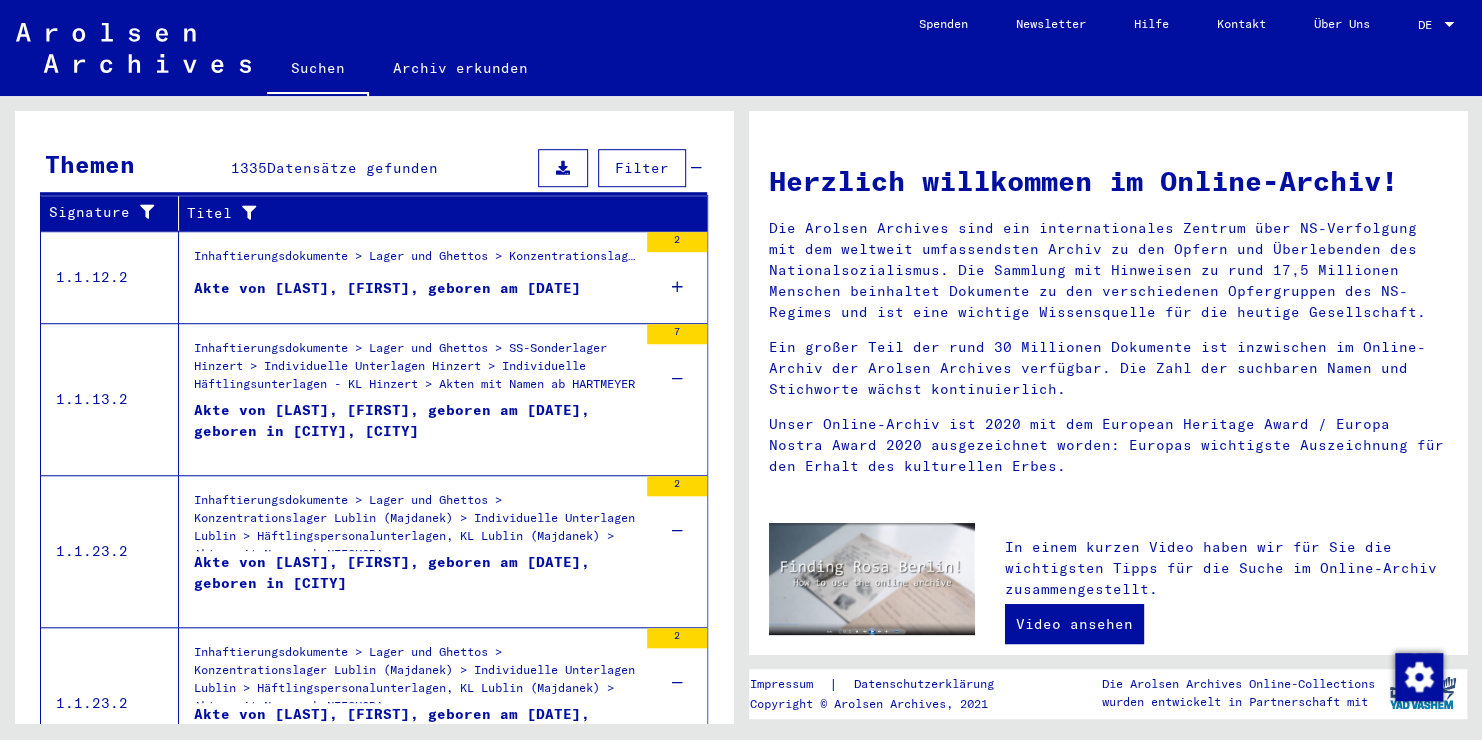 click at bounding box center (677, 287) 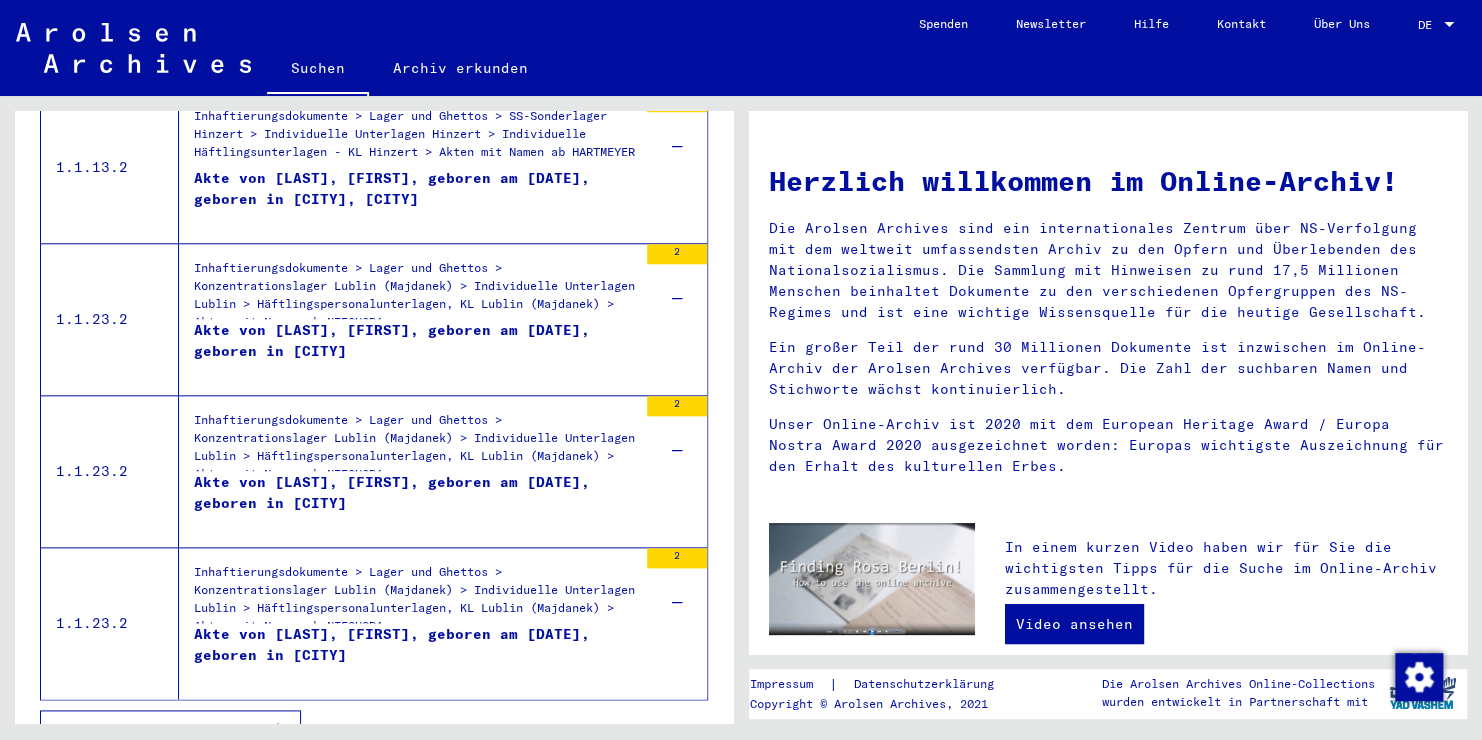 scroll, scrollTop: 952, scrollLeft: 0, axis: vertical 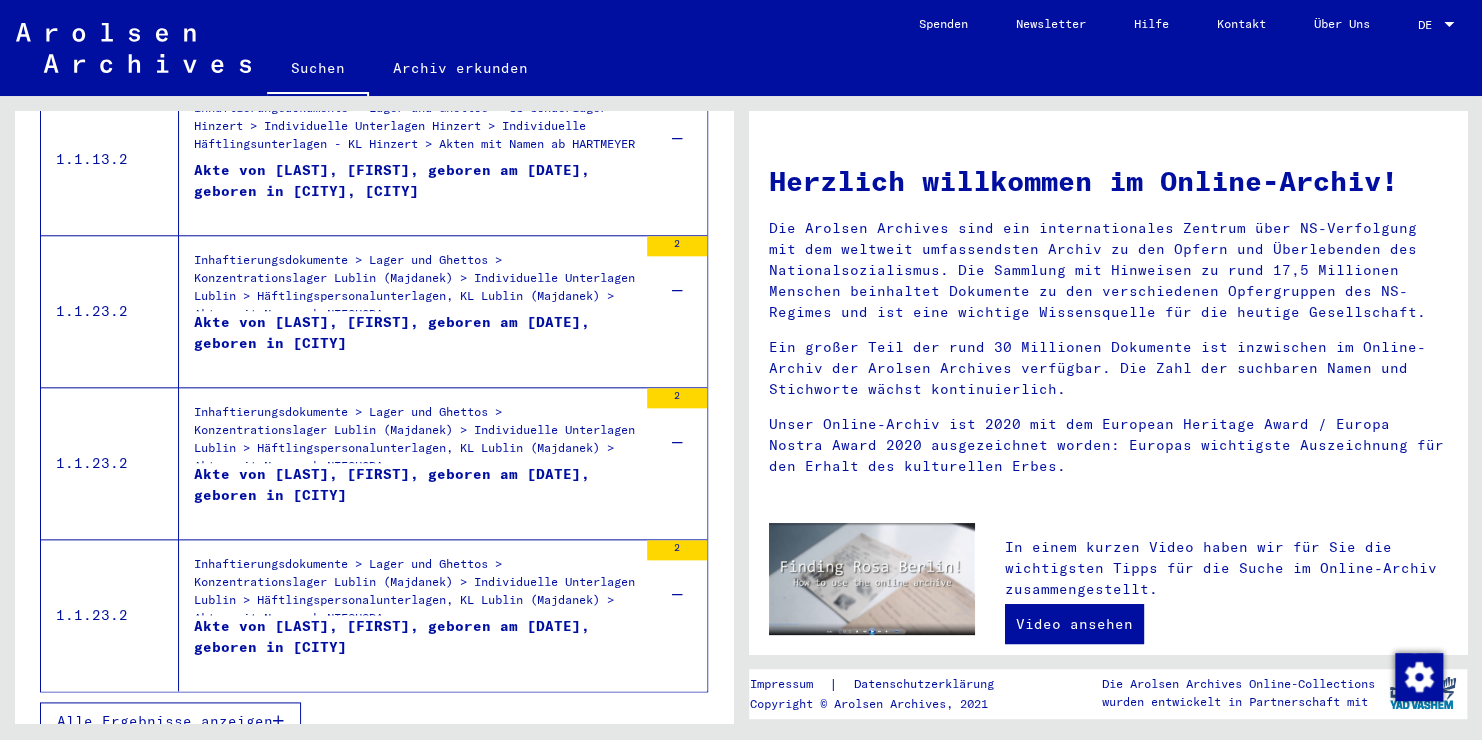 click at bounding box center (278, 721) 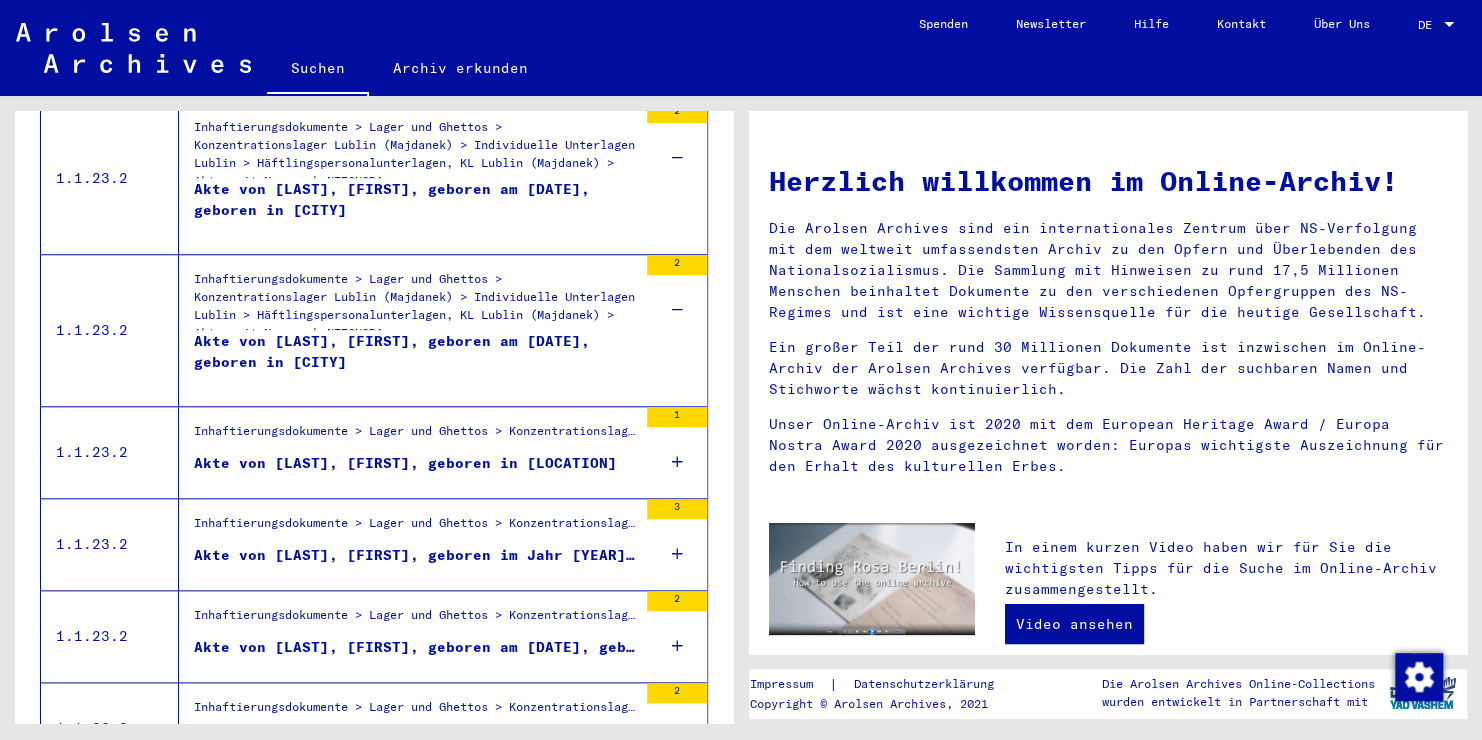 scroll, scrollTop: 892, scrollLeft: 0, axis: vertical 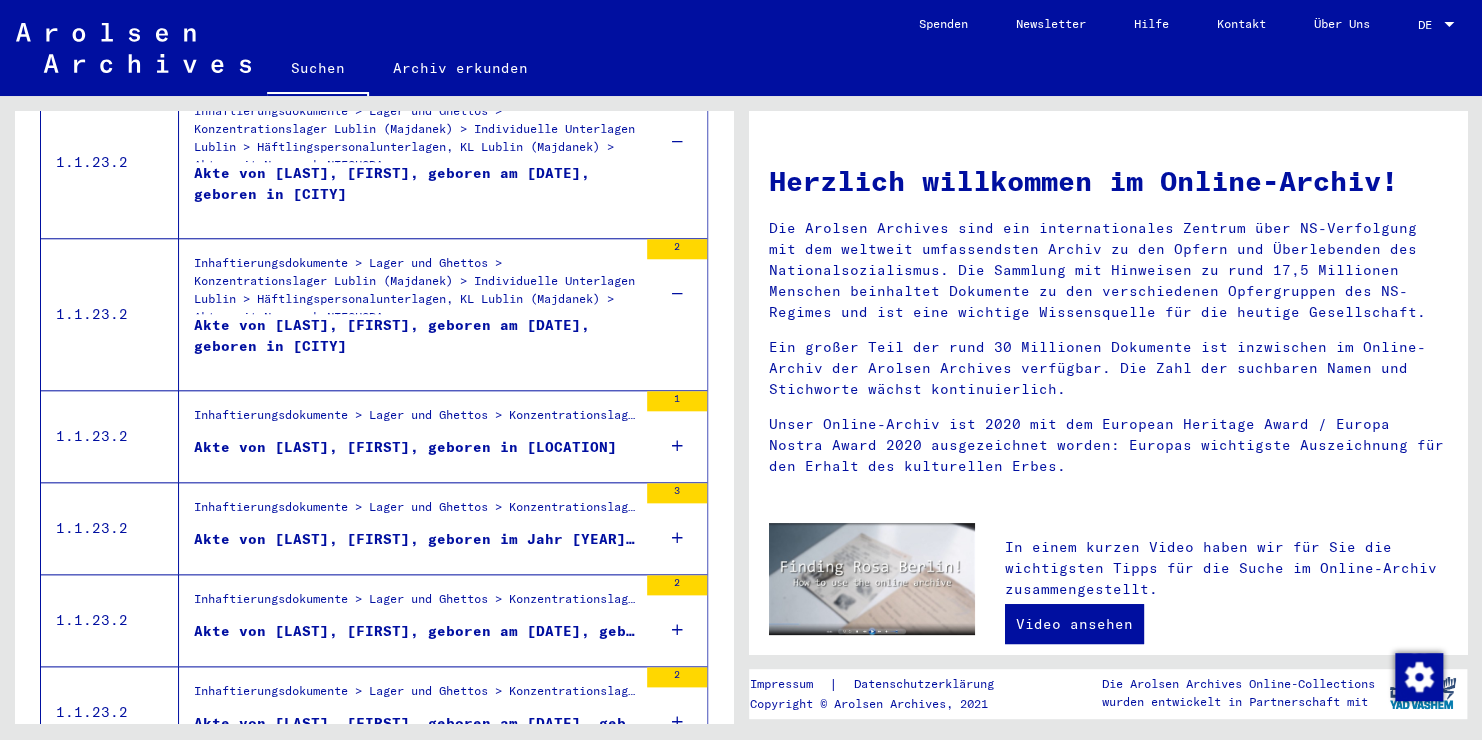 click at bounding box center [677, 538] 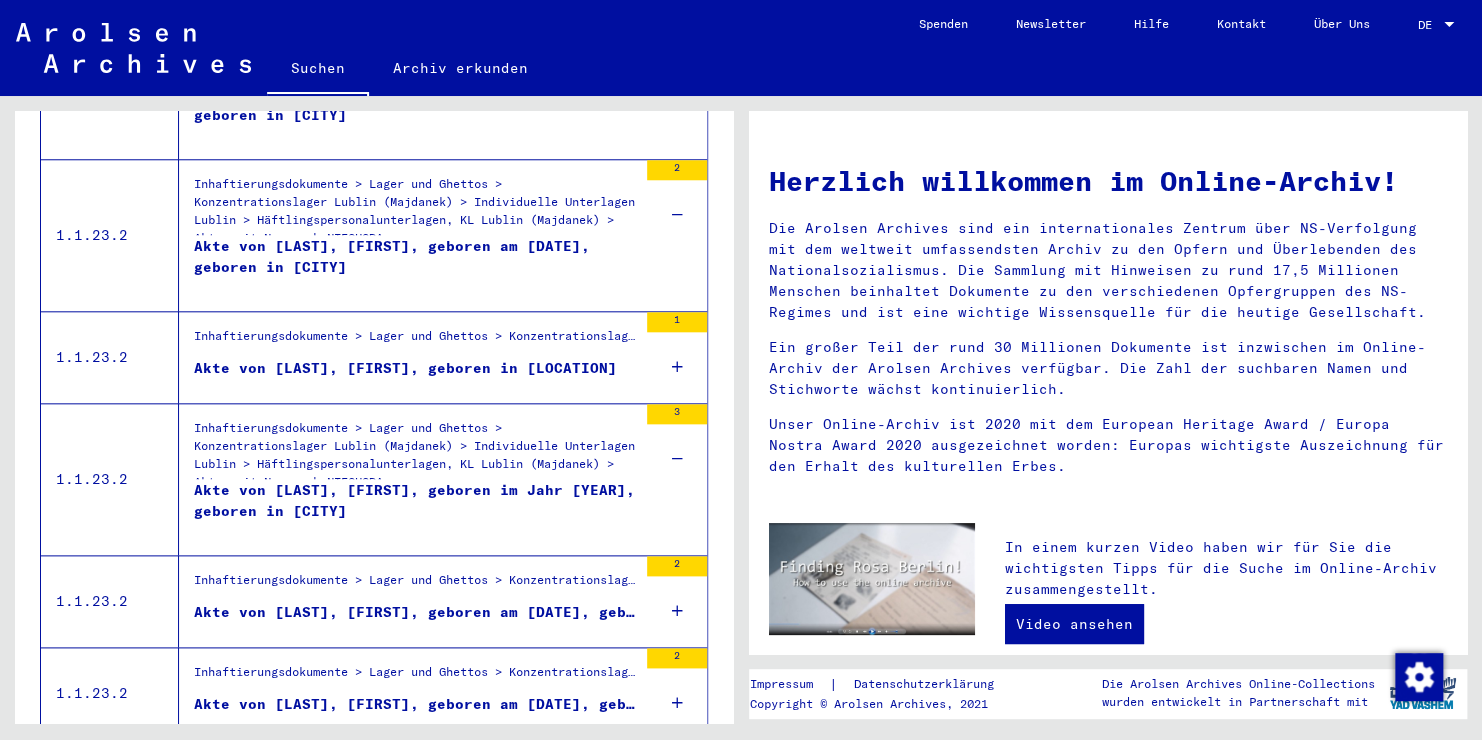 scroll, scrollTop: 1092, scrollLeft: 0, axis: vertical 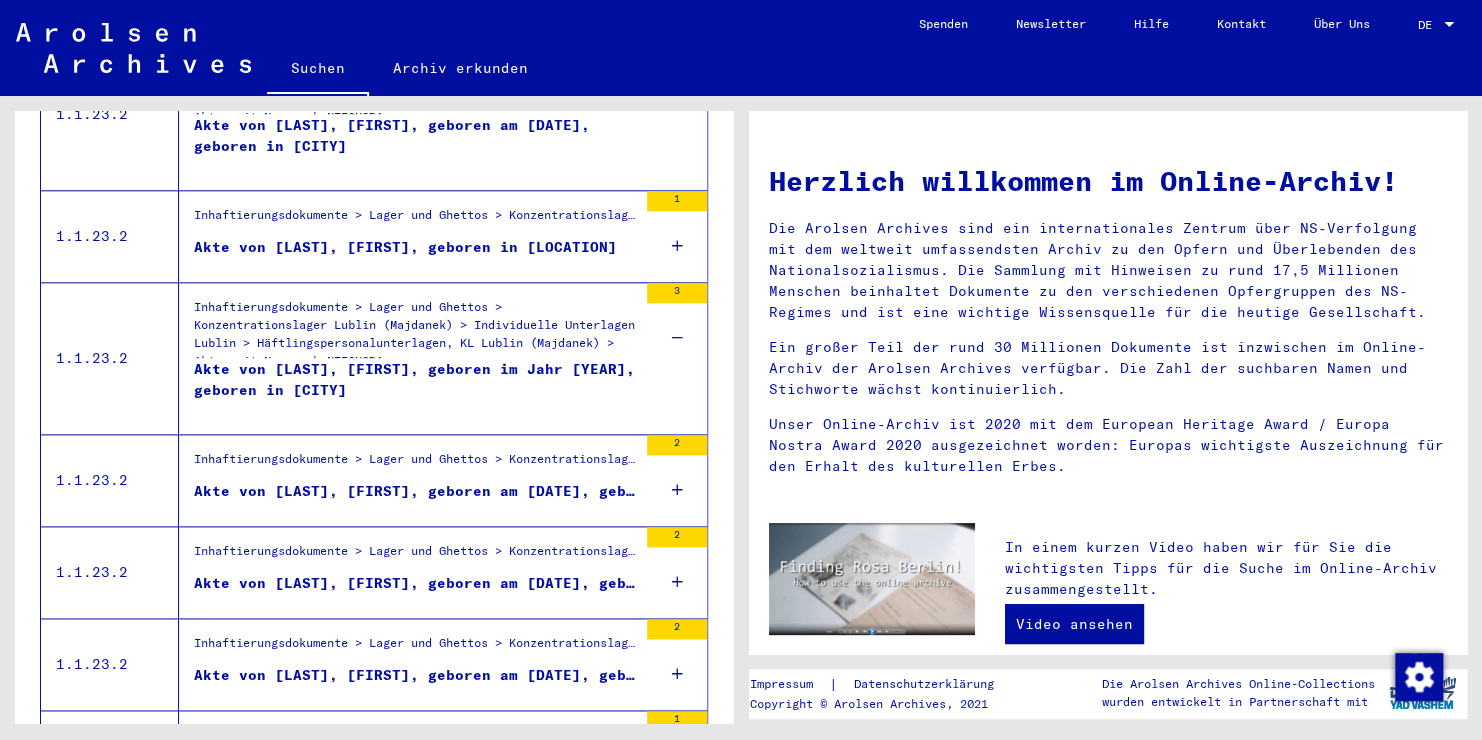 click at bounding box center [677, 582] 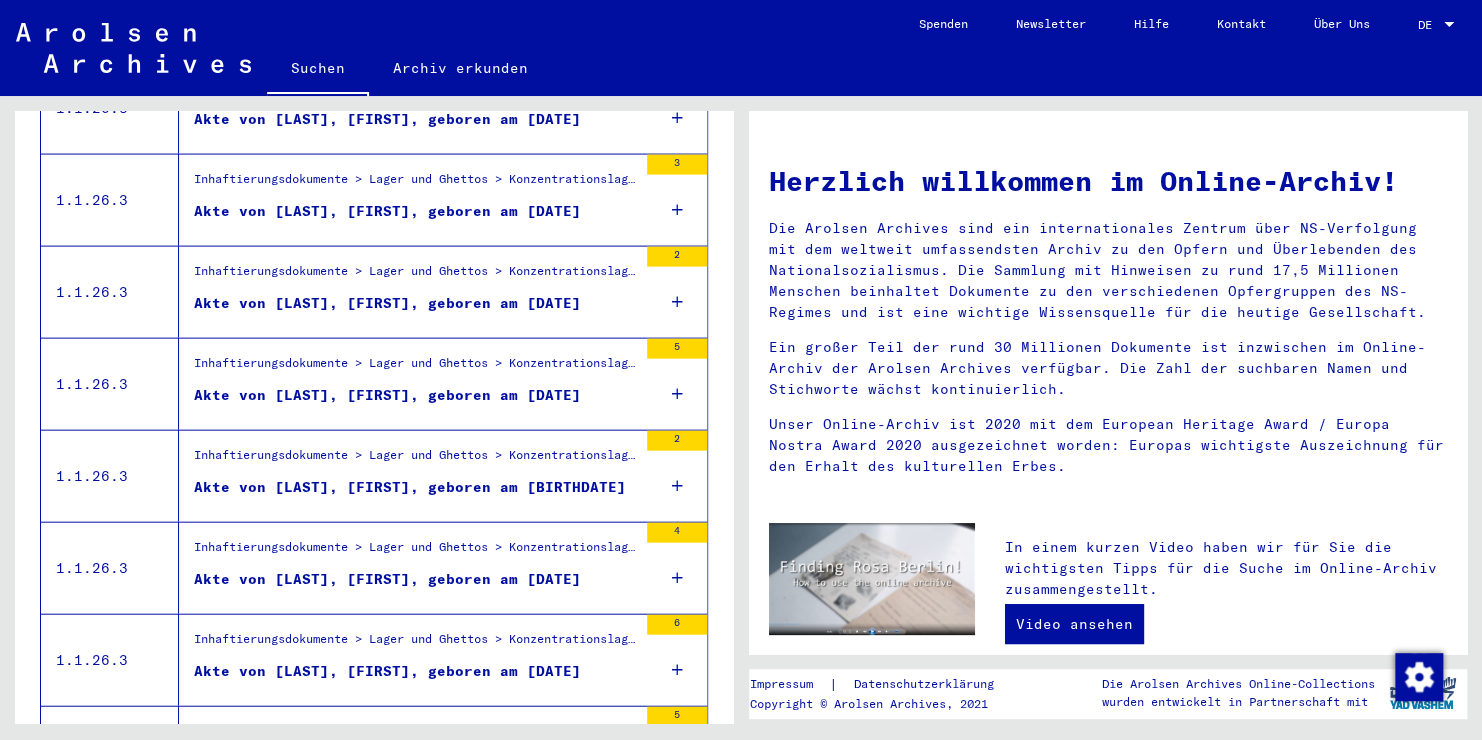 scroll, scrollTop: 2092, scrollLeft: 0, axis: vertical 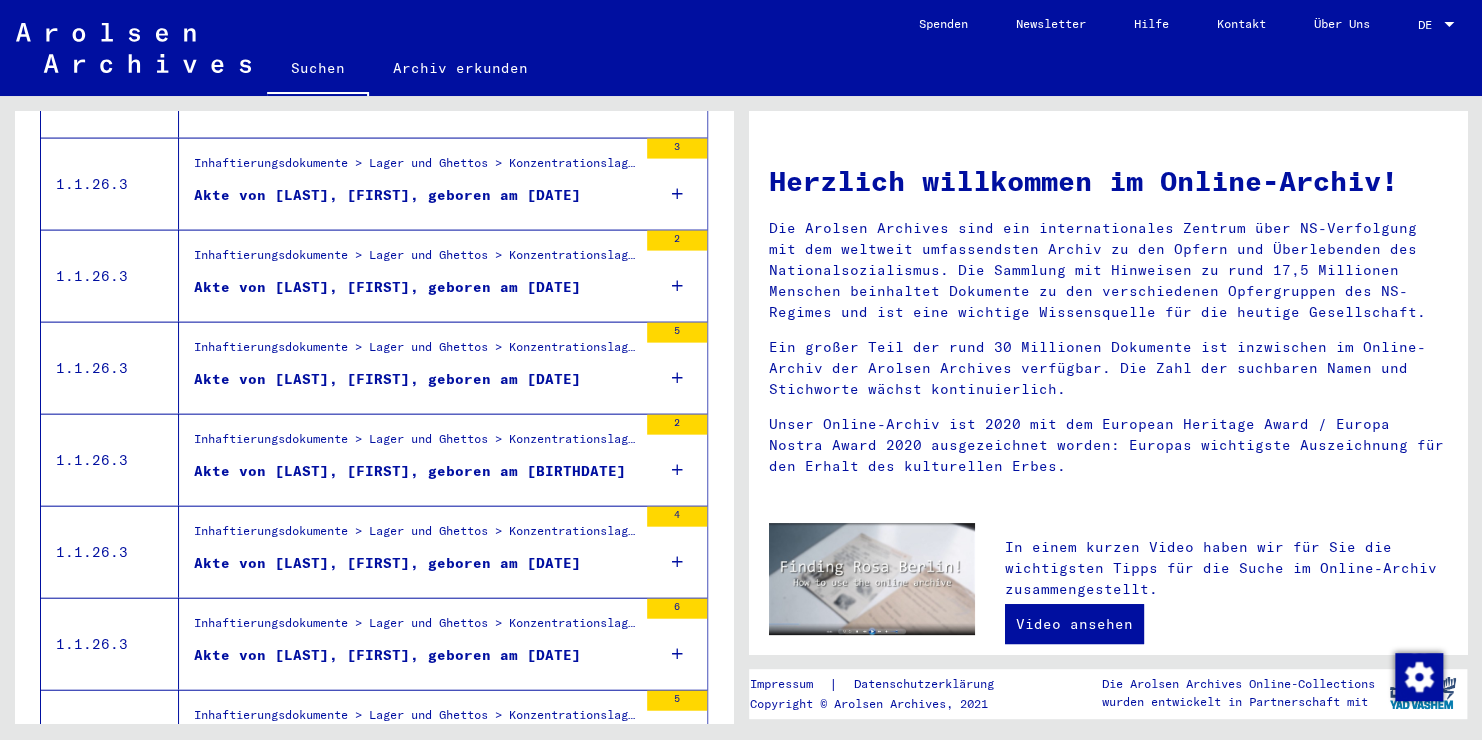 click at bounding box center [677, 562] 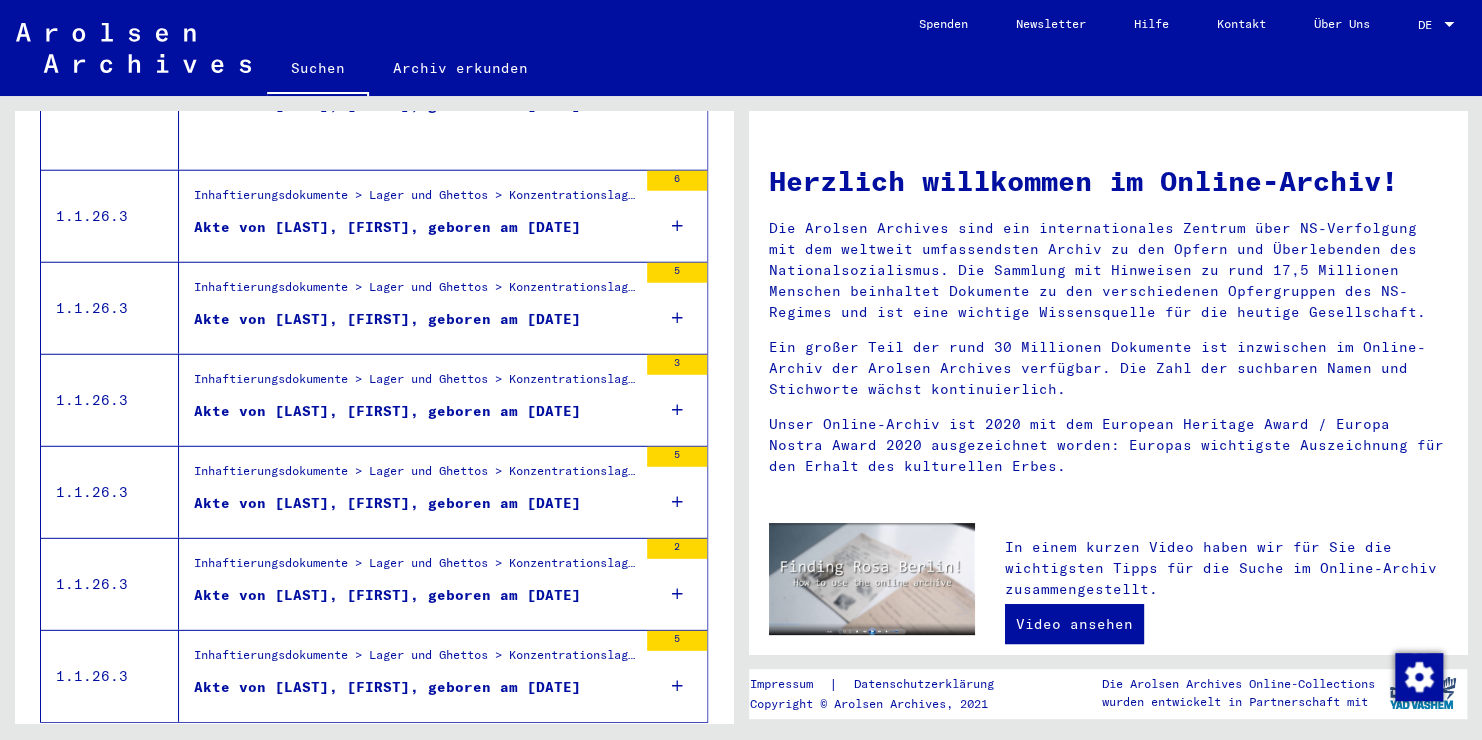 scroll, scrollTop: 2592, scrollLeft: 0, axis: vertical 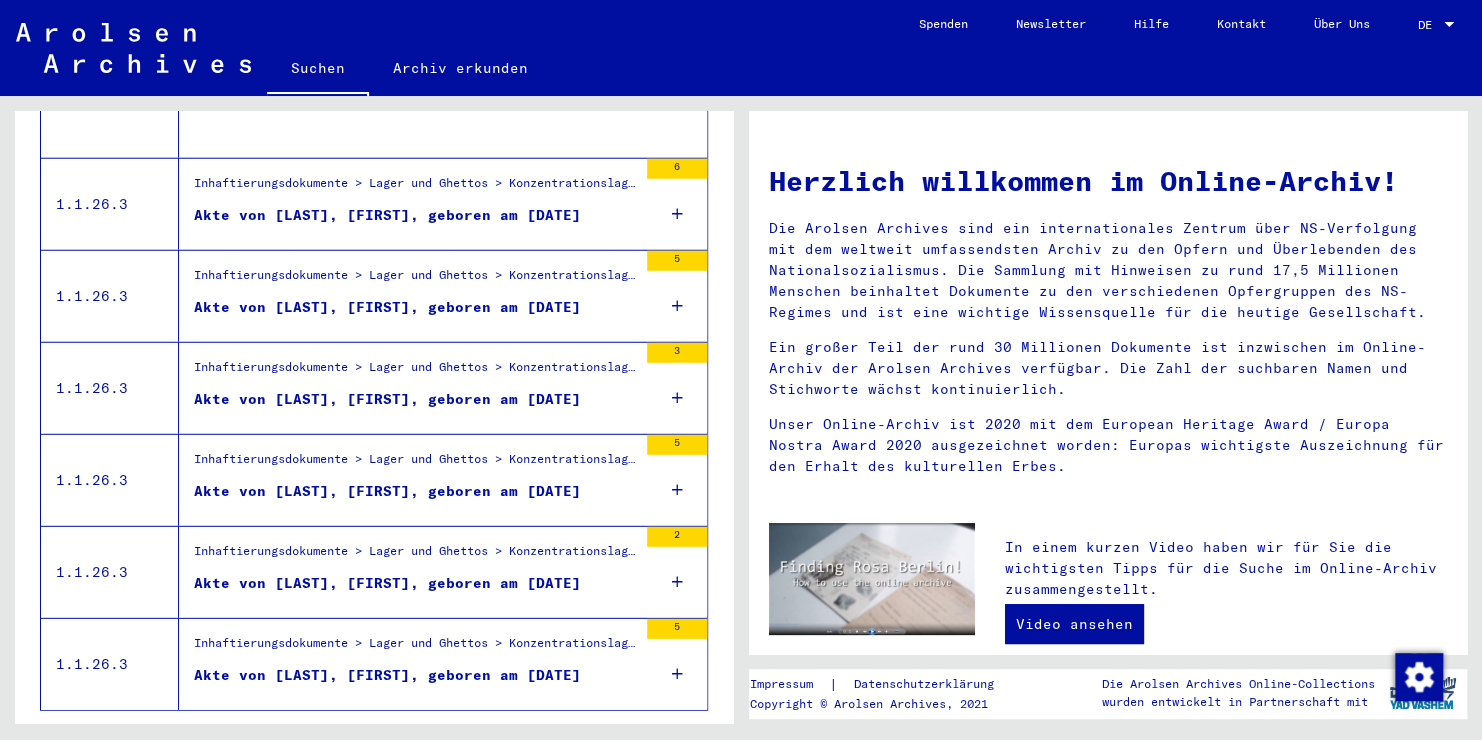 click at bounding box center (677, 490) 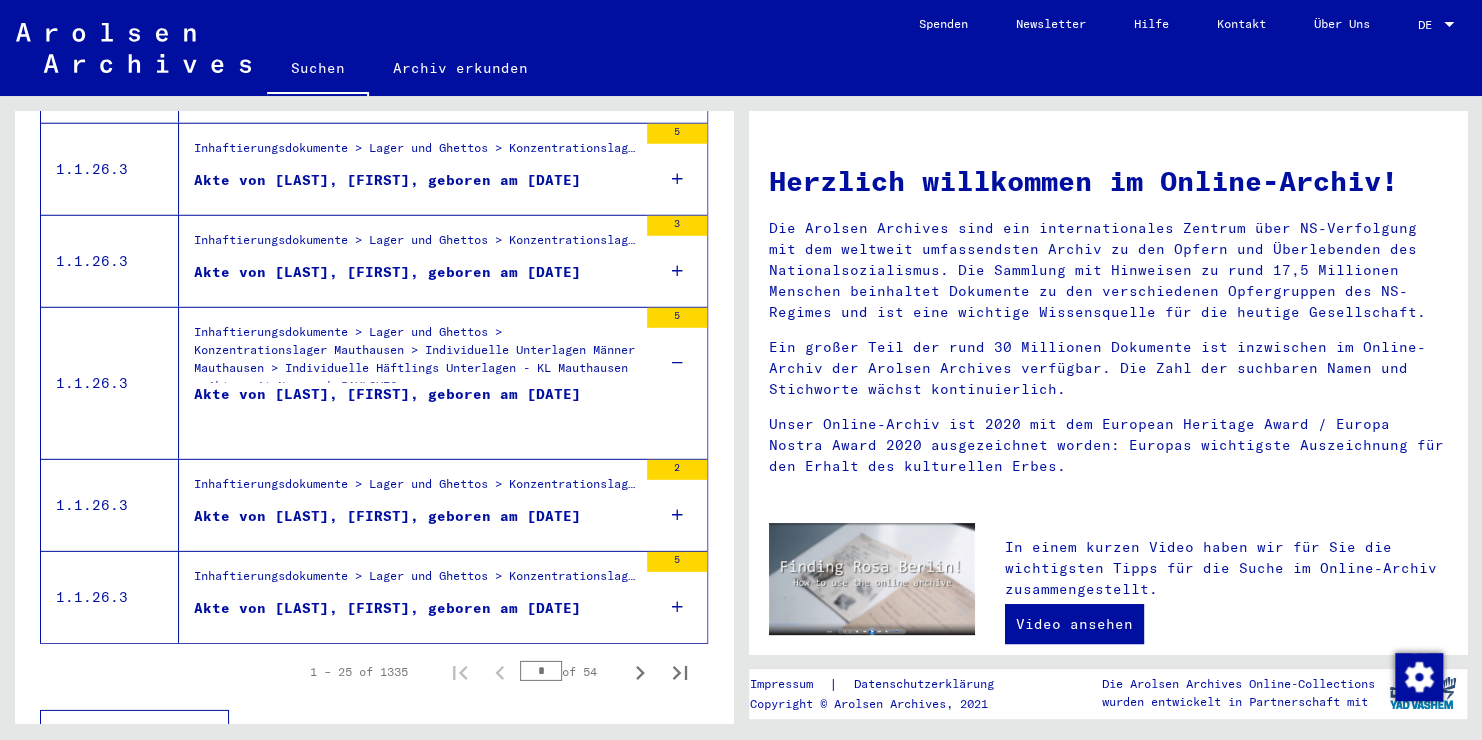 scroll, scrollTop: 2724, scrollLeft: 0, axis: vertical 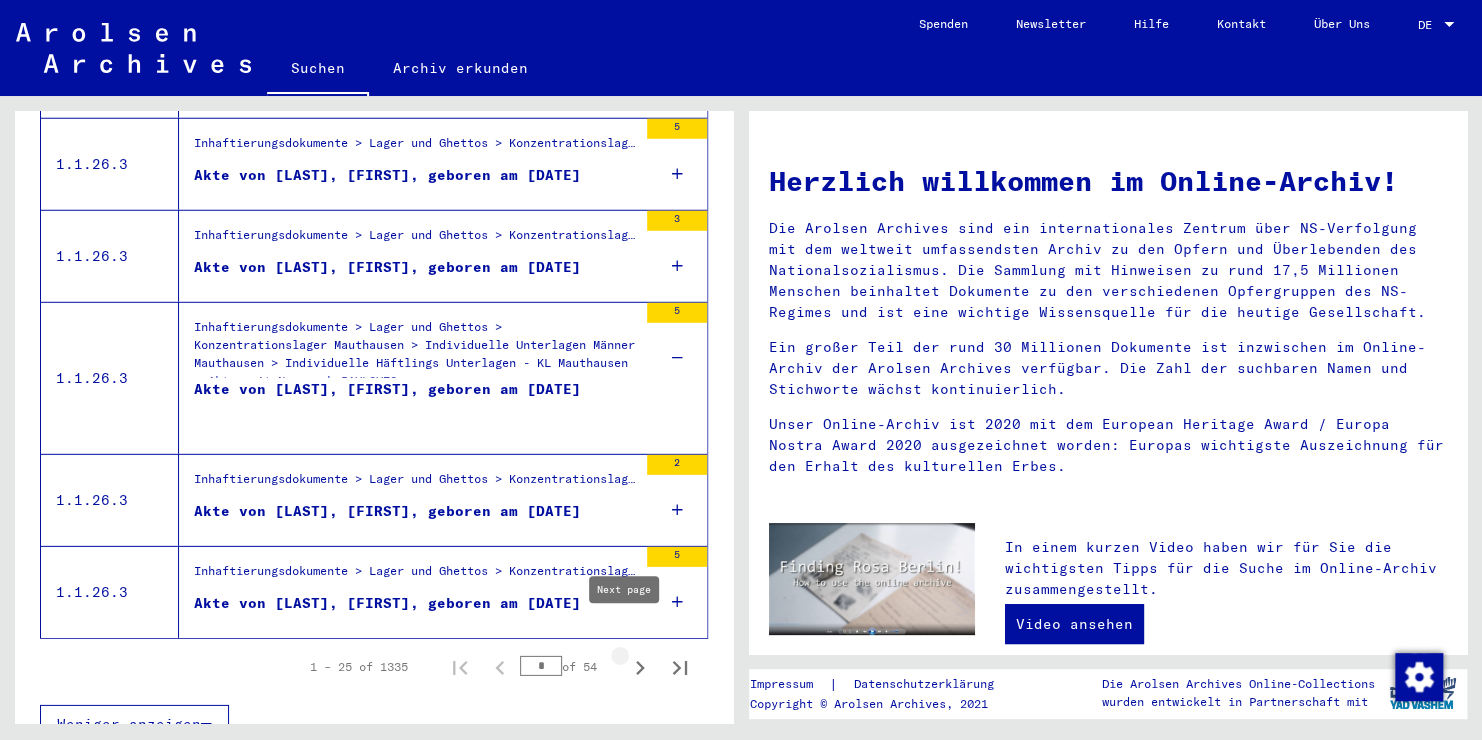 click 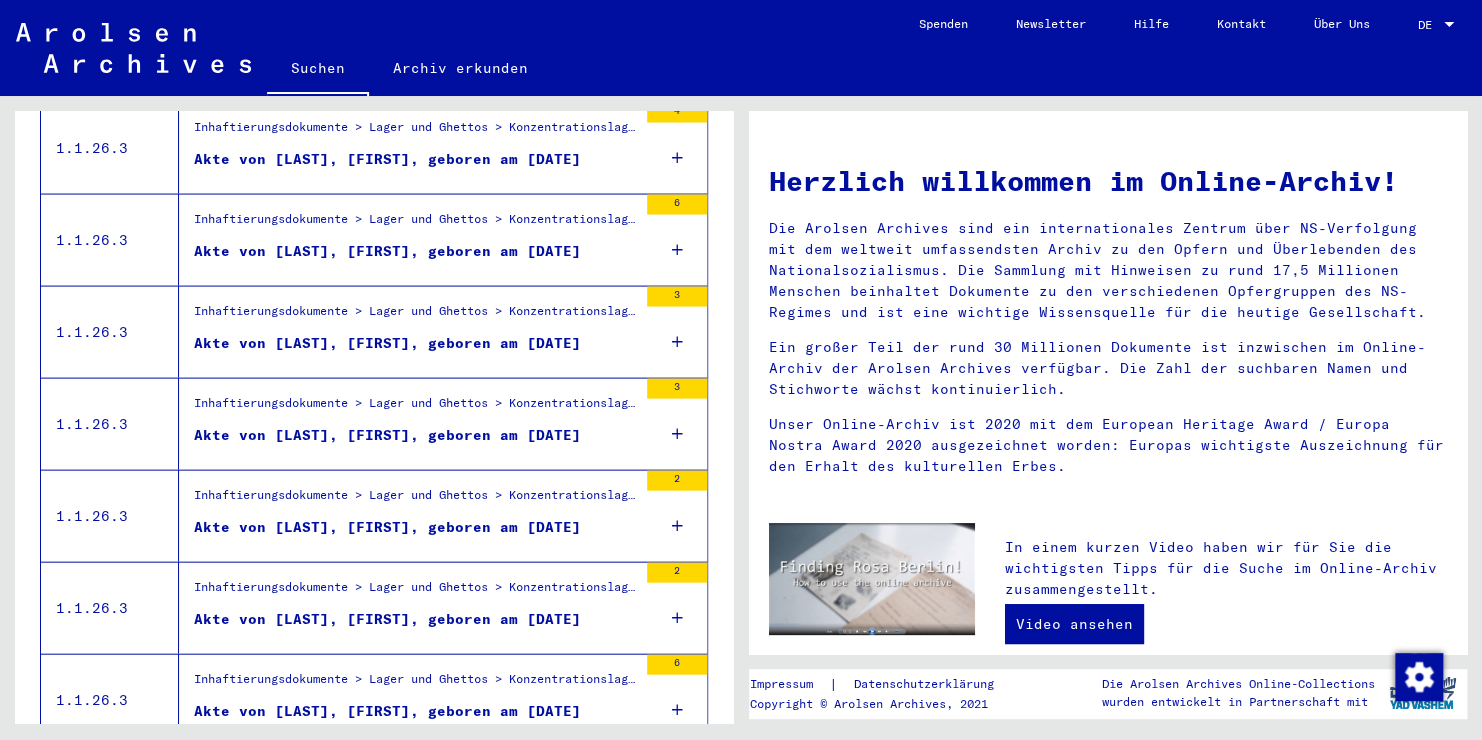 scroll, scrollTop: 2184, scrollLeft: 0, axis: vertical 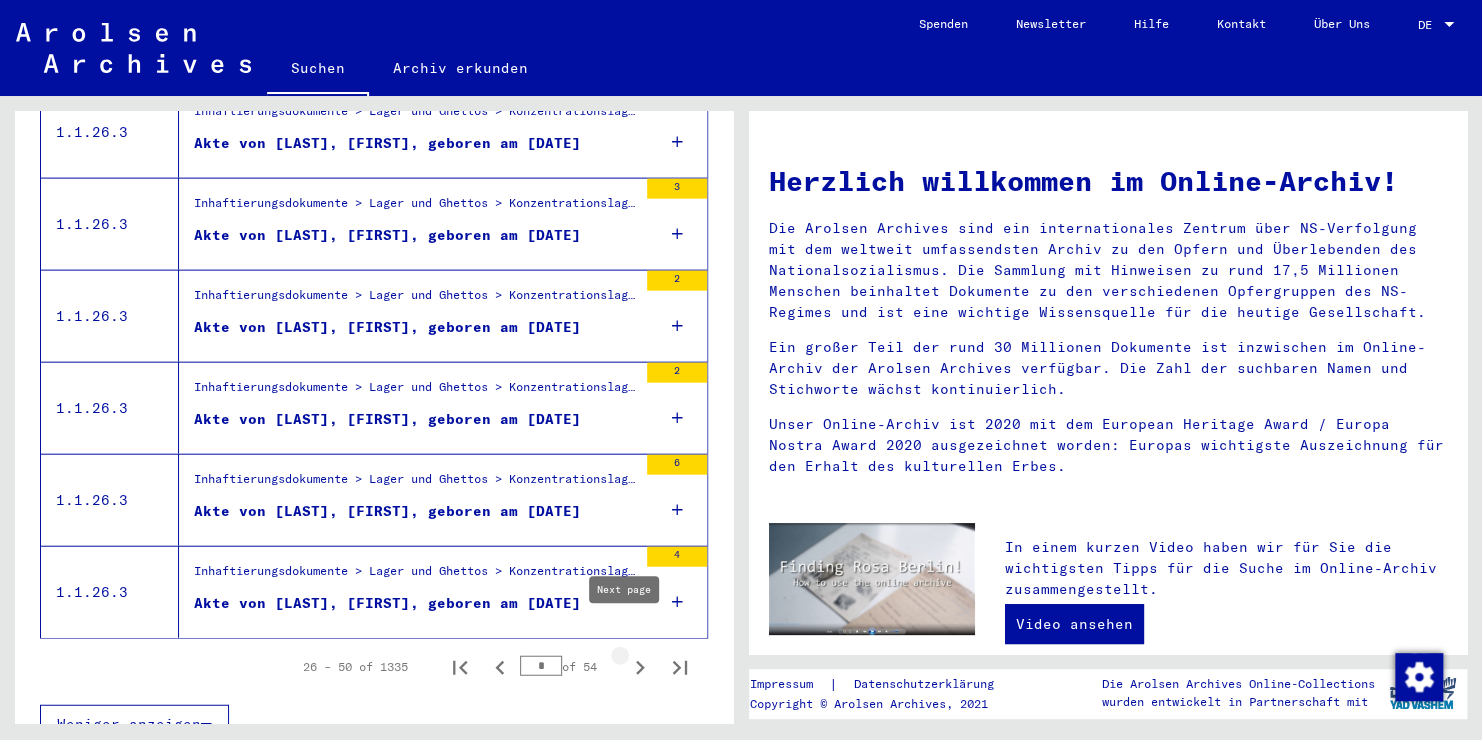 click 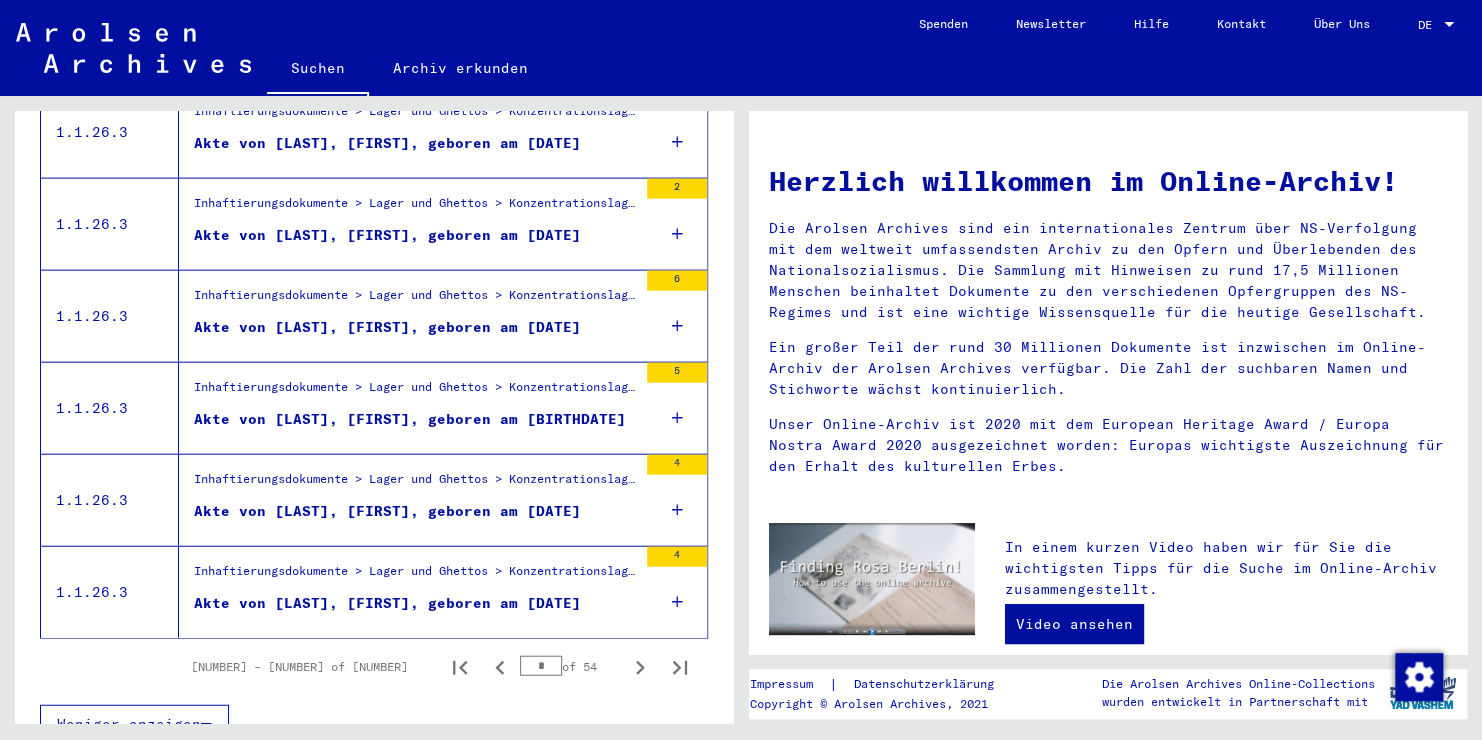 click on "Akte von [LAST], [FIRST], geboren am [DATE]" at bounding box center (387, 603) 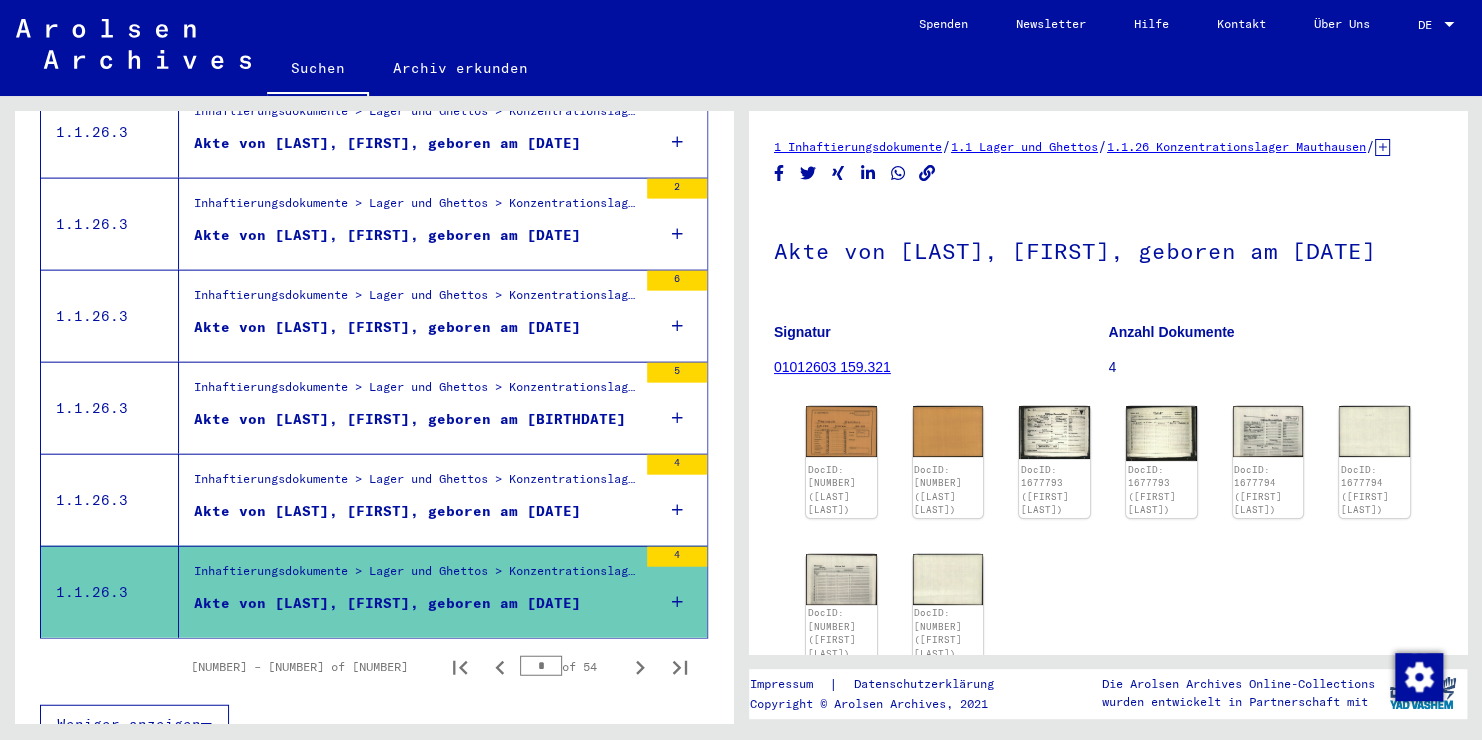 scroll, scrollTop: 0, scrollLeft: 0, axis: both 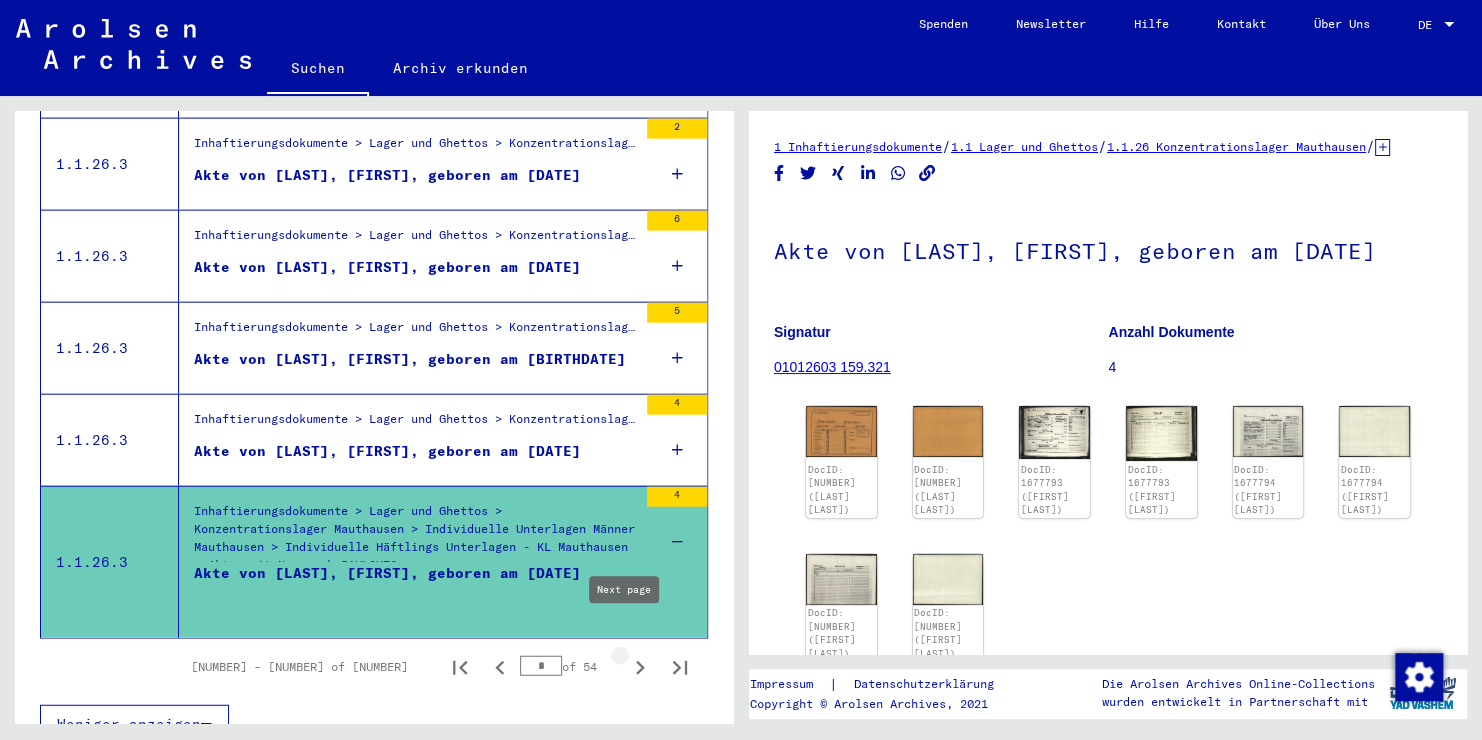 click 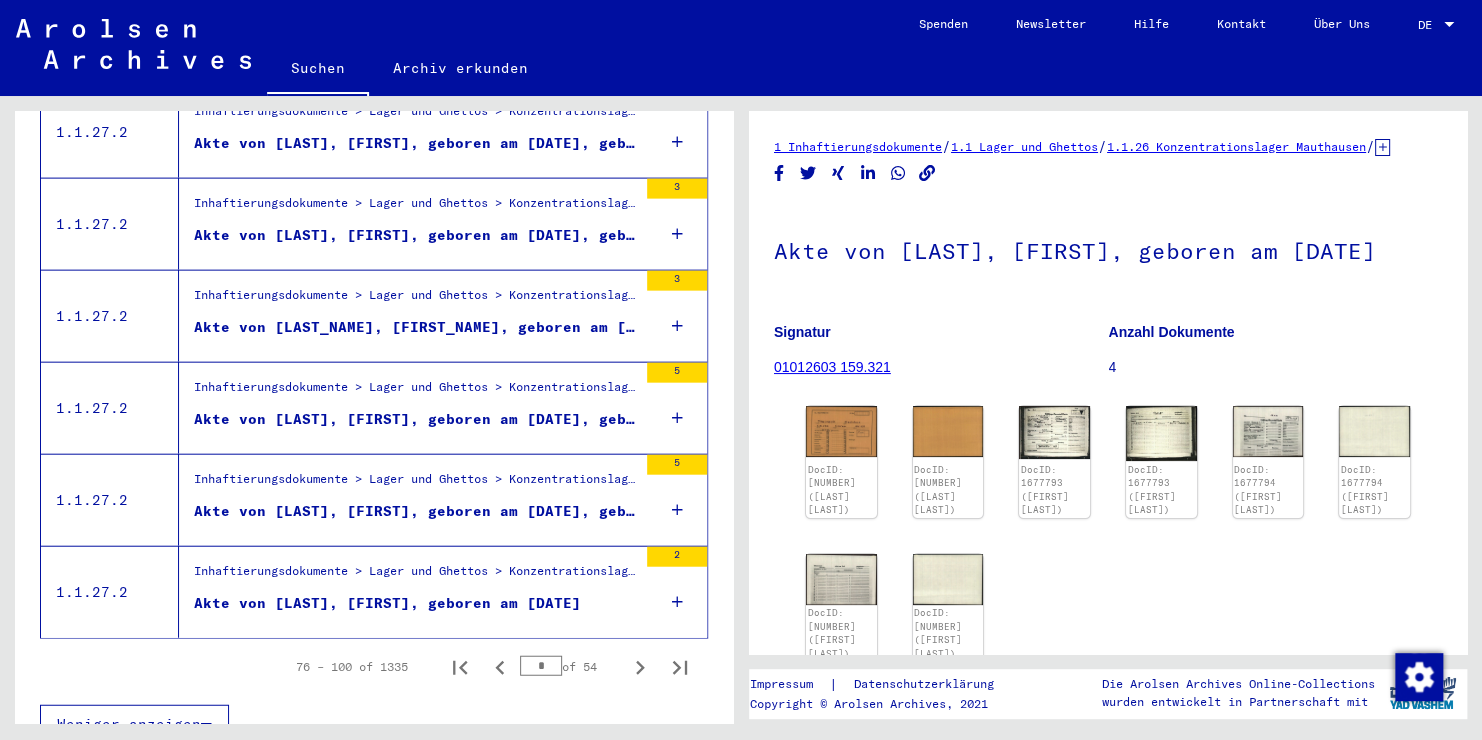 click at bounding box center [677, 418] 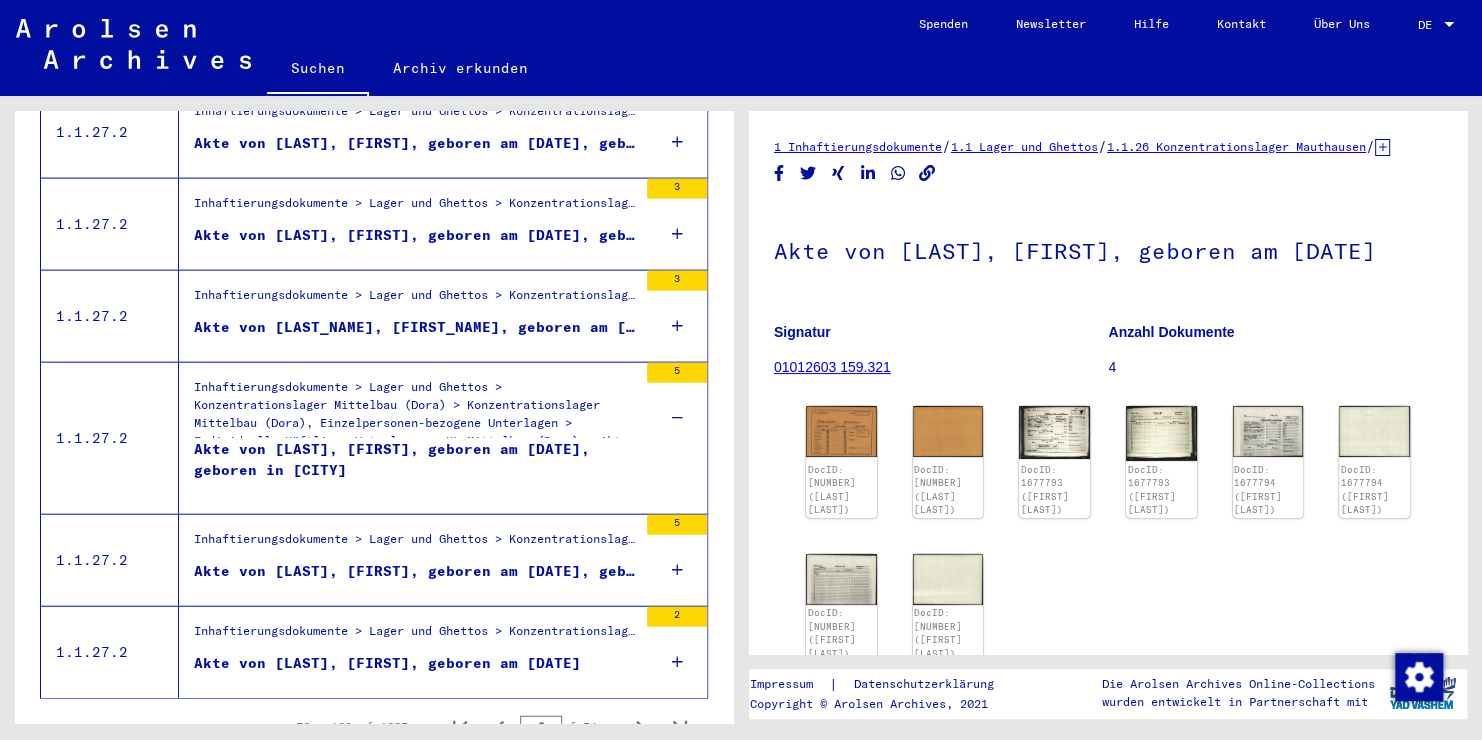click at bounding box center [677, 570] 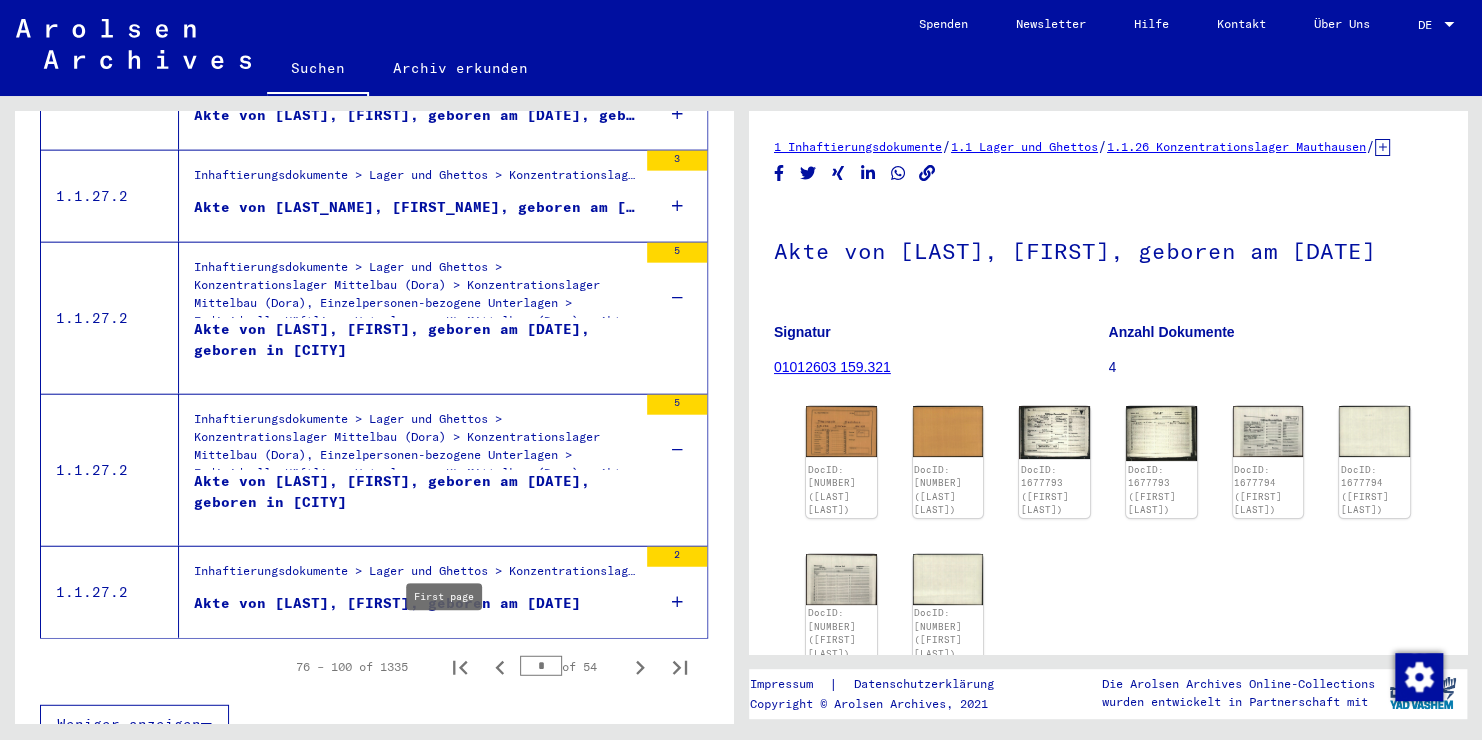 scroll, scrollTop: 2304, scrollLeft: 0, axis: vertical 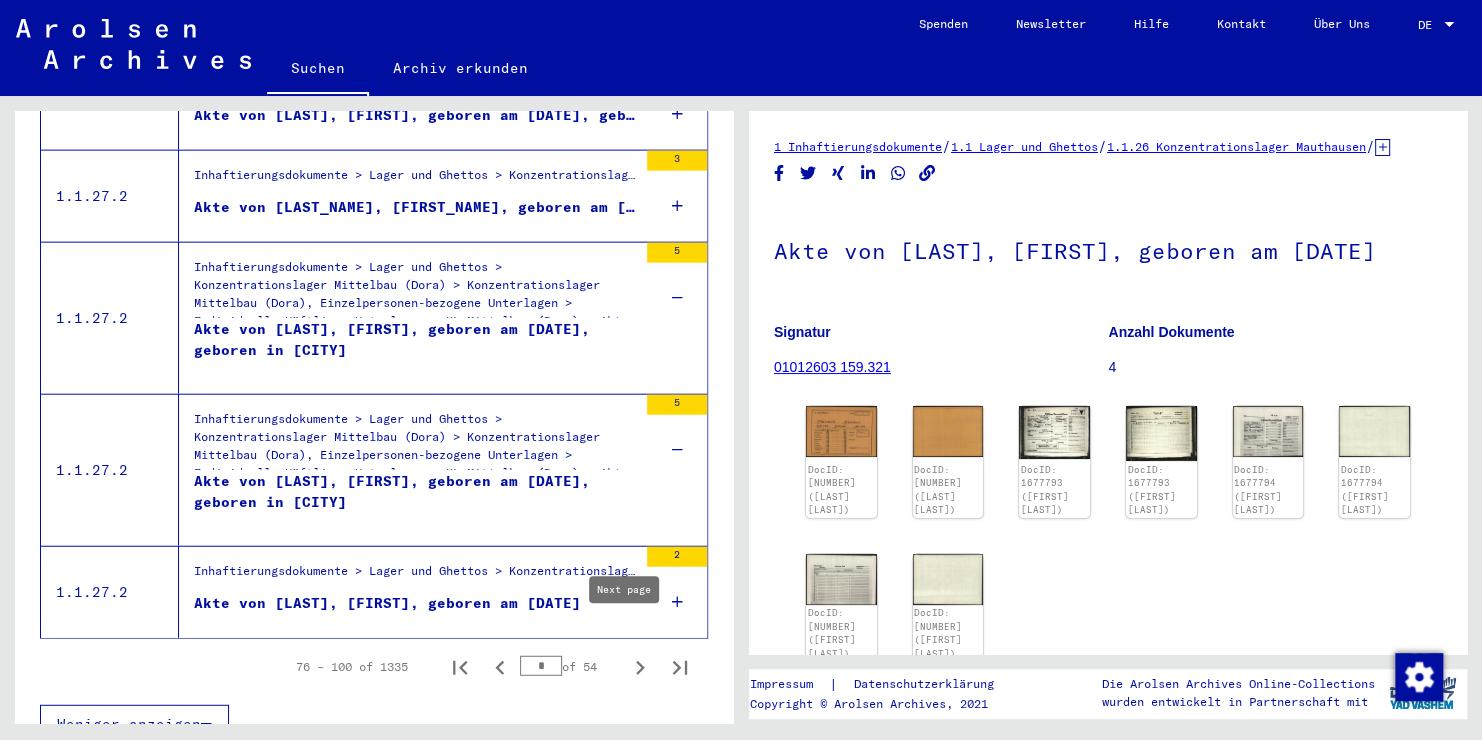 click 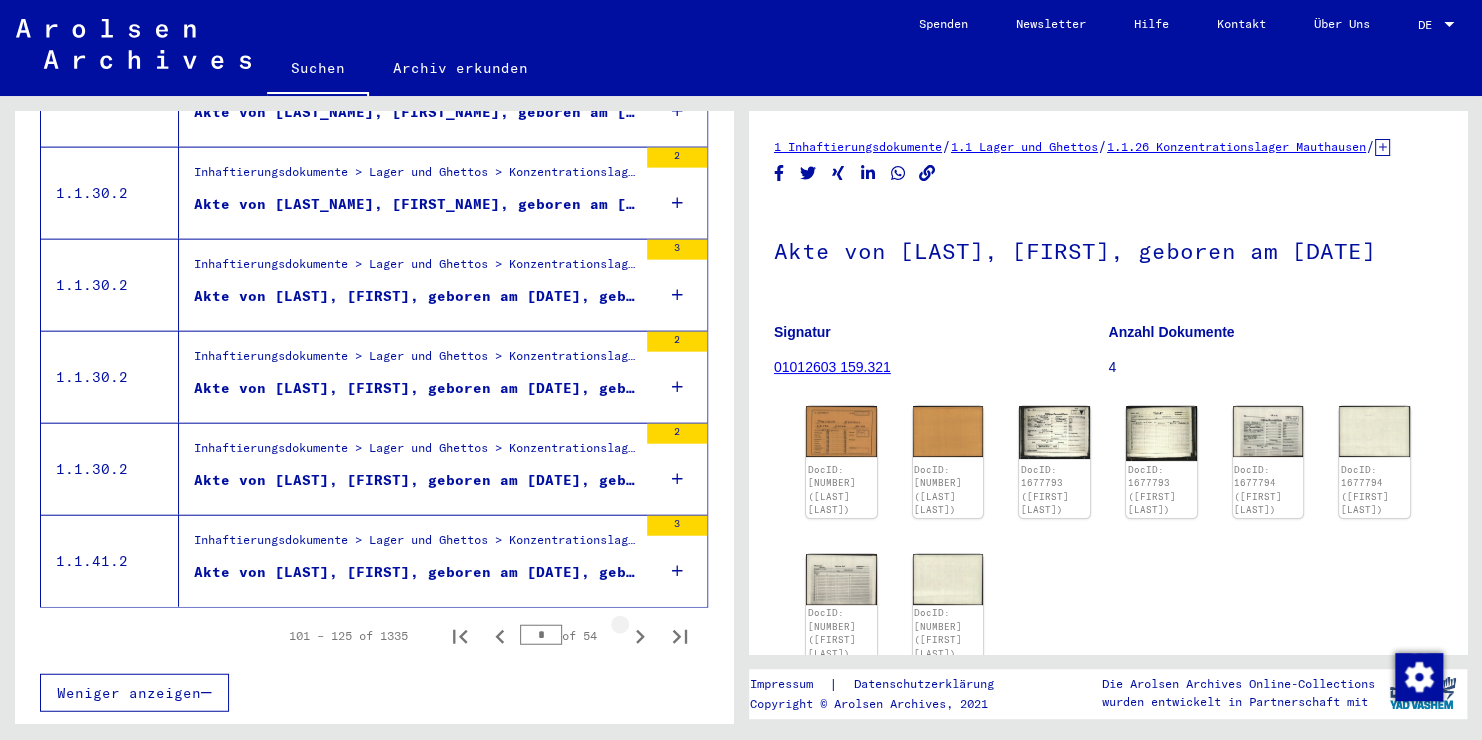 scroll, scrollTop: 2184, scrollLeft: 0, axis: vertical 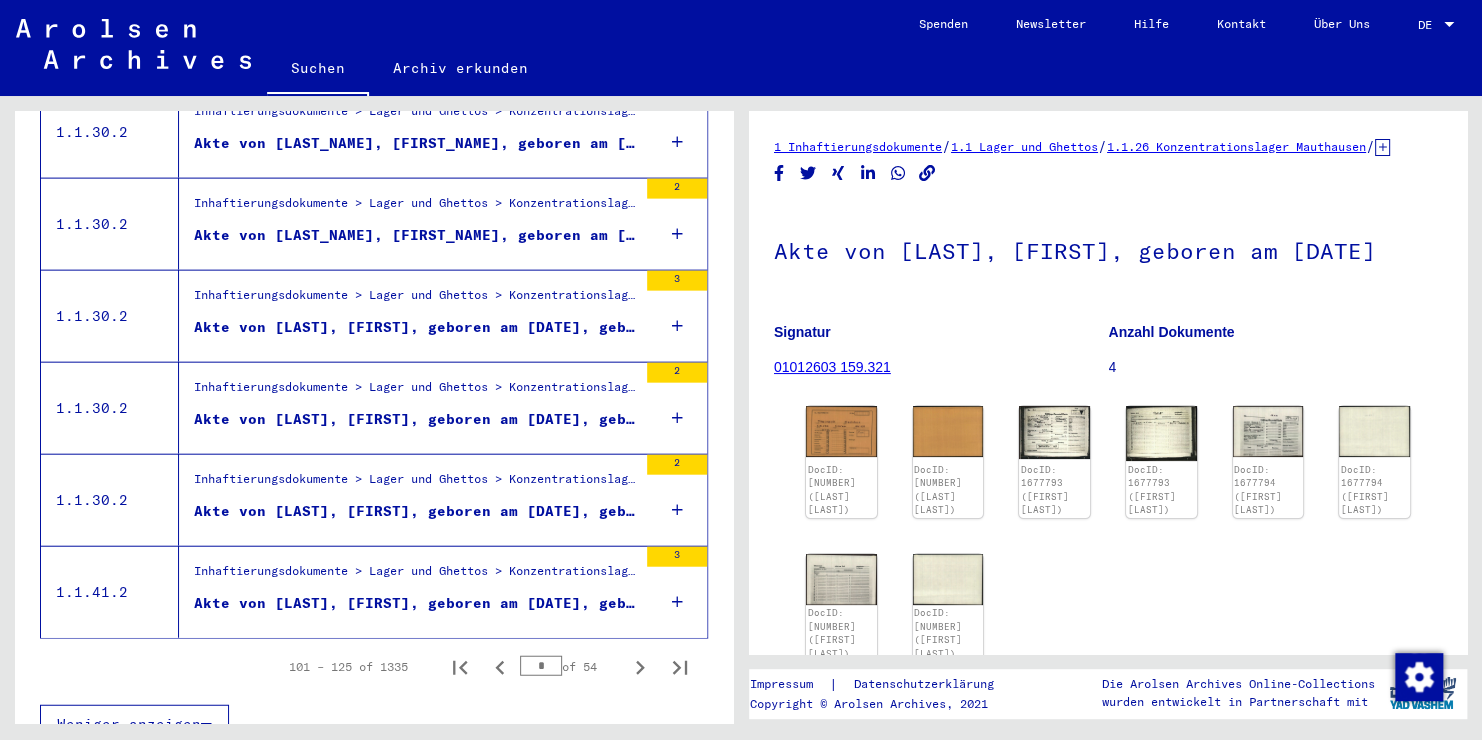 click at bounding box center [677, 510] 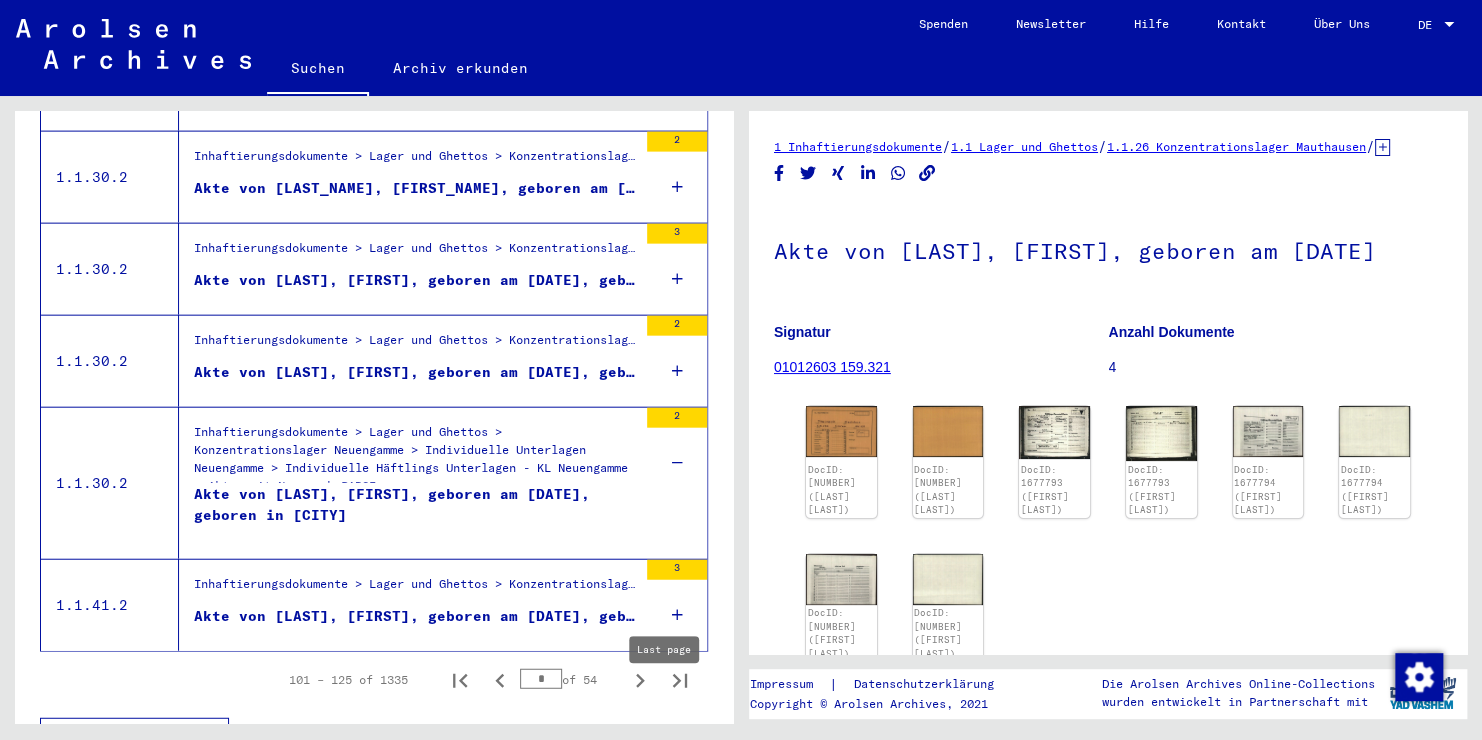 scroll, scrollTop: 2244, scrollLeft: 0, axis: vertical 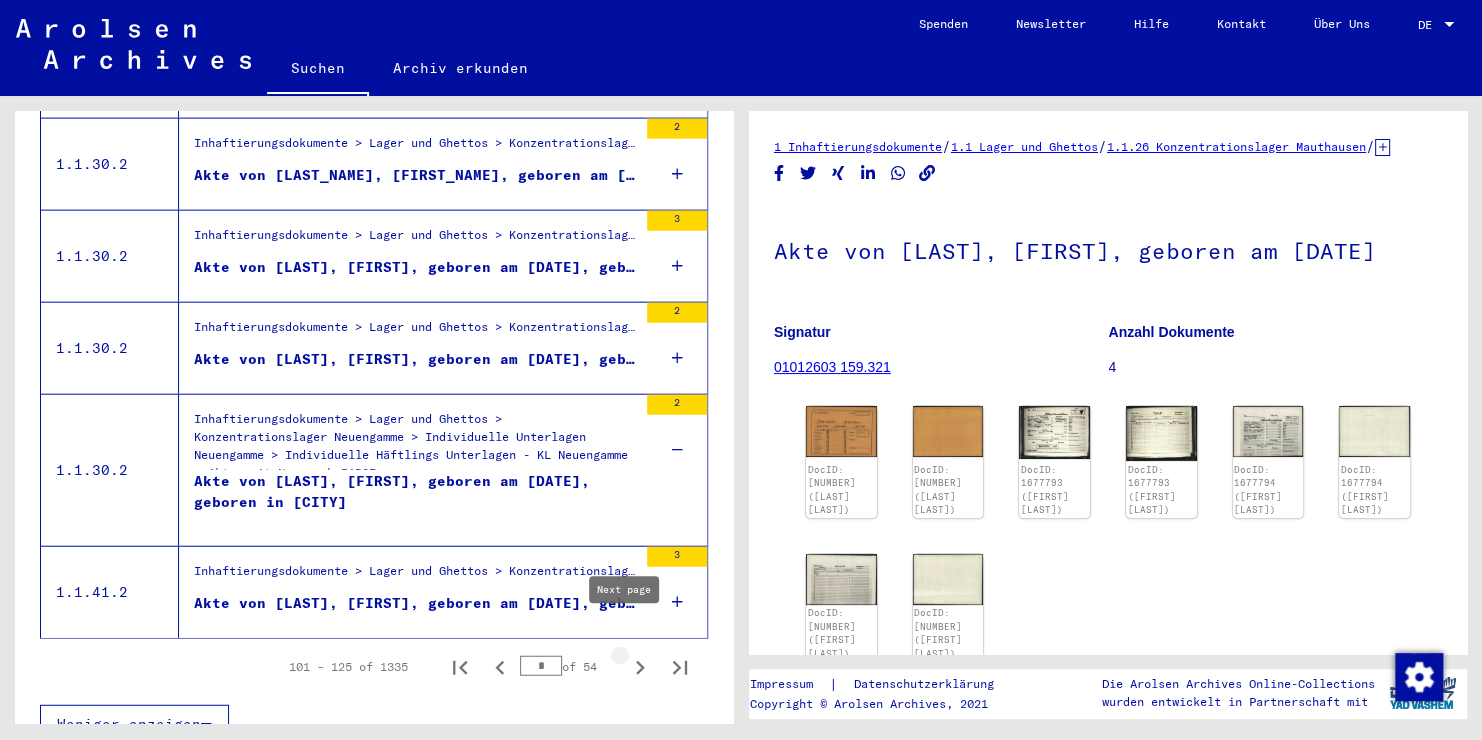 click 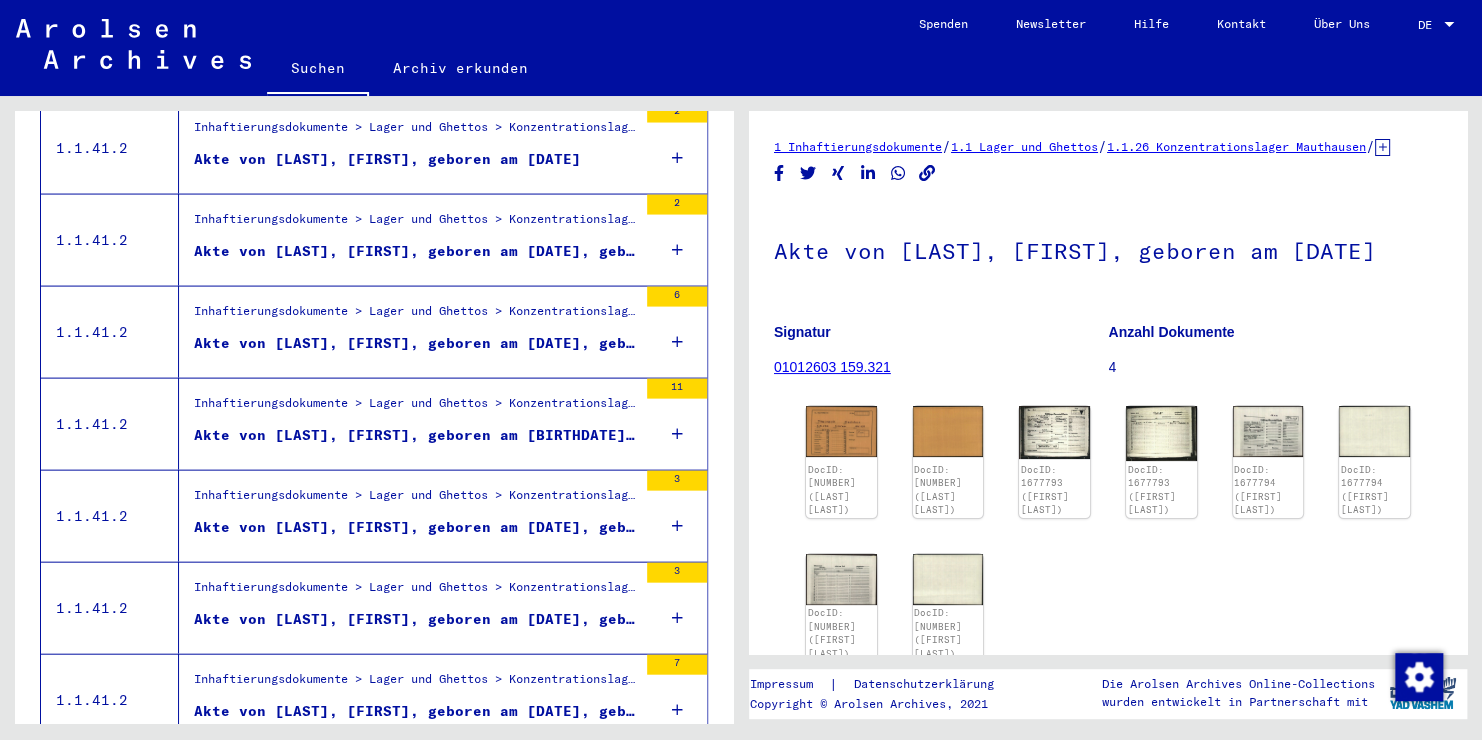 scroll, scrollTop: 2184, scrollLeft: 0, axis: vertical 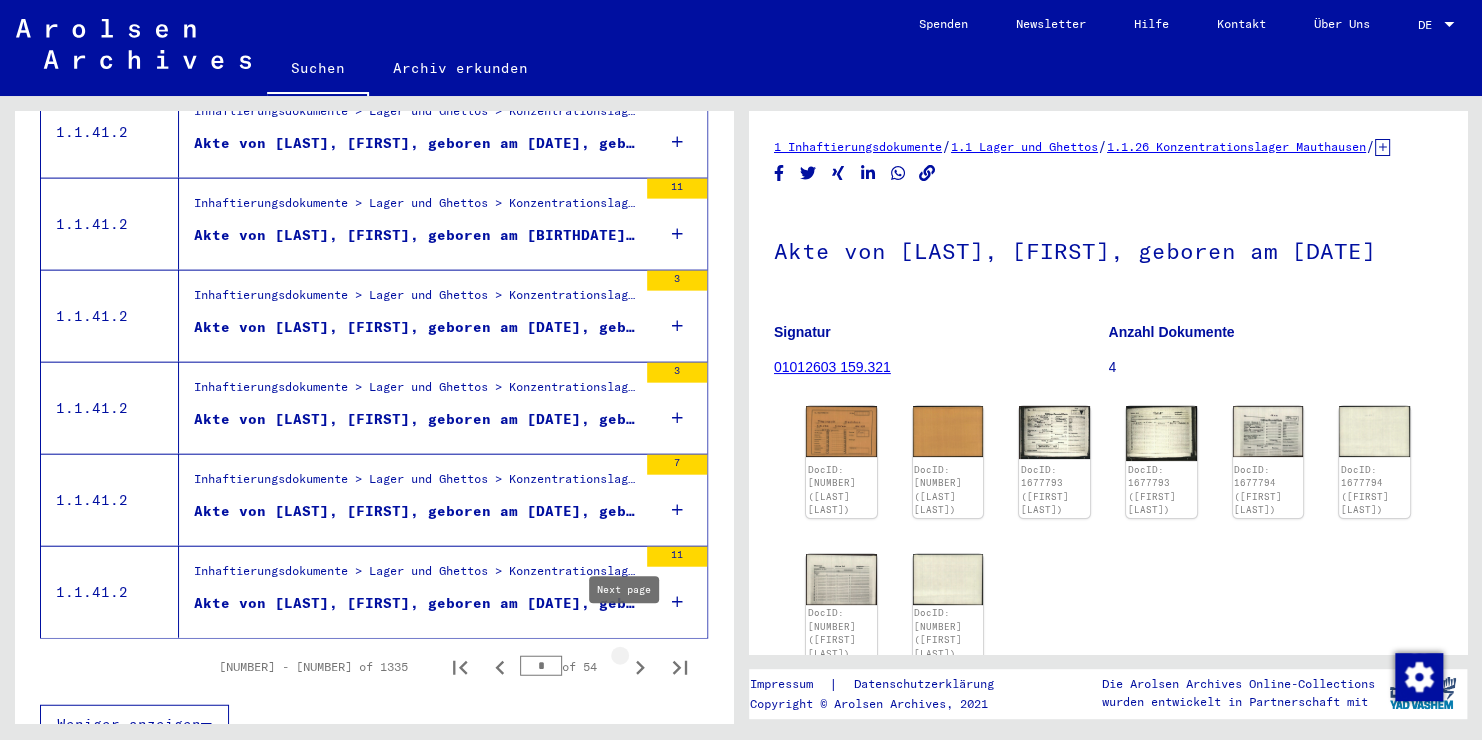 click 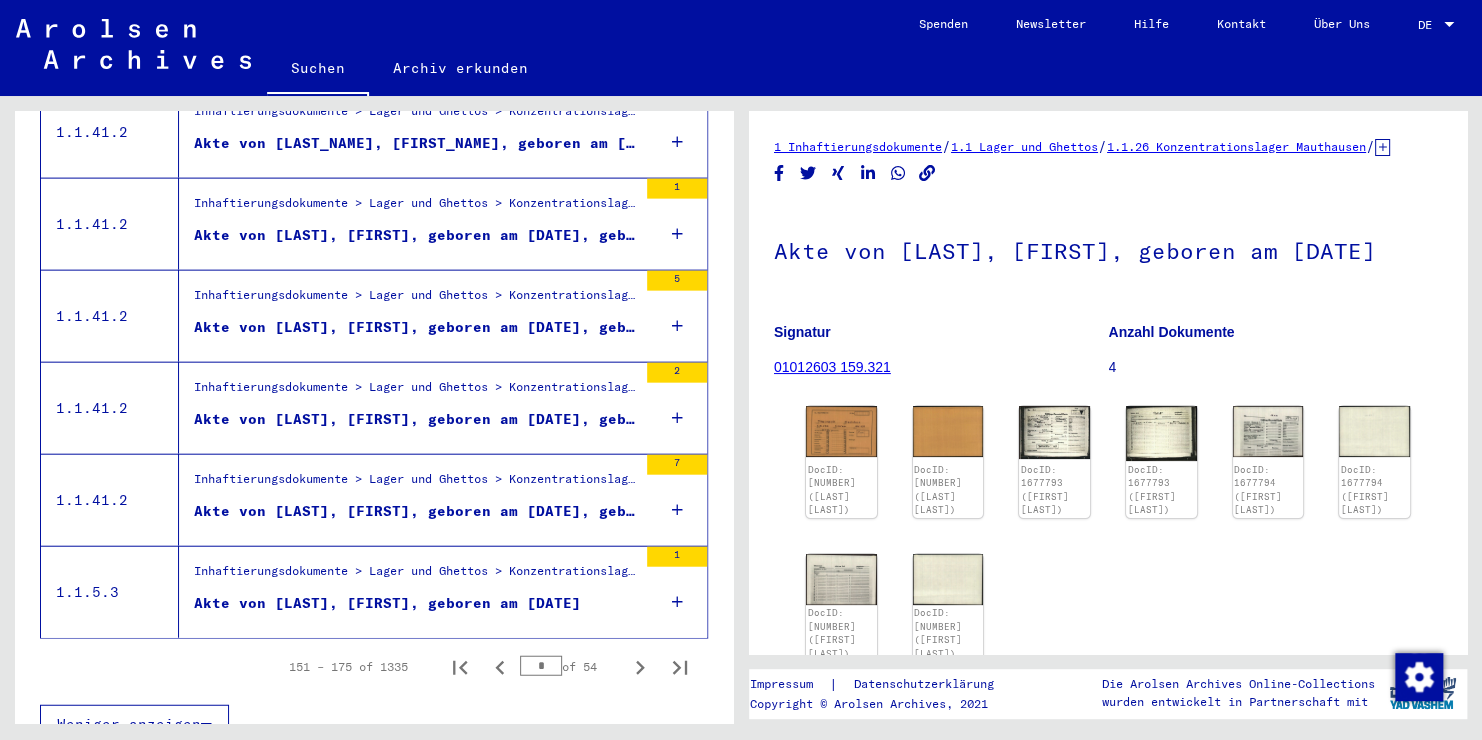 click at bounding box center (677, 418) 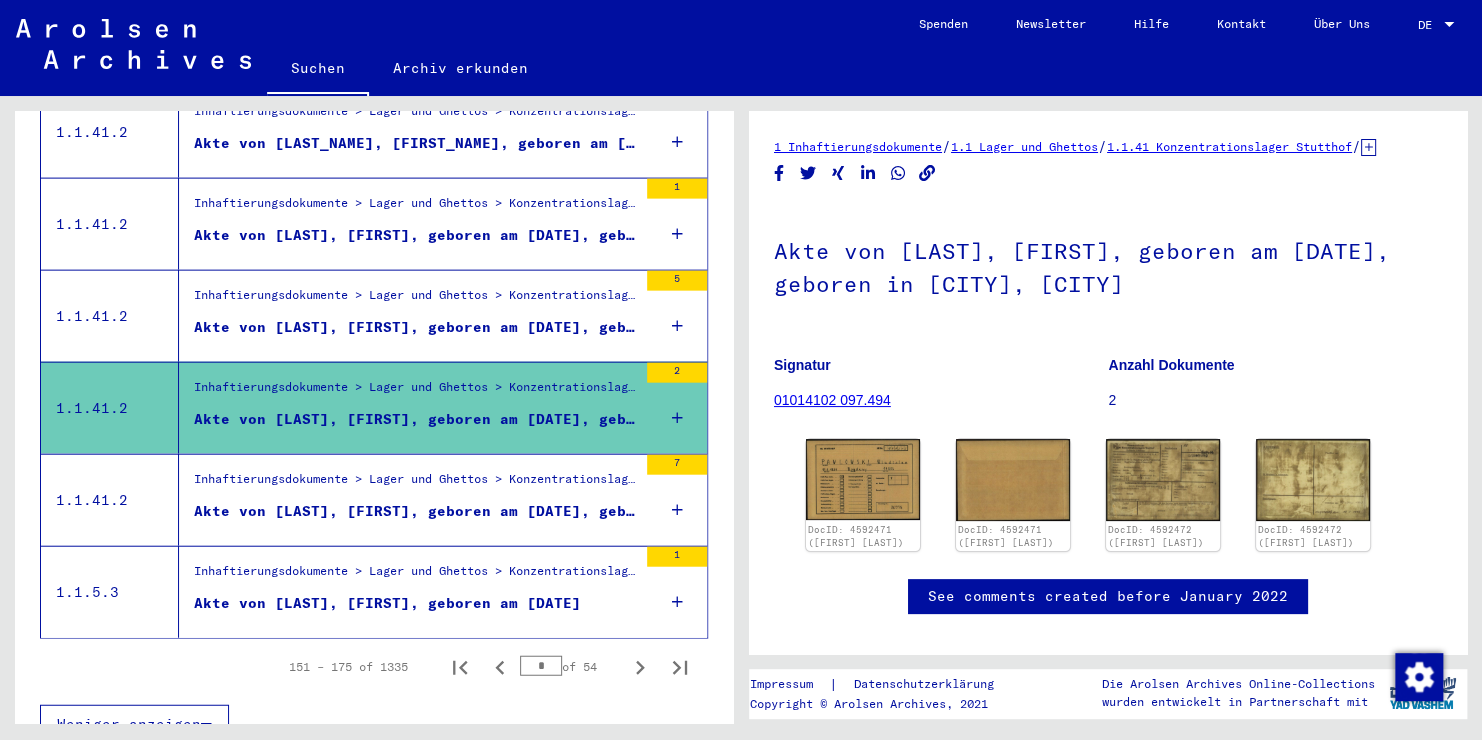 scroll, scrollTop: 0, scrollLeft: 0, axis: both 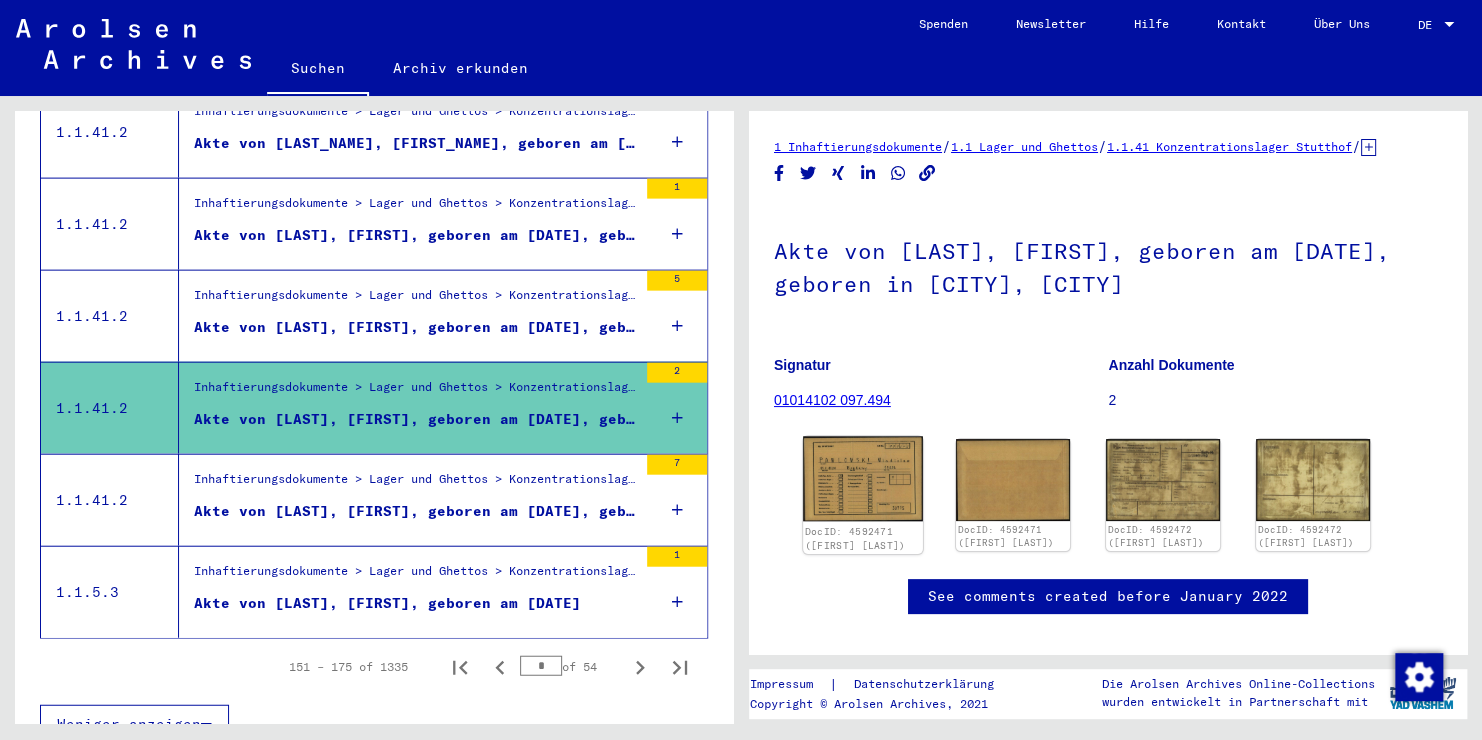 click 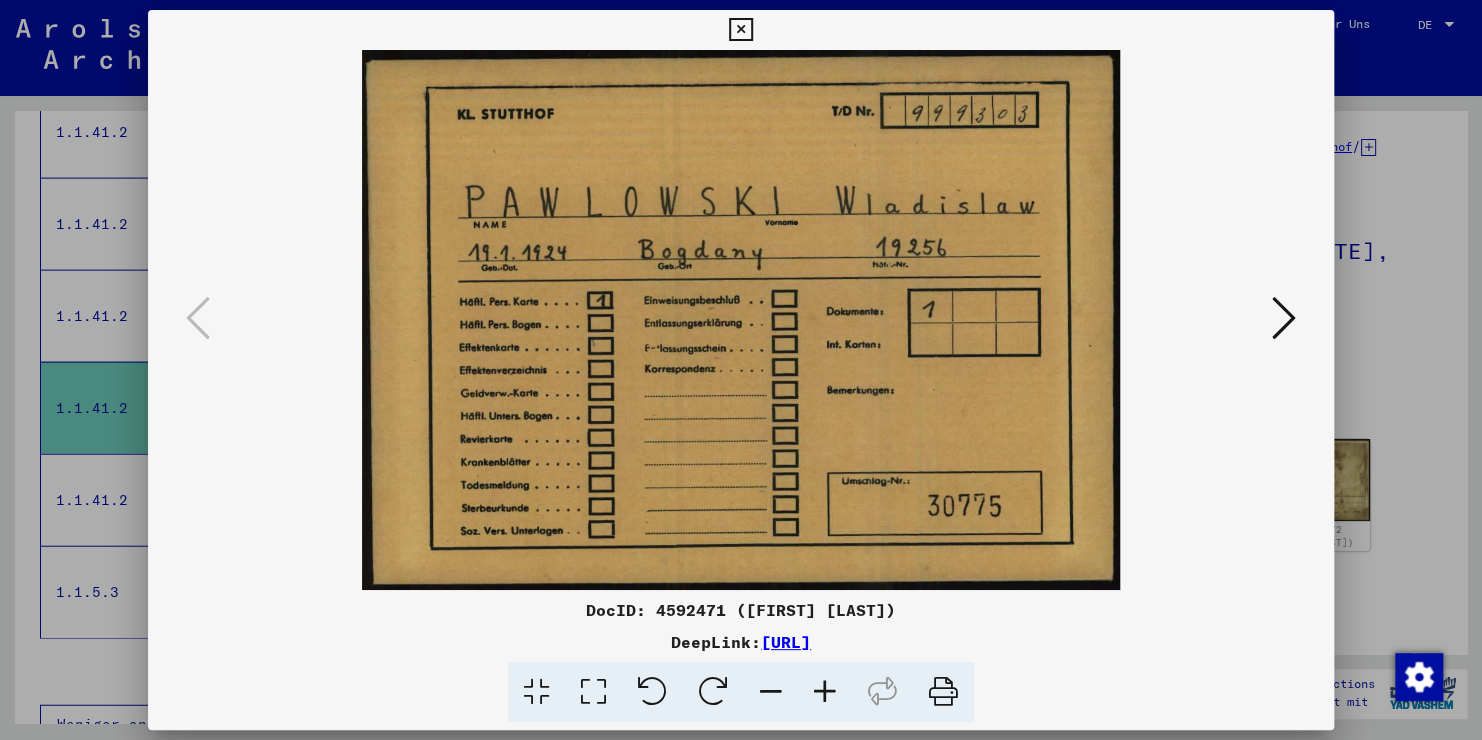 click at bounding box center (740, 30) 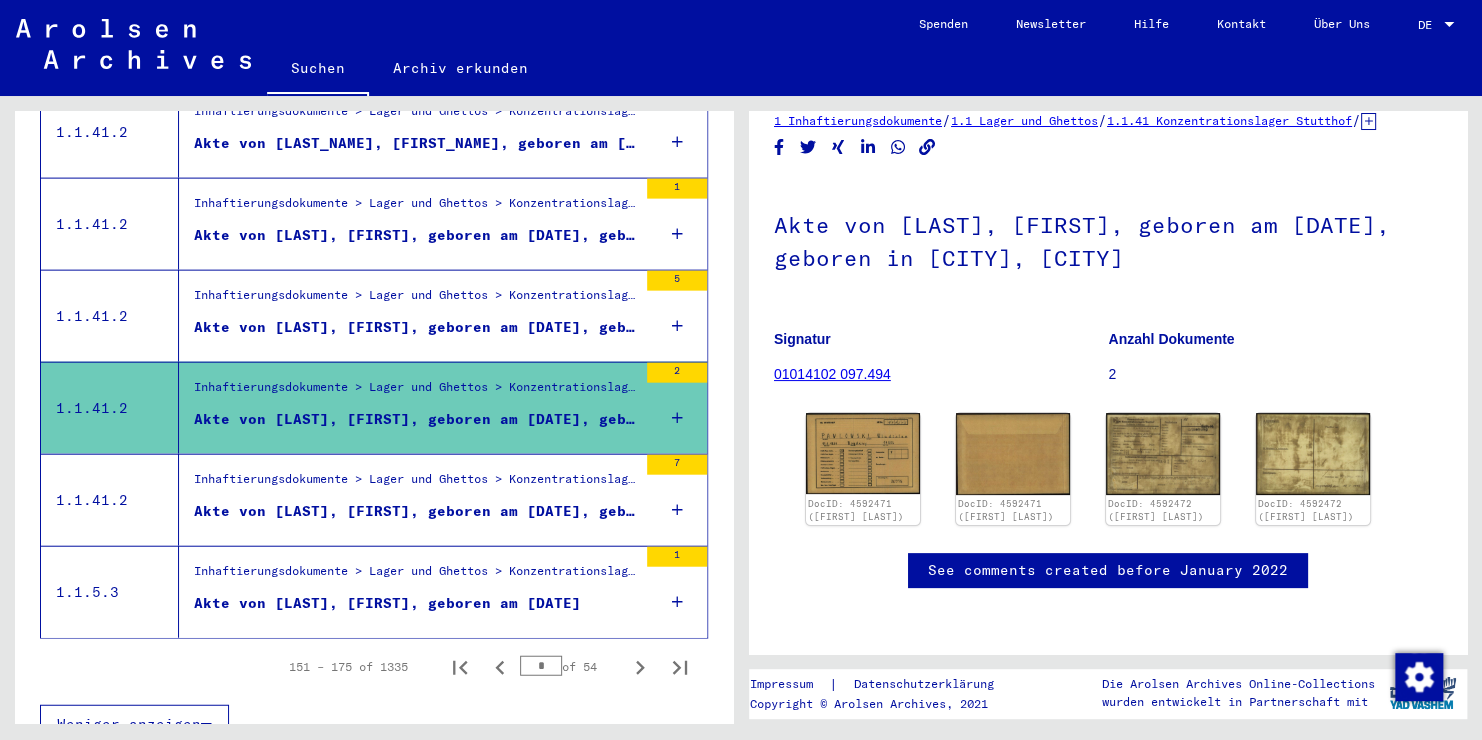 scroll, scrollTop: 200, scrollLeft: 0, axis: vertical 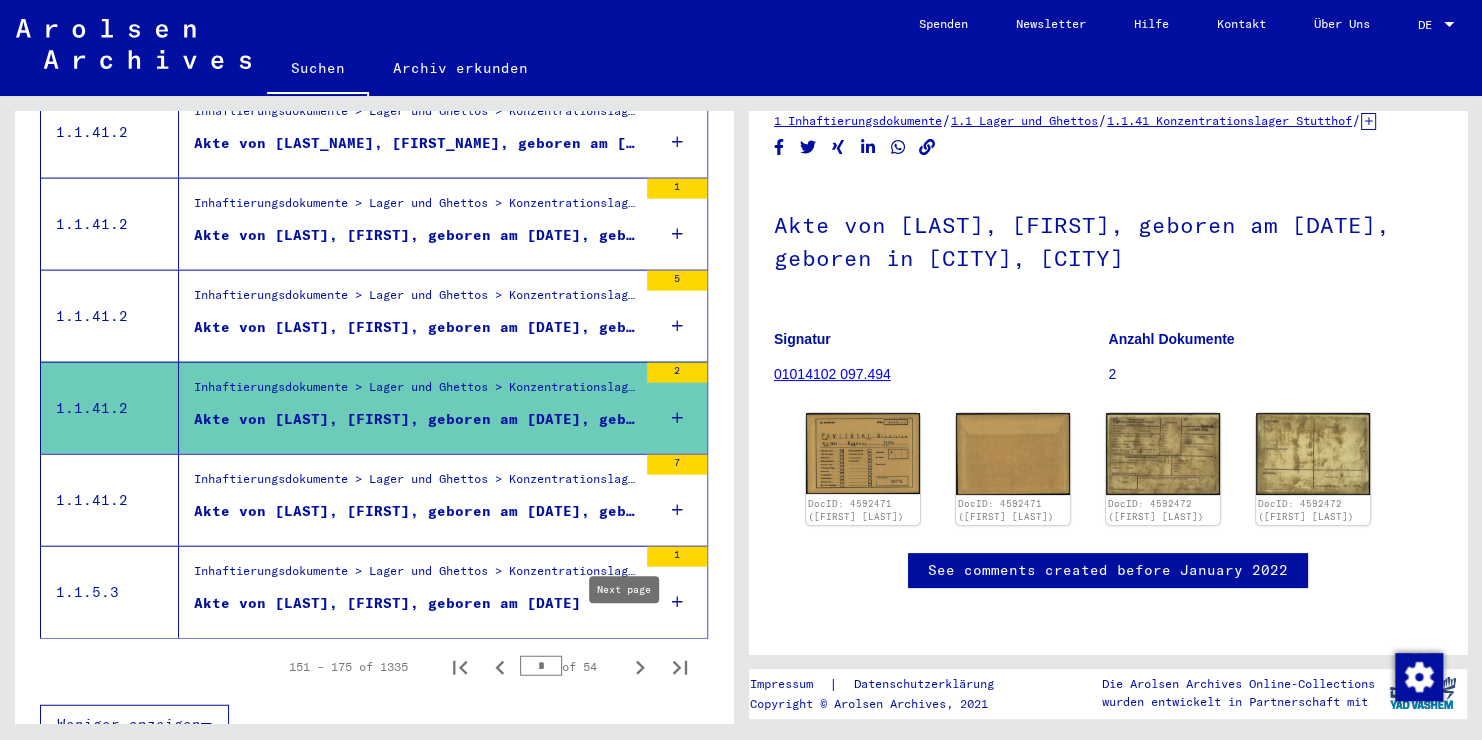 click 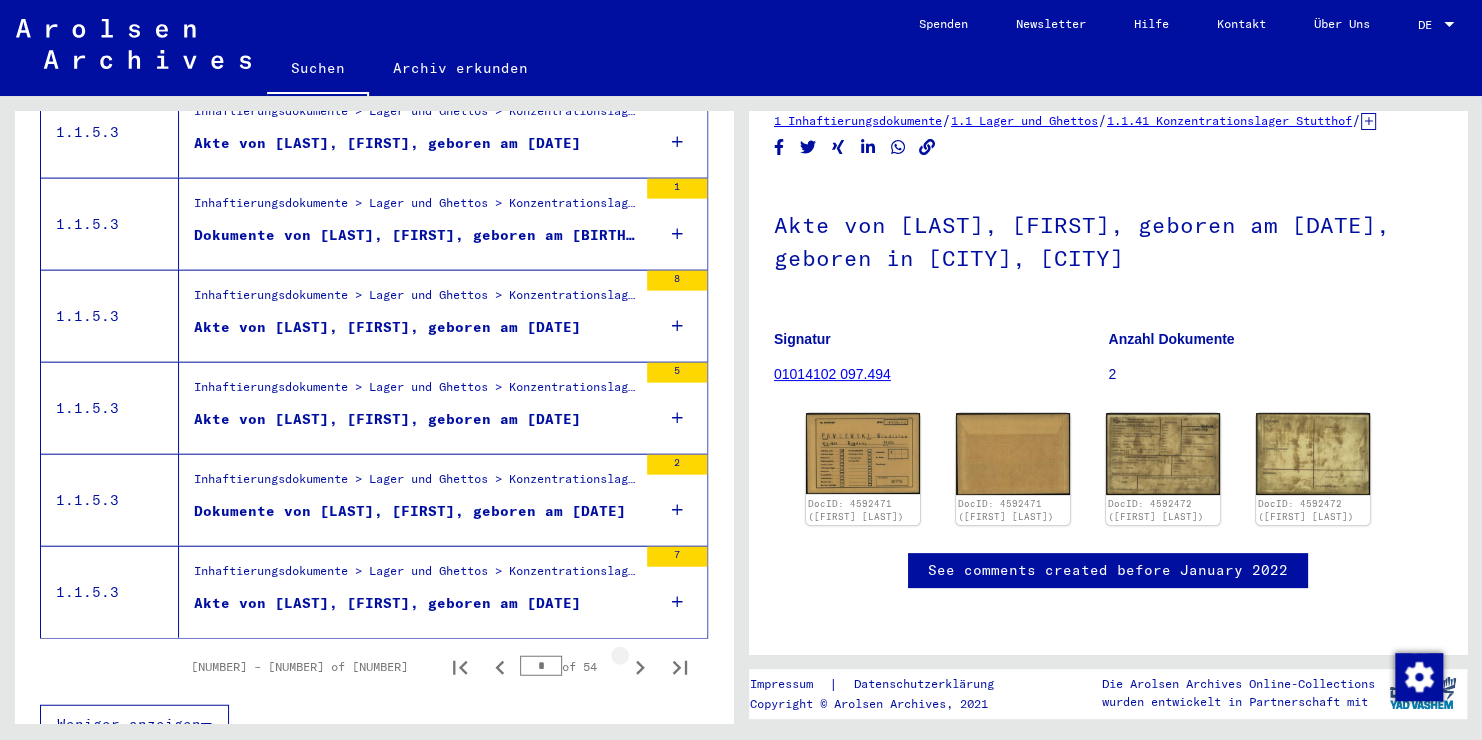 click 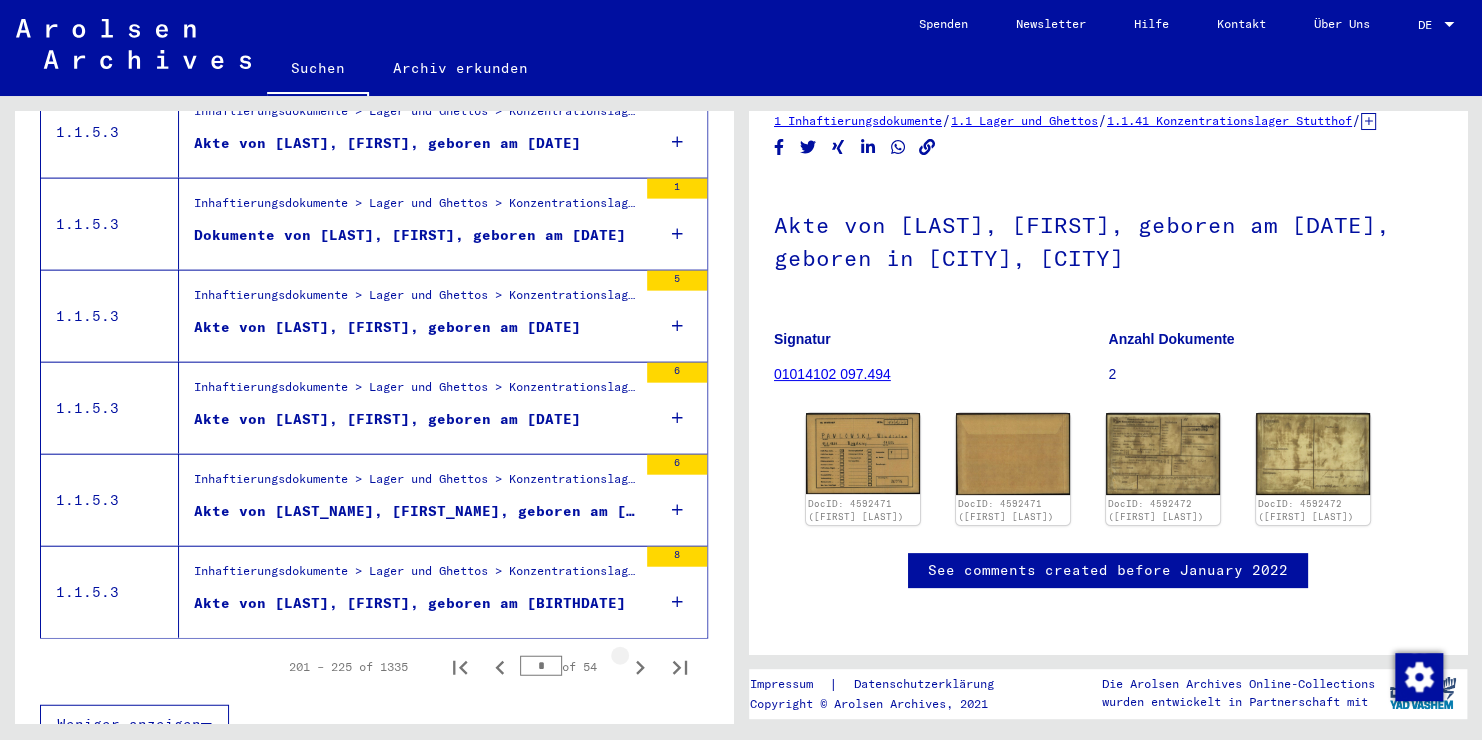 click 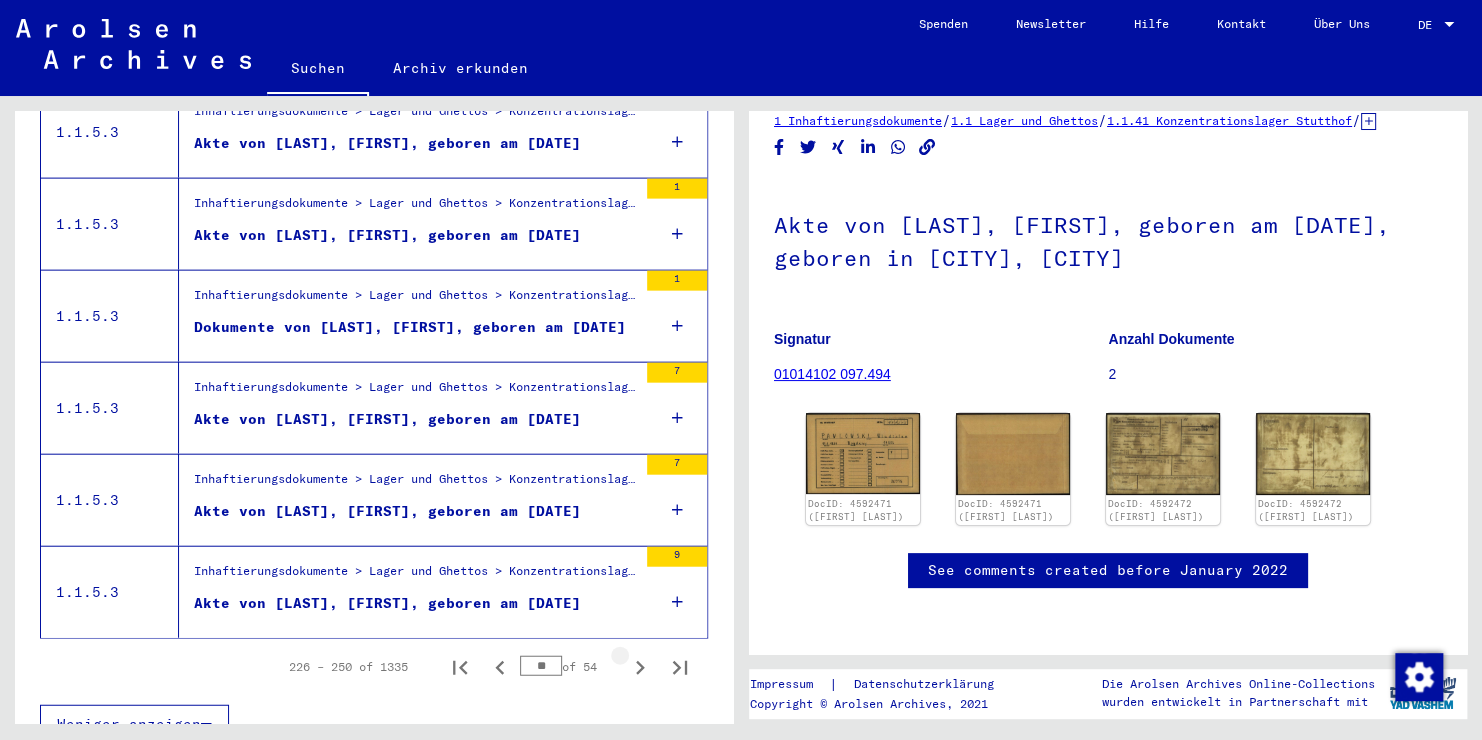 click 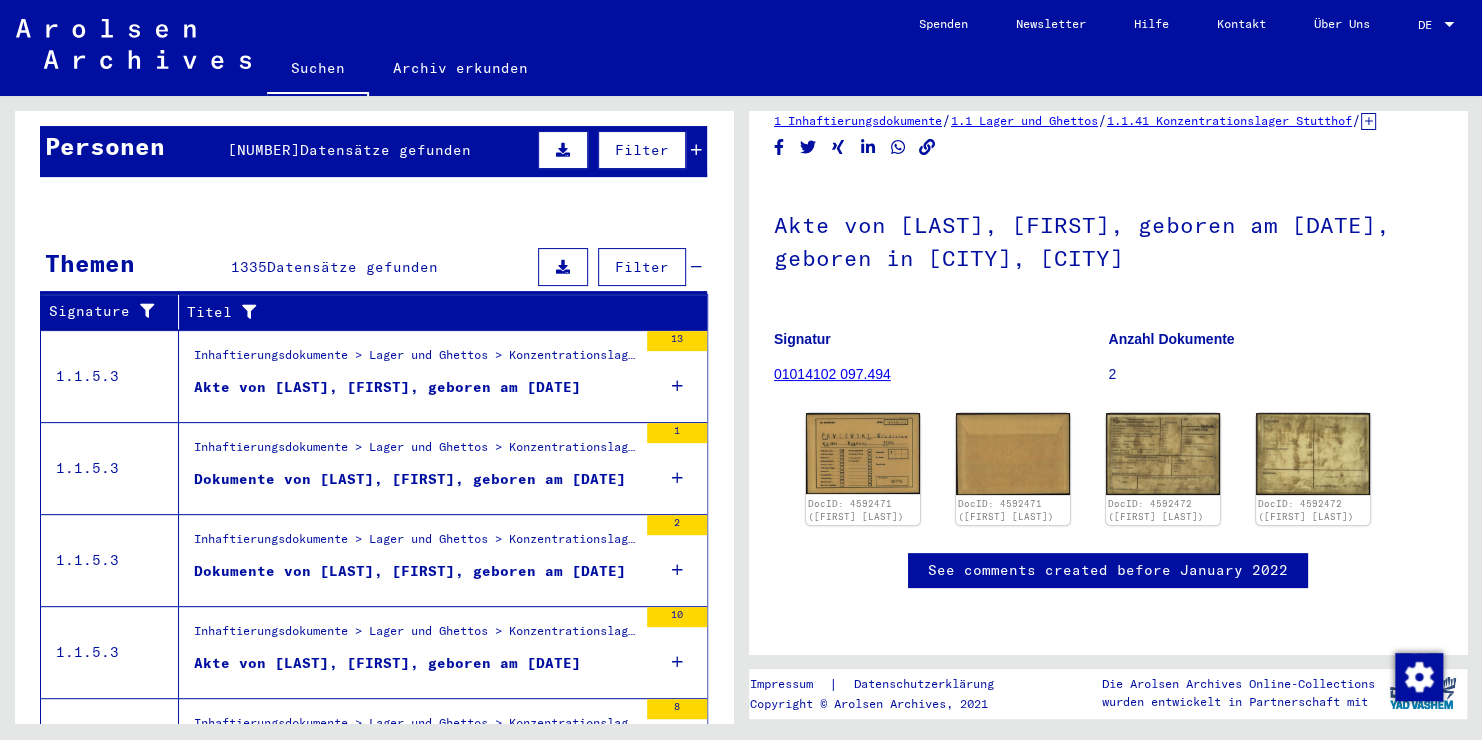 scroll, scrollTop: 184, scrollLeft: 0, axis: vertical 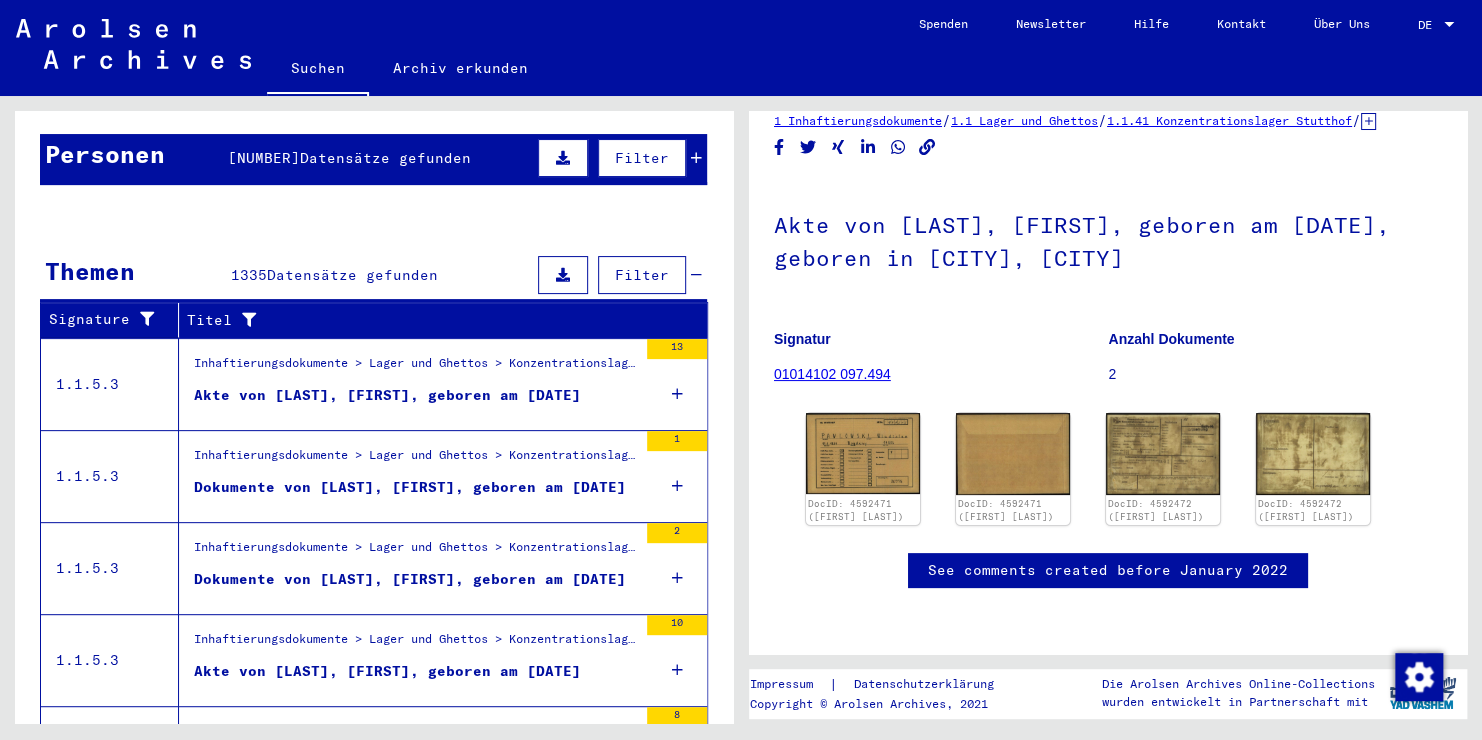 click at bounding box center [641, 466] 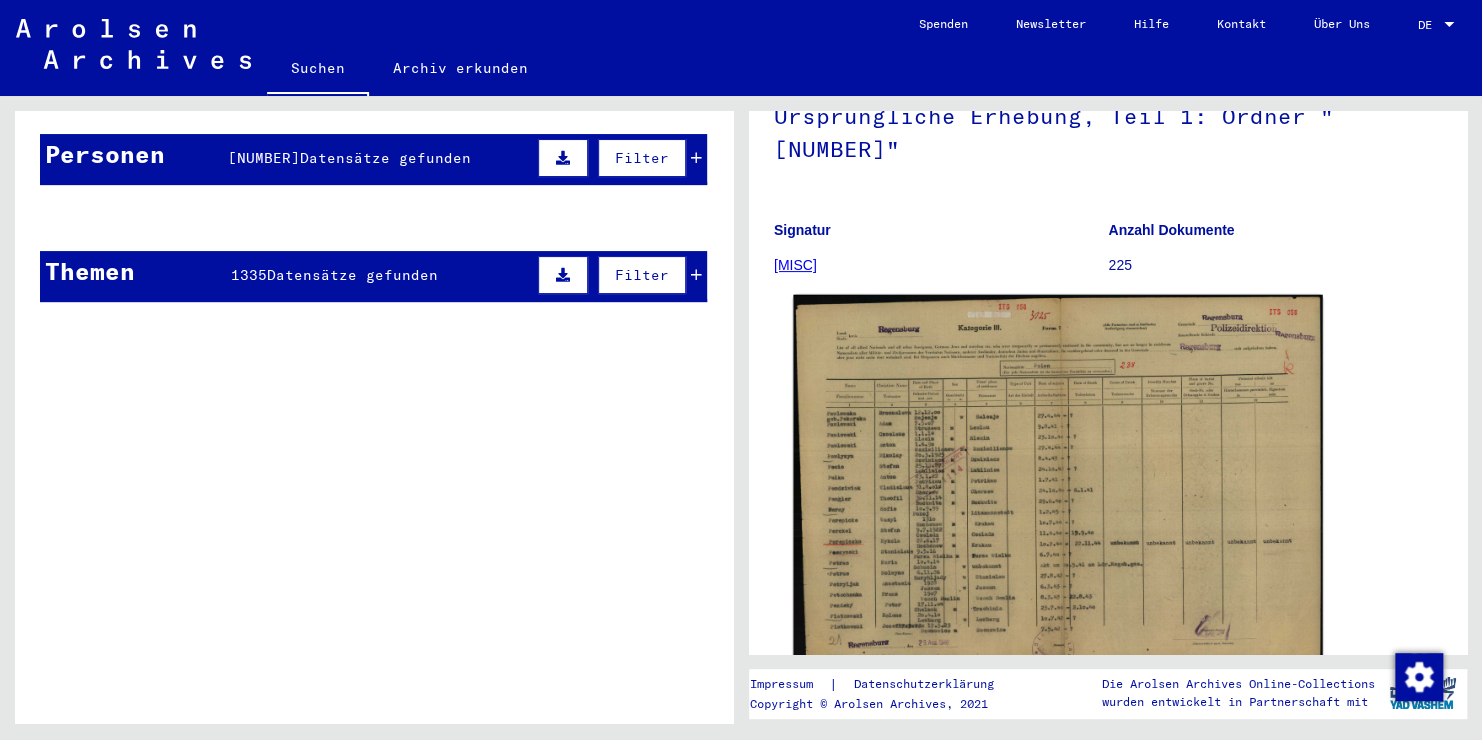 scroll, scrollTop: 200, scrollLeft: 0, axis: vertical 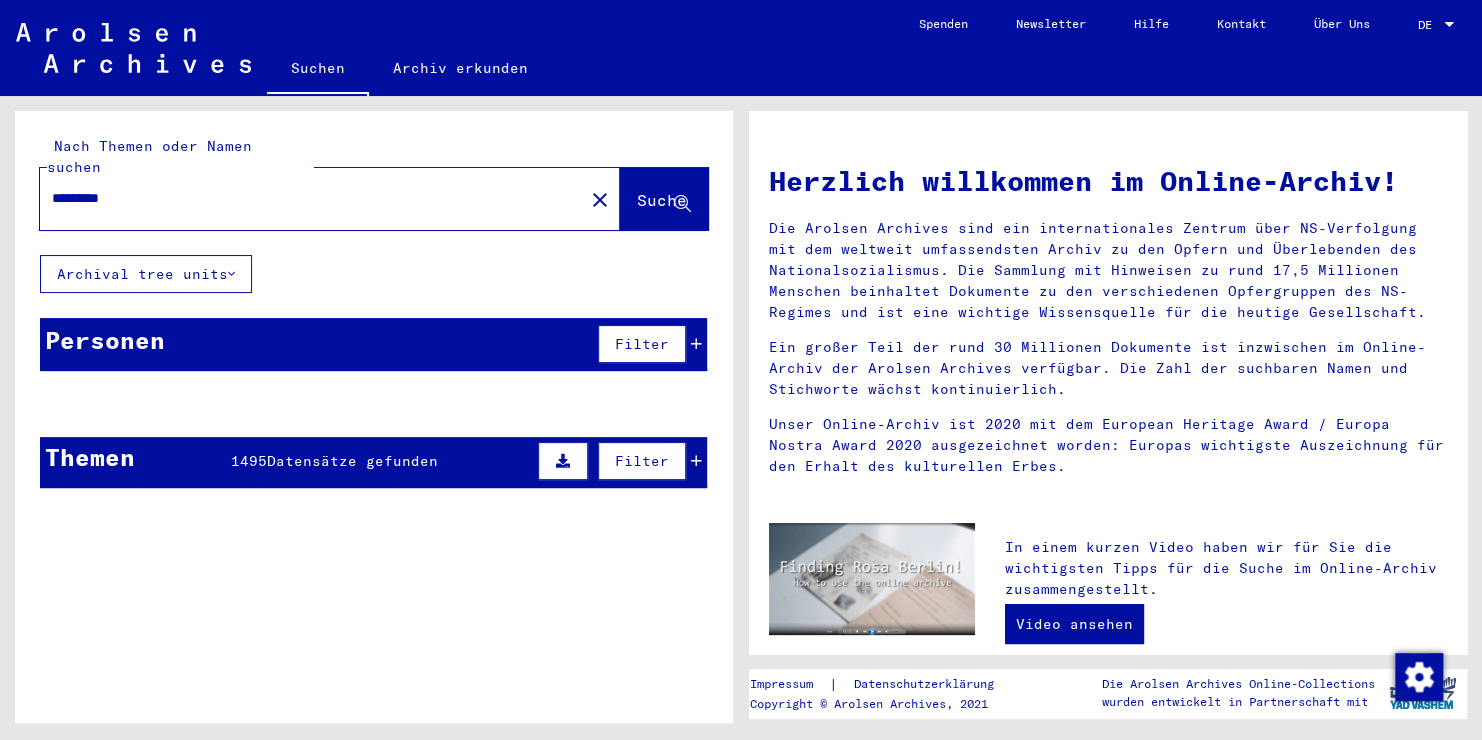 click on "*********" at bounding box center (306, 198) 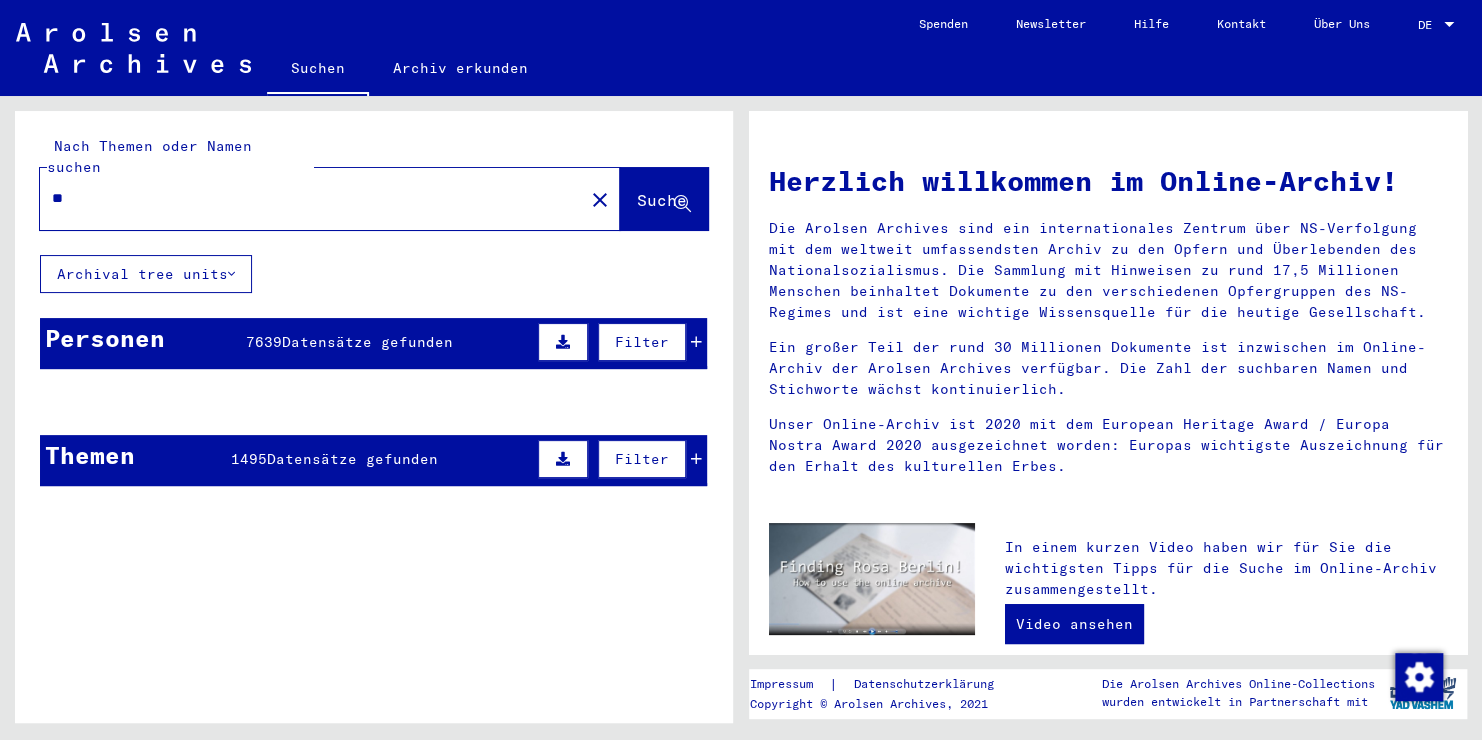 type on "*" 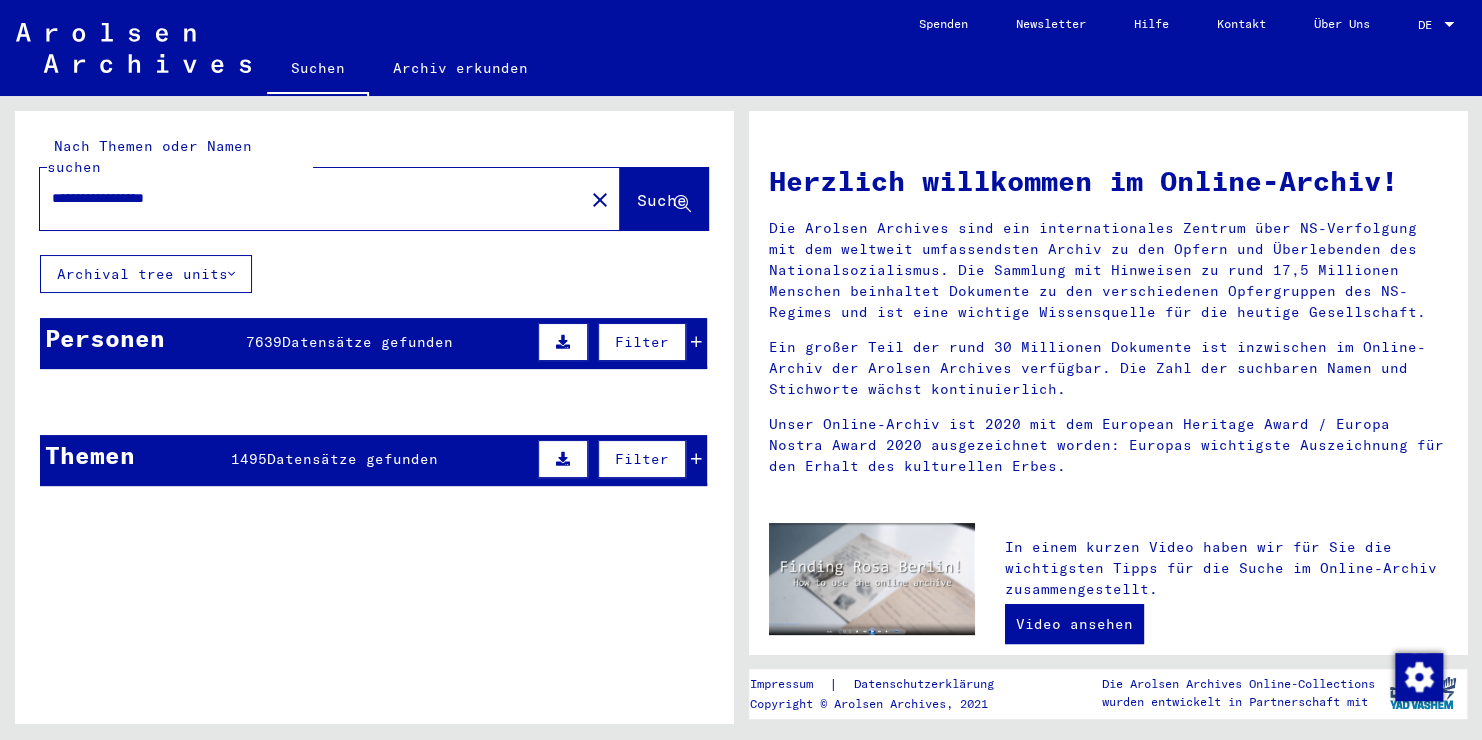 type on "**********" 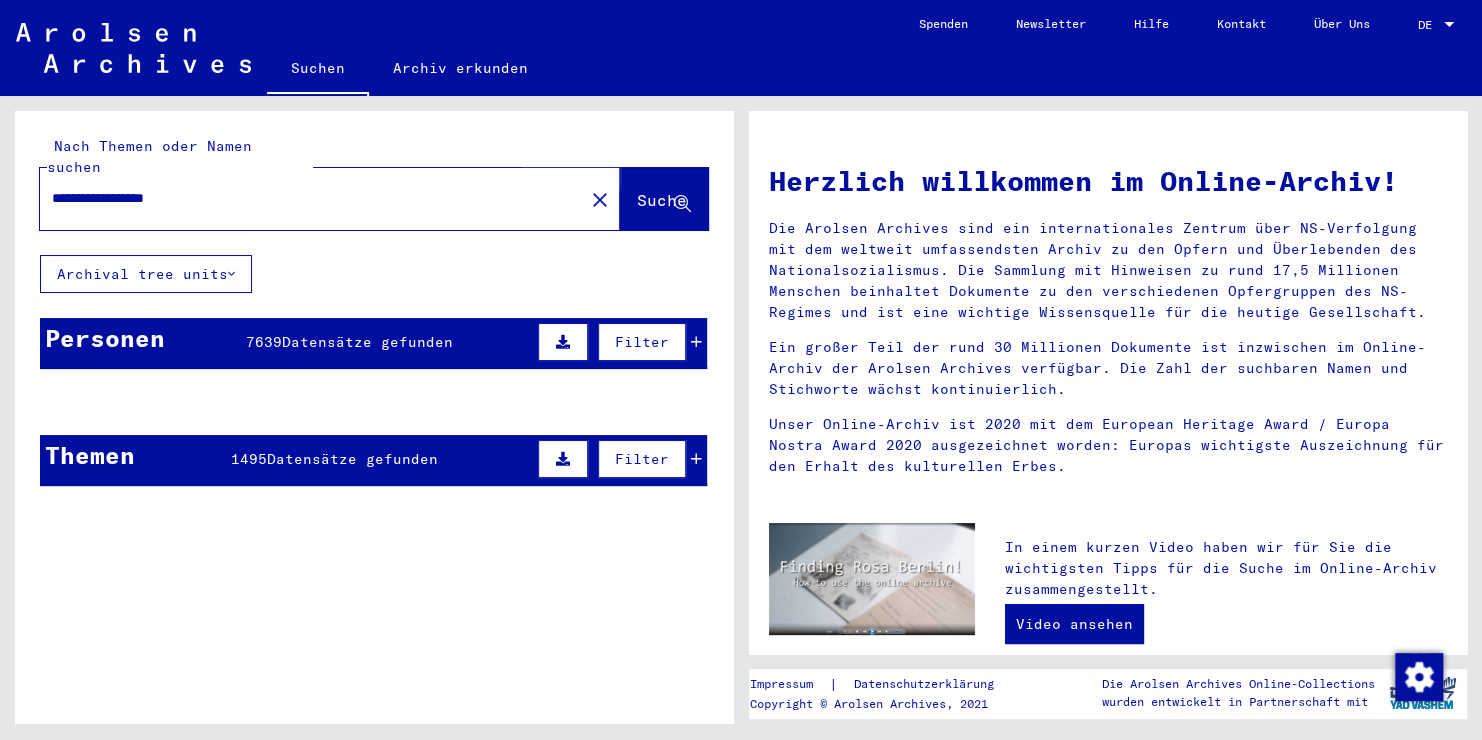 click on "Suche" 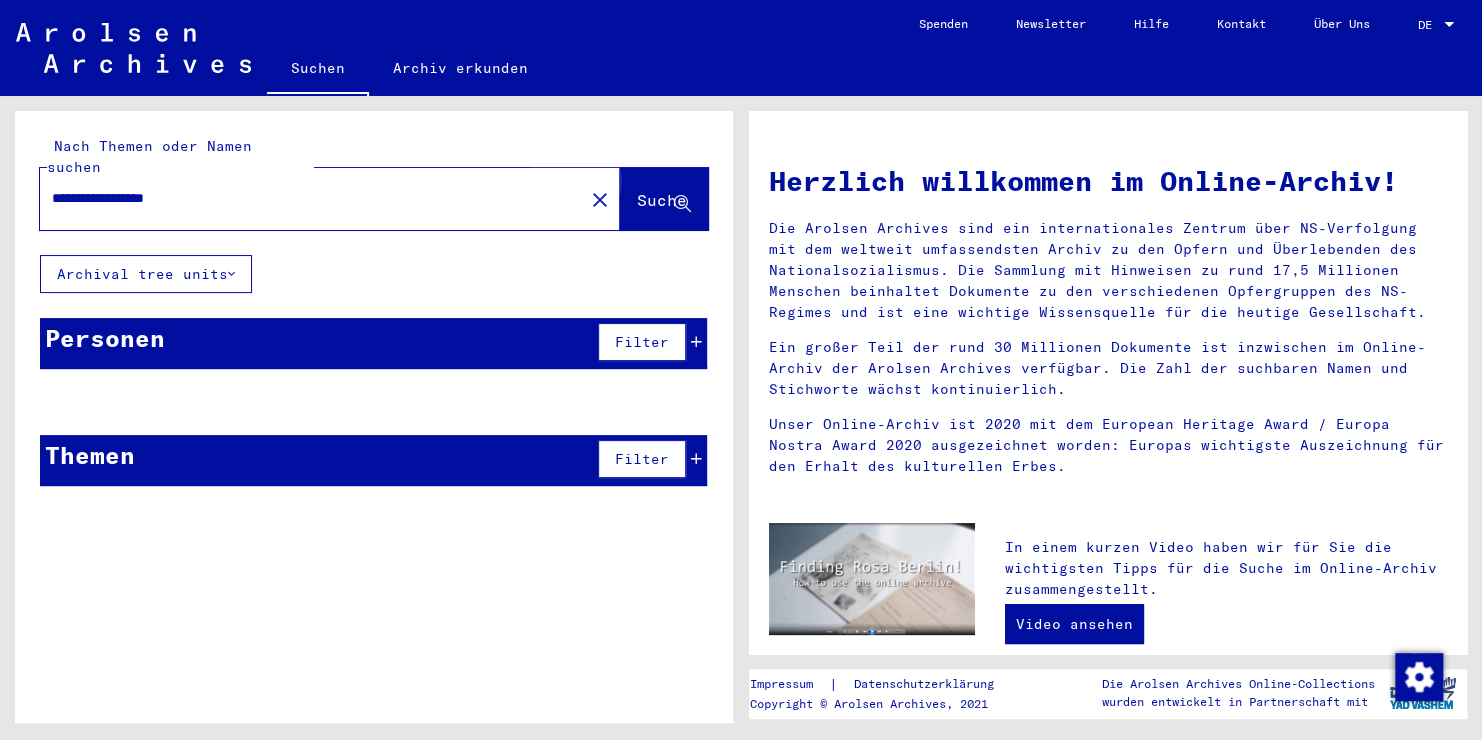 click on "Suche" 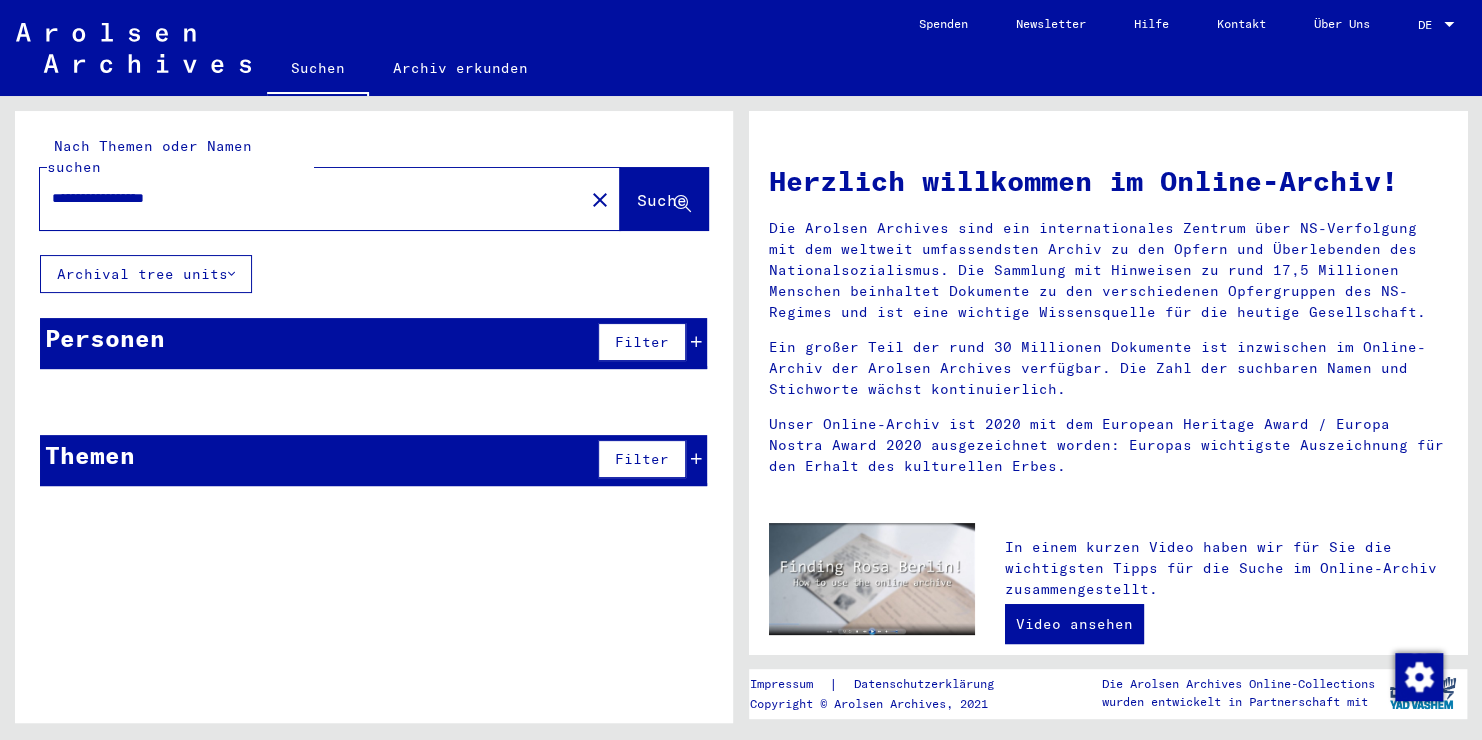 click on "Filter" at bounding box center (642, 342) 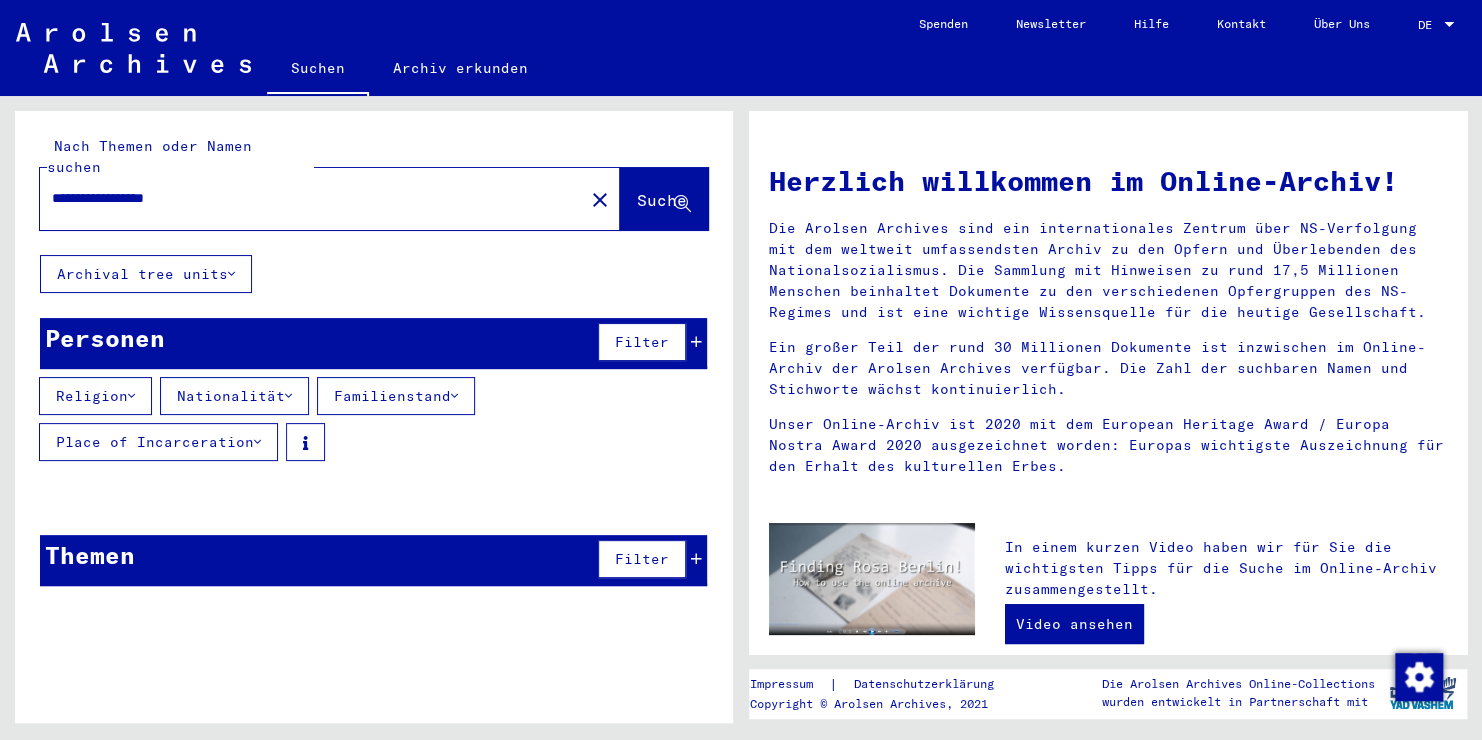 click on "Filter" at bounding box center [642, 559] 